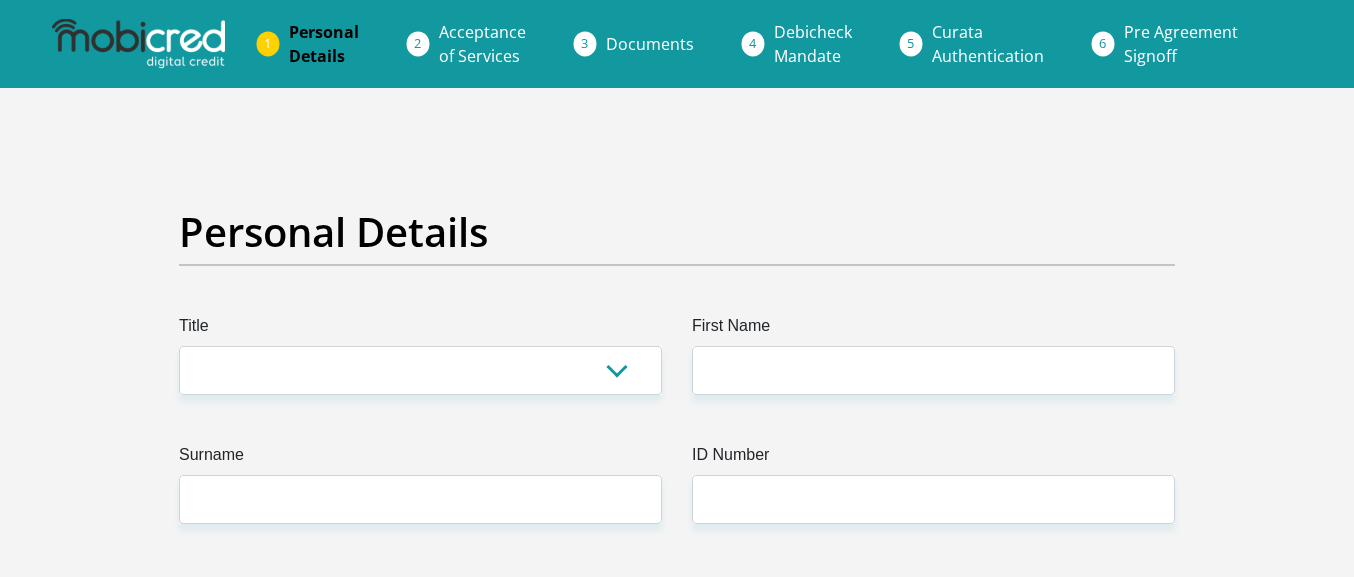 scroll, scrollTop: 0, scrollLeft: 0, axis: both 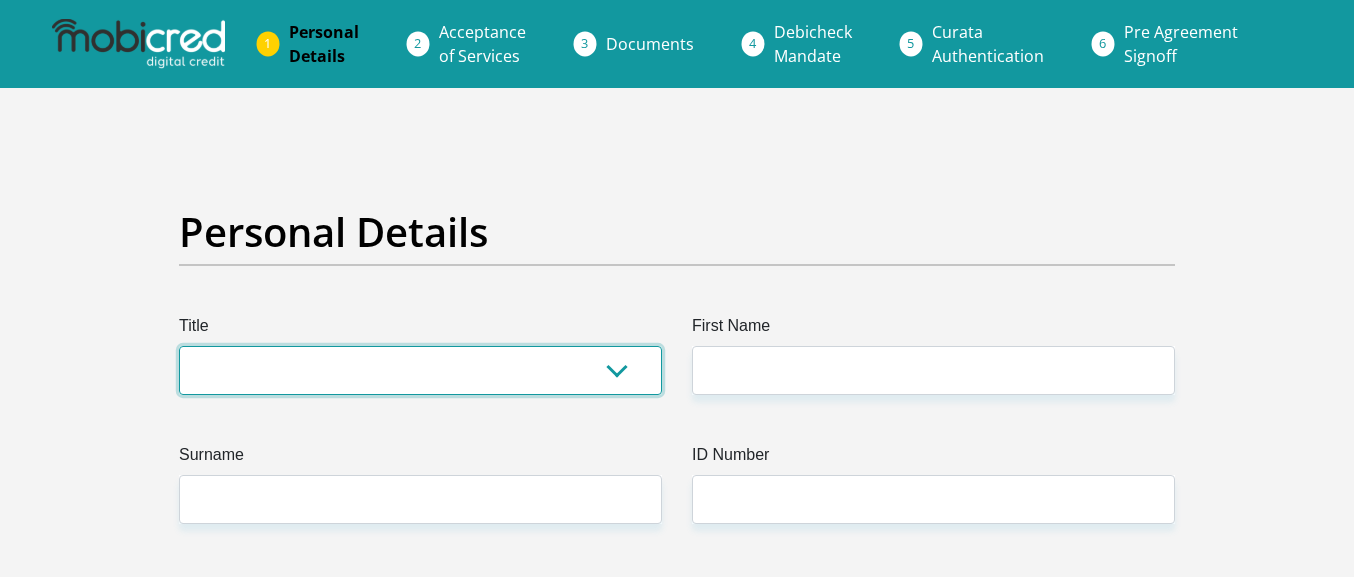 click on "Mr
Ms
Mrs
Dr
[PERSON_NAME]" at bounding box center [420, 370] 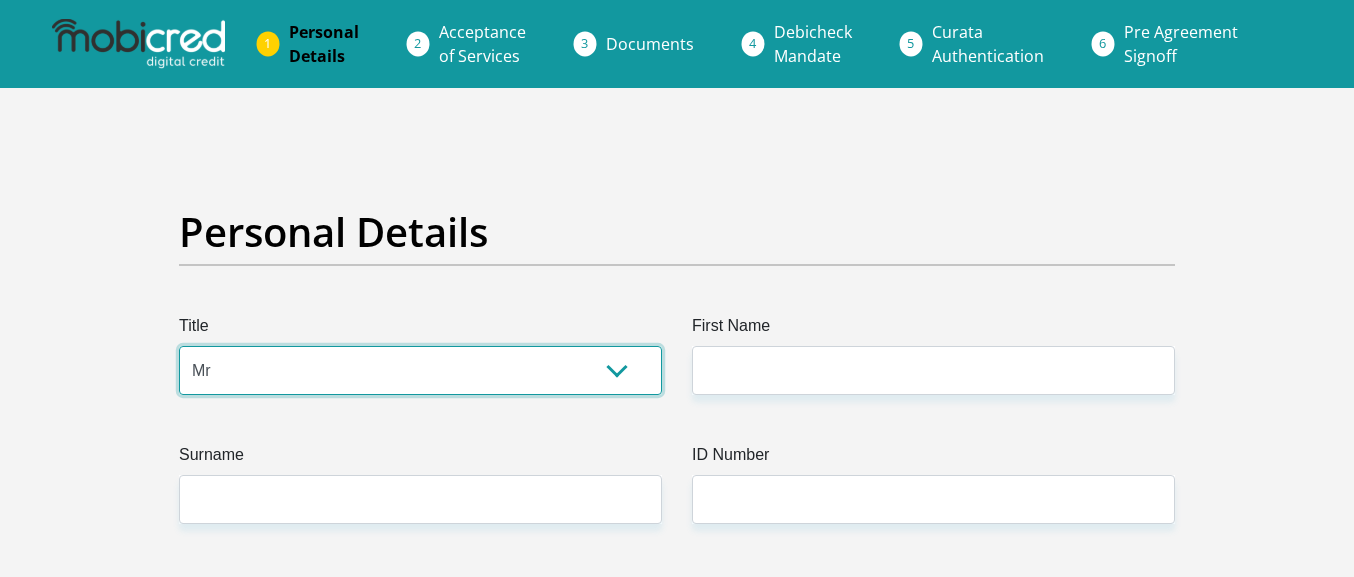 click on "Mr" at bounding box center [0, 0] 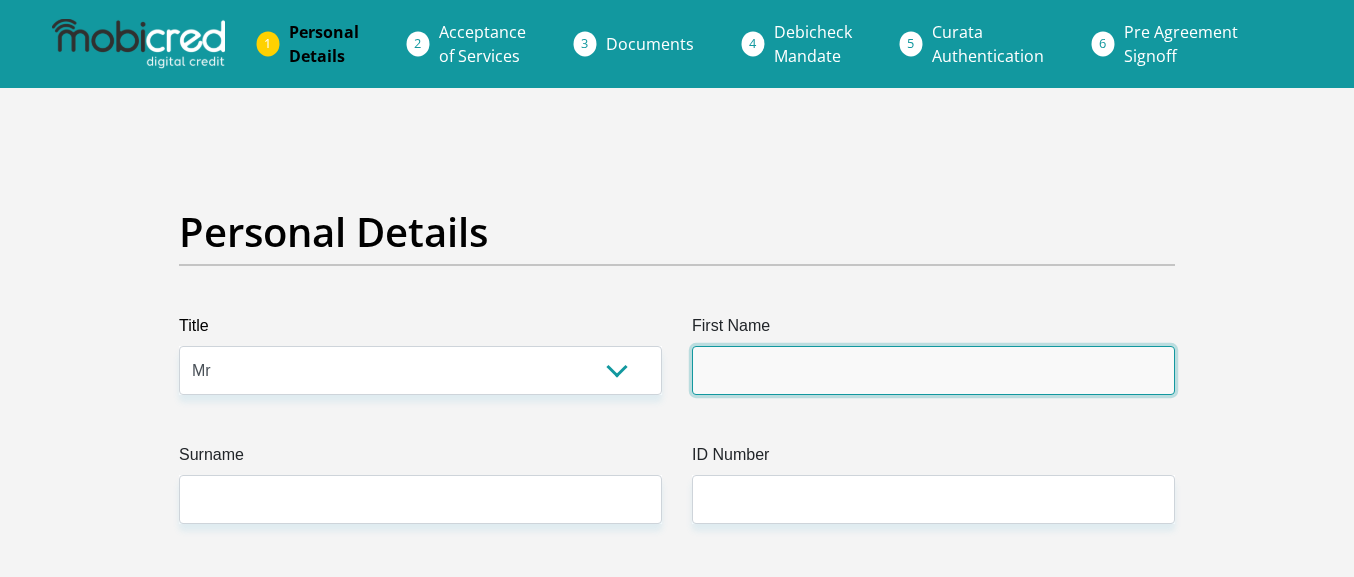 click on "First Name" at bounding box center [933, 370] 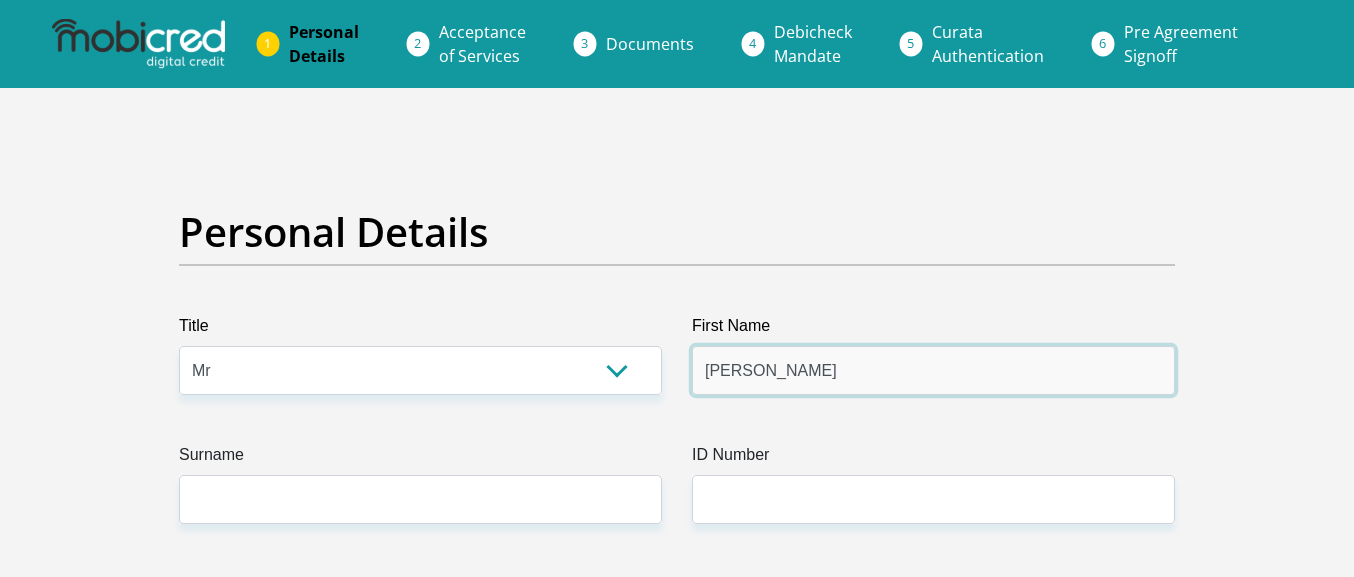 type on "[PERSON_NAME]" 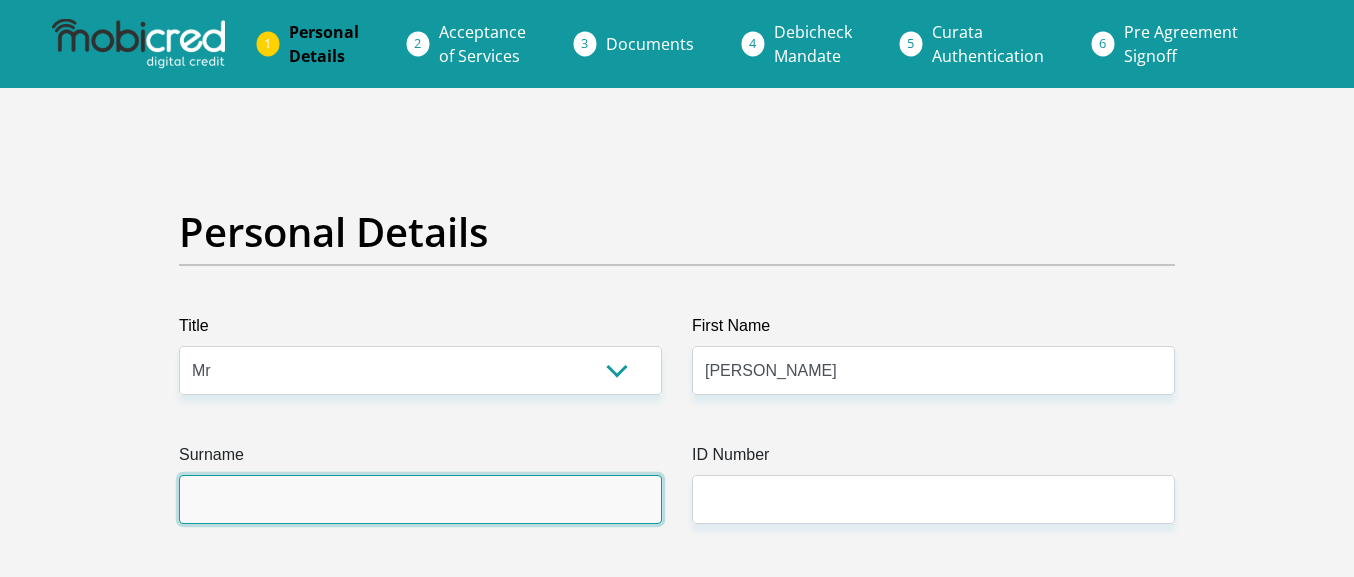 click on "Surname" at bounding box center [420, 499] 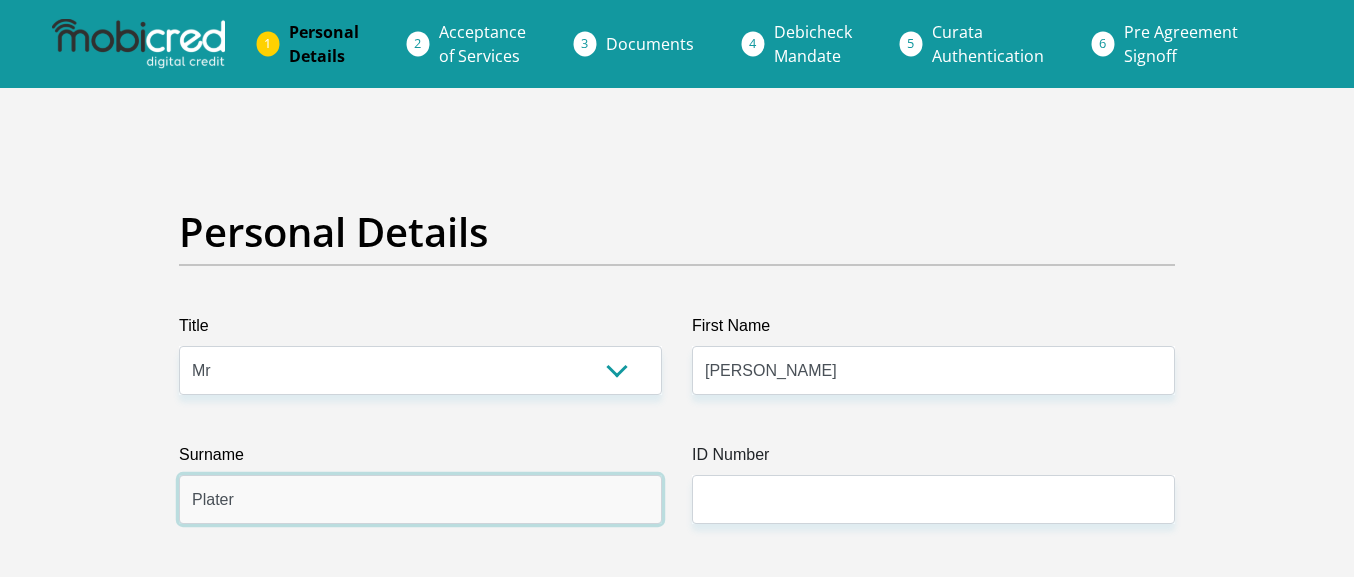 type on "Plater" 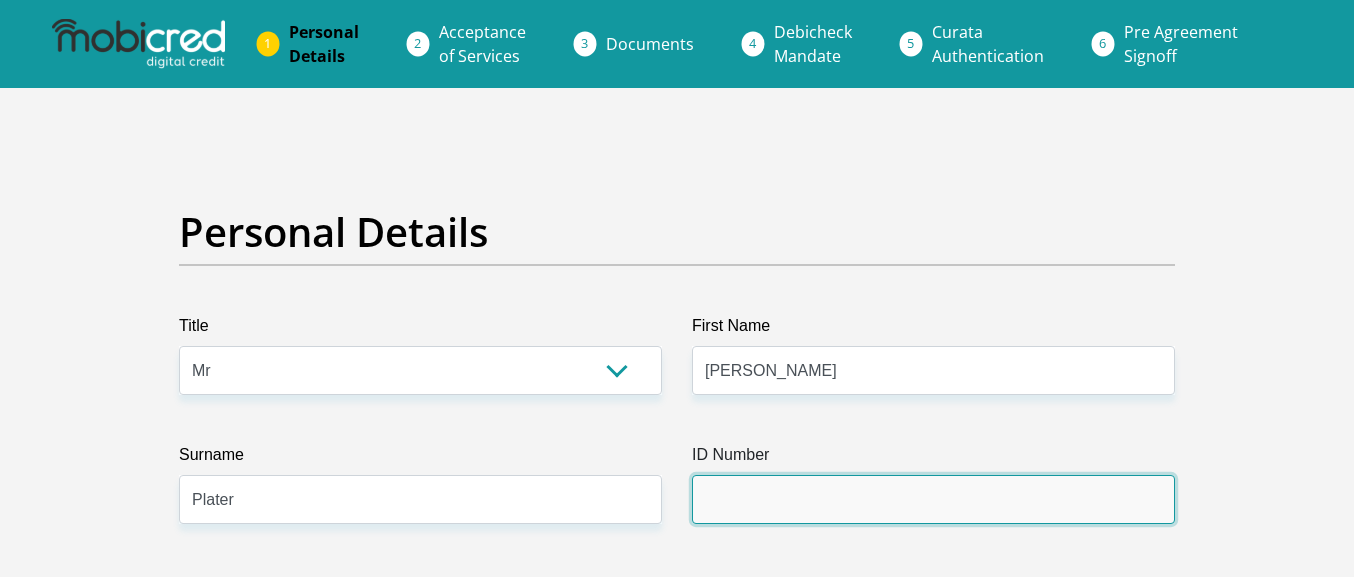 click on "ID Number" at bounding box center (933, 499) 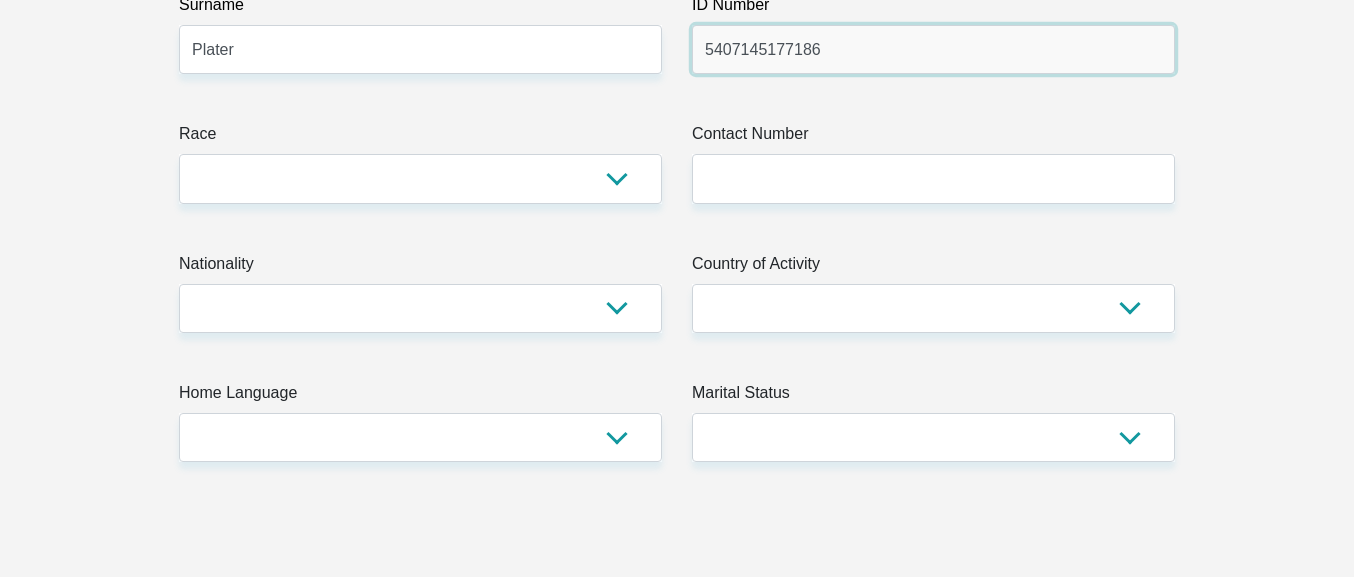 scroll, scrollTop: 456, scrollLeft: 0, axis: vertical 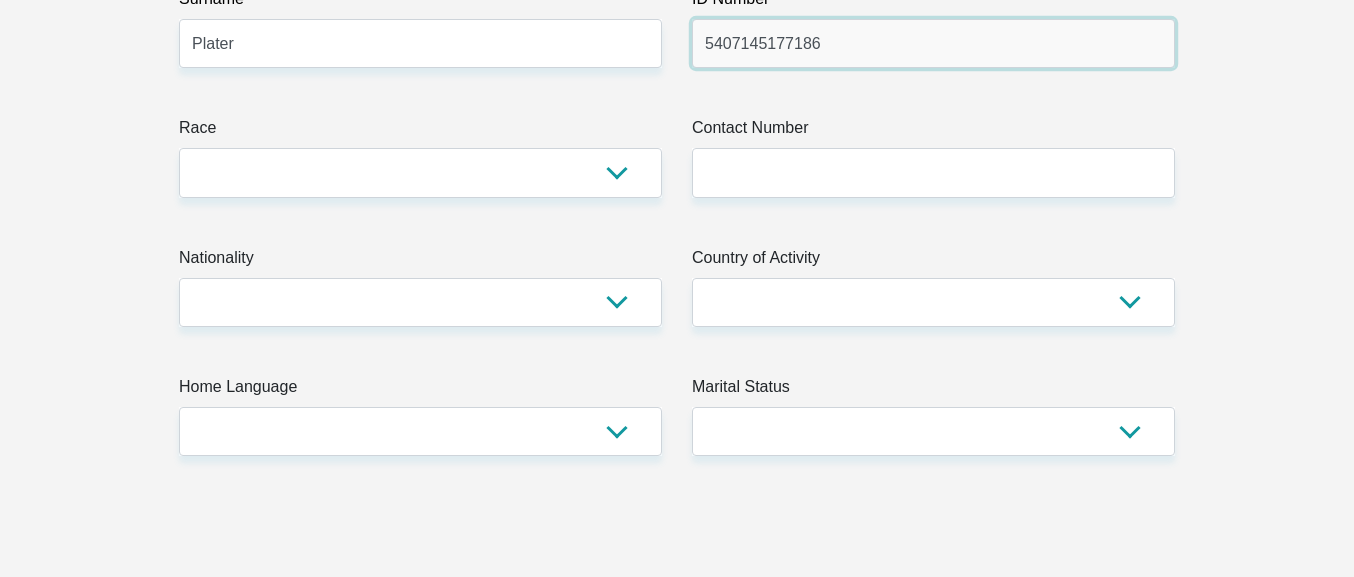 type on "5407145177186" 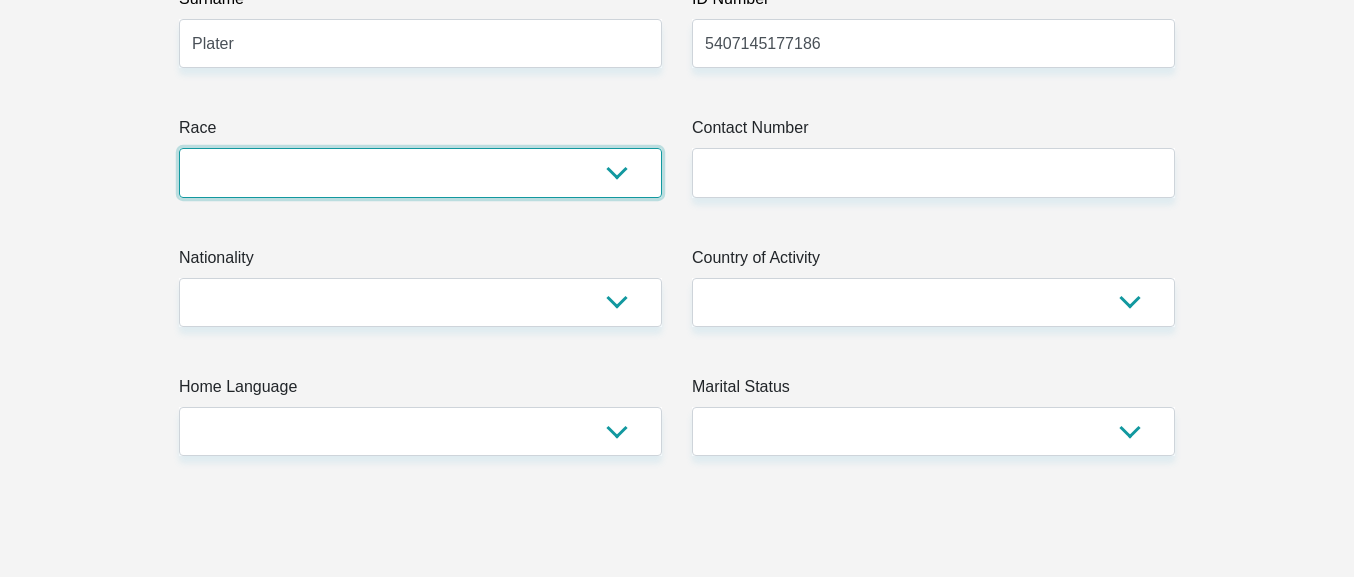 click on "Black
Coloured
Indian
White
Other" at bounding box center (420, 172) 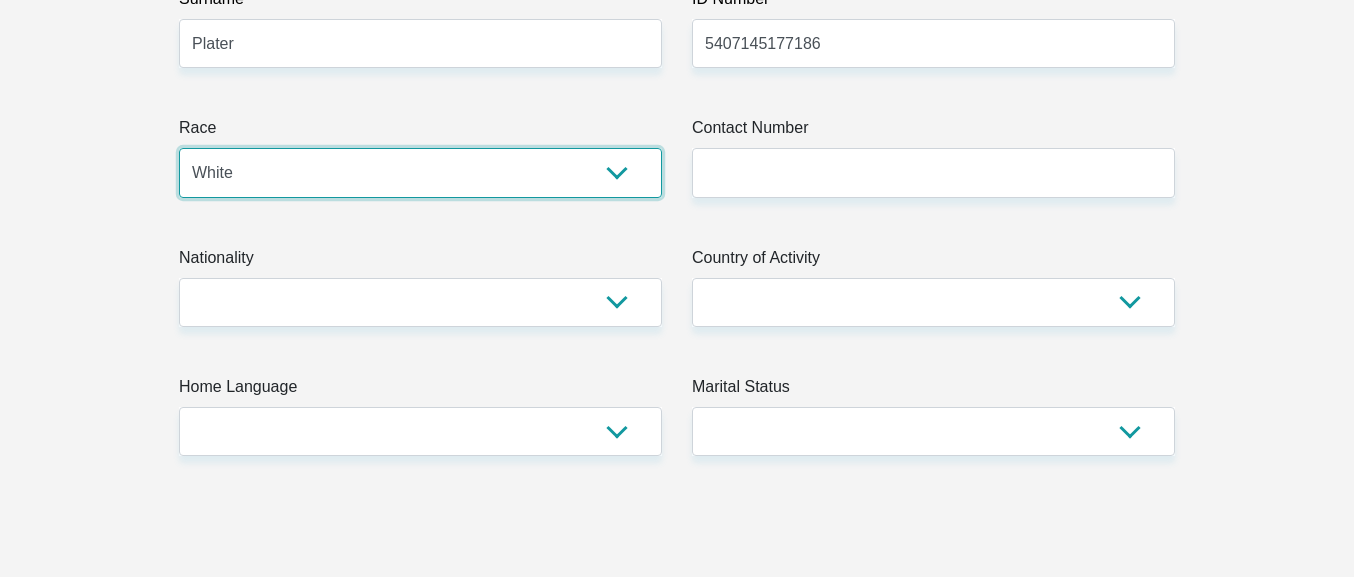 click on "White" at bounding box center [0, 0] 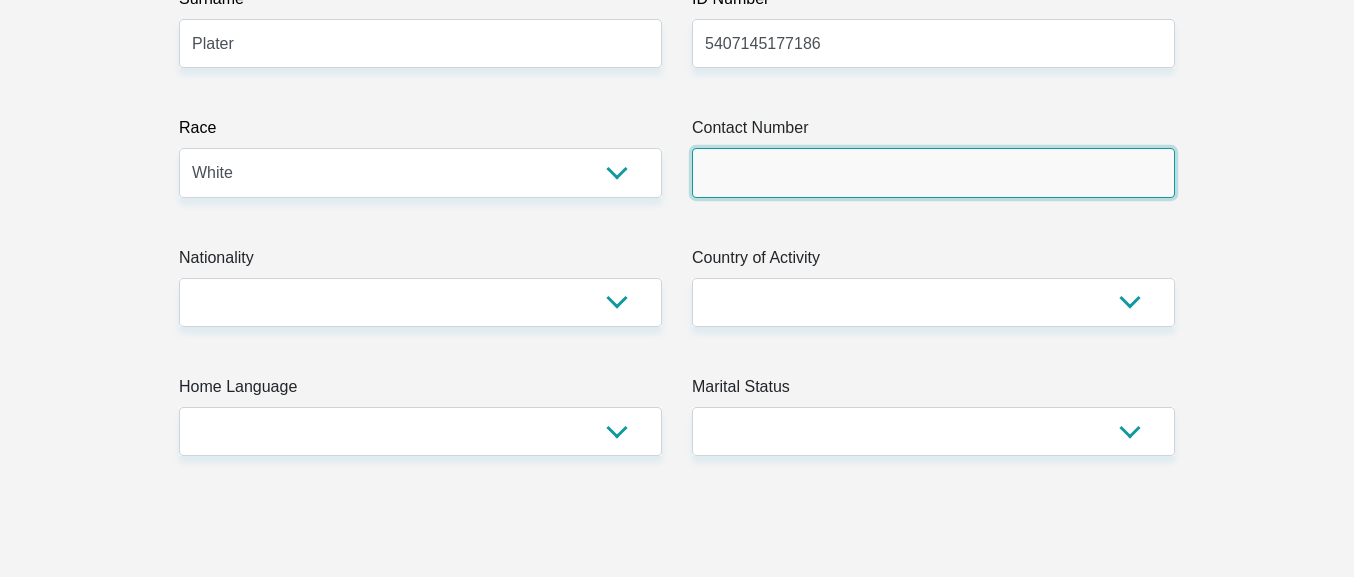 click on "Contact Number" at bounding box center (933, 172) 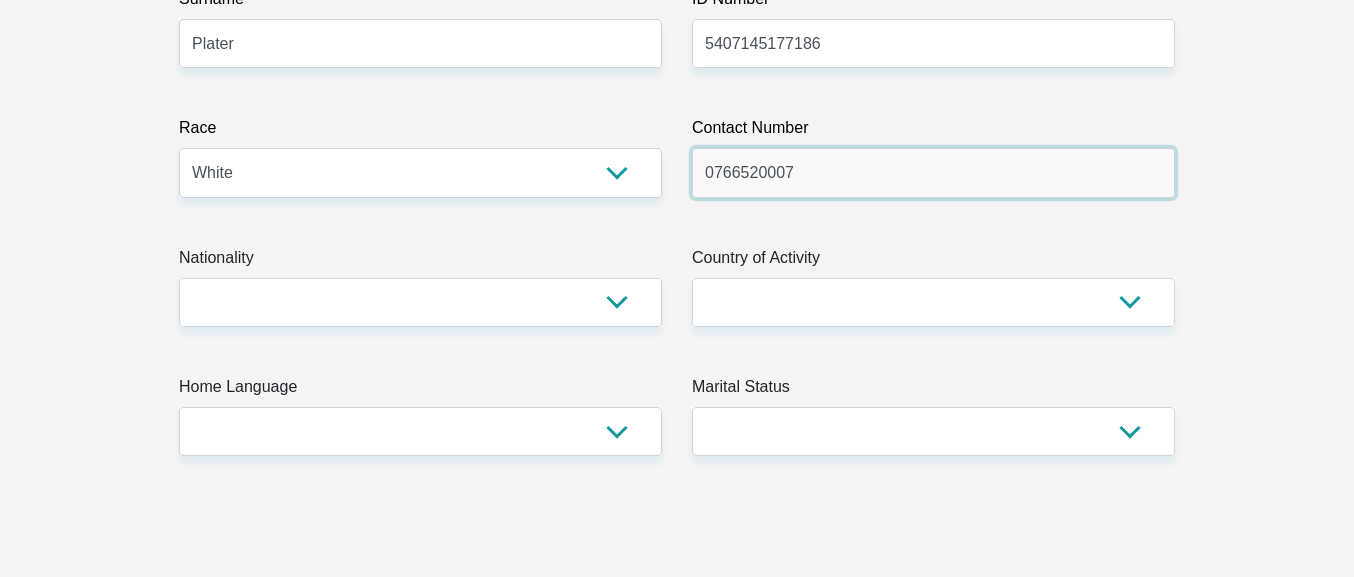 type on "0766520007" 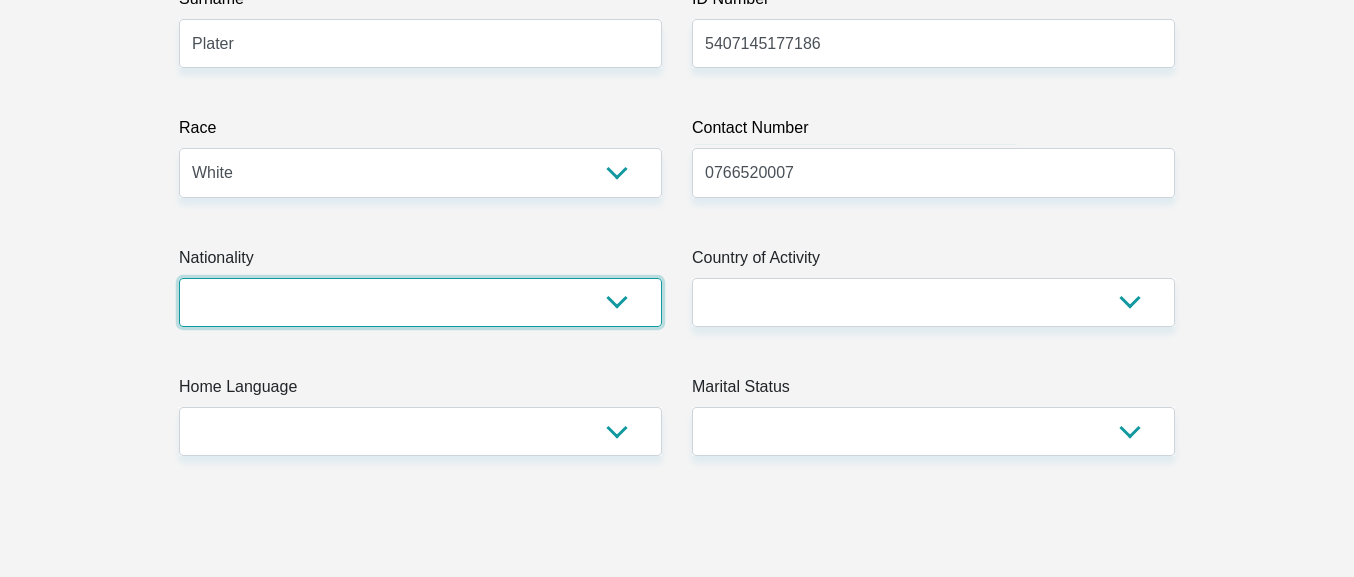click on "[GEOGRAPHIC_DATA]
[GEOGRAPHIC_DATA]
[GEOGRAPHIC_DATA]
[GEOGRAPHIC_DATA]
[GEOGRAPHIC_DATA]
[GEOGRAPHIC_DATA] [GEOGRAPHIC_DATA]
[GEOGRAPHIC_DATA]
[GEOGRAPHIC_DATA]
[GEOGRAPHIC_DATA]
[GEOGRAPHIC_DATA]
[GEOGRAPHIC_DATA]
[GEOGRAPHIC_DATA]
[GEOGRAPHIC_DATA]
[GEOGRAPHIC_DATA]
[GEOGRAPHIC_DATA]
[DATE][GEOGRAPHIC_DATA]
[GEOGRAPHIC_DATA]
[GEOGRAPHIC_DATA]
[GEOGRAPHIC_DATA]
[GEOGRAPHIC_DATA]
[GEOGRAPHIC_DATA]
[GEOGRAPHIC_DATA]
[GEOGRAPHIC_DATA]
[GEOGRAPHIC_DATA]" at bounding box center [420, 302] 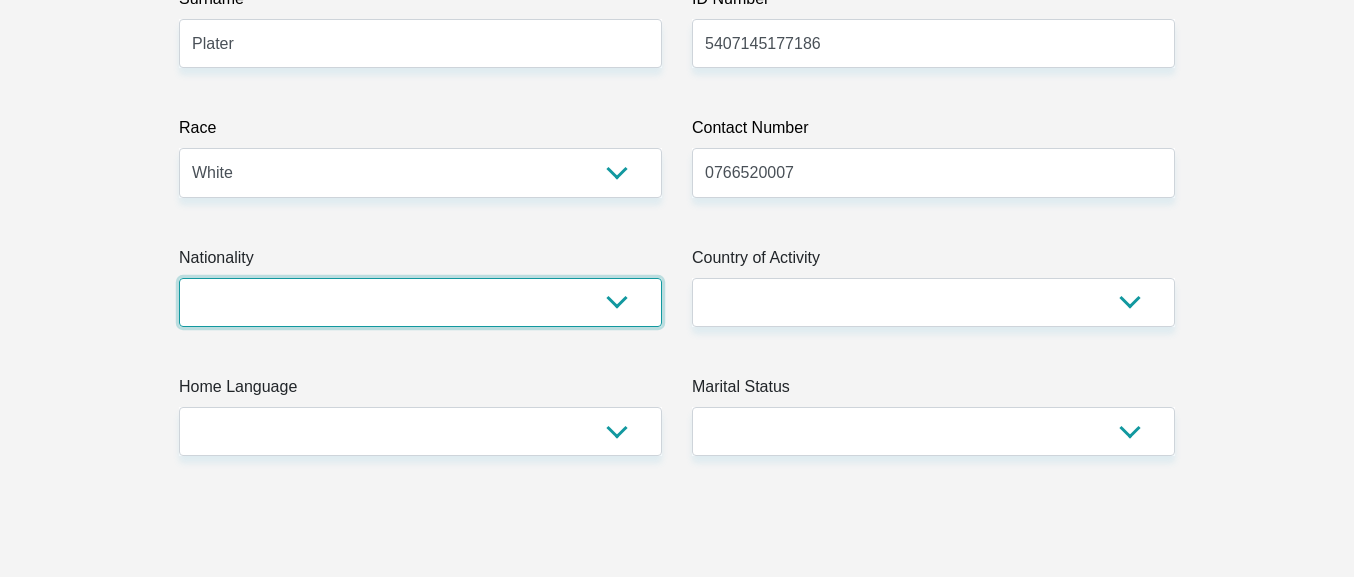 select on "GBR" 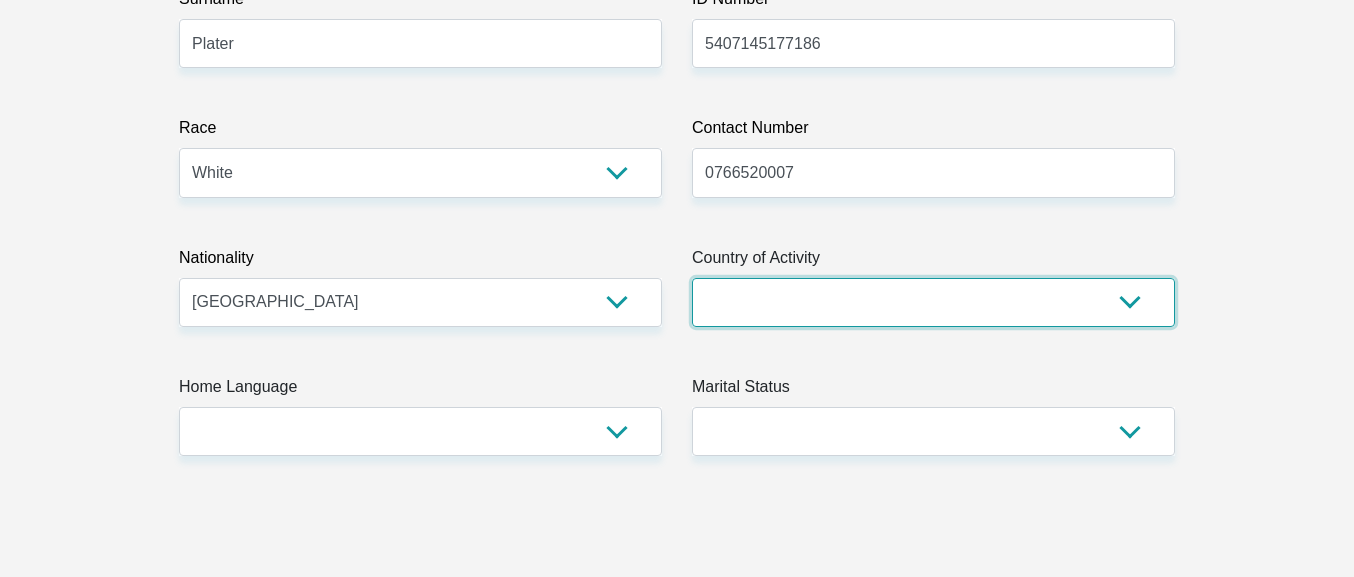 click on "[GEOGRAPHIC_DATA]
[GEOGRAPHIC_DATA]
[GEOGRAPHIC_DATA]
[GEOGRAPHIC_DATA]
[GEOGRAPHIC_DATA]
[GEOGRAPHIC_DATA] [GEOGRAPHIC_DATA]
[GEOGRAPHIC_DATA]
[GEOGRAPHIC_DATA]
[GEOGRAPHIC_DATA]
[GEOGRAPHIC_DATA]
[GEOGRAPHIC_DATA]
[GEOGRAPHIC_DATA]
[GEOGRAPHIC_DATA]
[GEOGRAPHIC_DATA]
[GEOGRAPHIC_DATA]
[DATE][GEOGRAPHIC_DATA]
[GEOGRAPHIC_DATA]
[GEOGRAPHIC_DATA]
[GEOGRAPHIC_DATA]
[GEOGRAPHIC_DATA]" at bounding box center (933, 302) 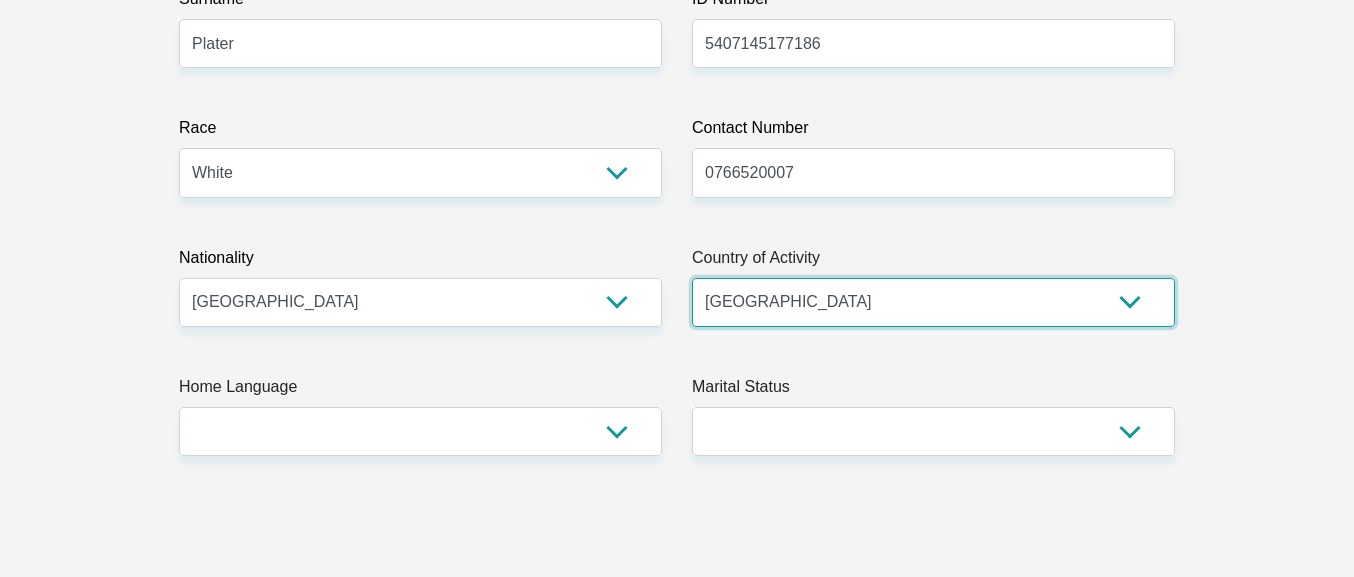 click on "[GEOGRAPHIC_DATA]" at bounding box center [0, 0] 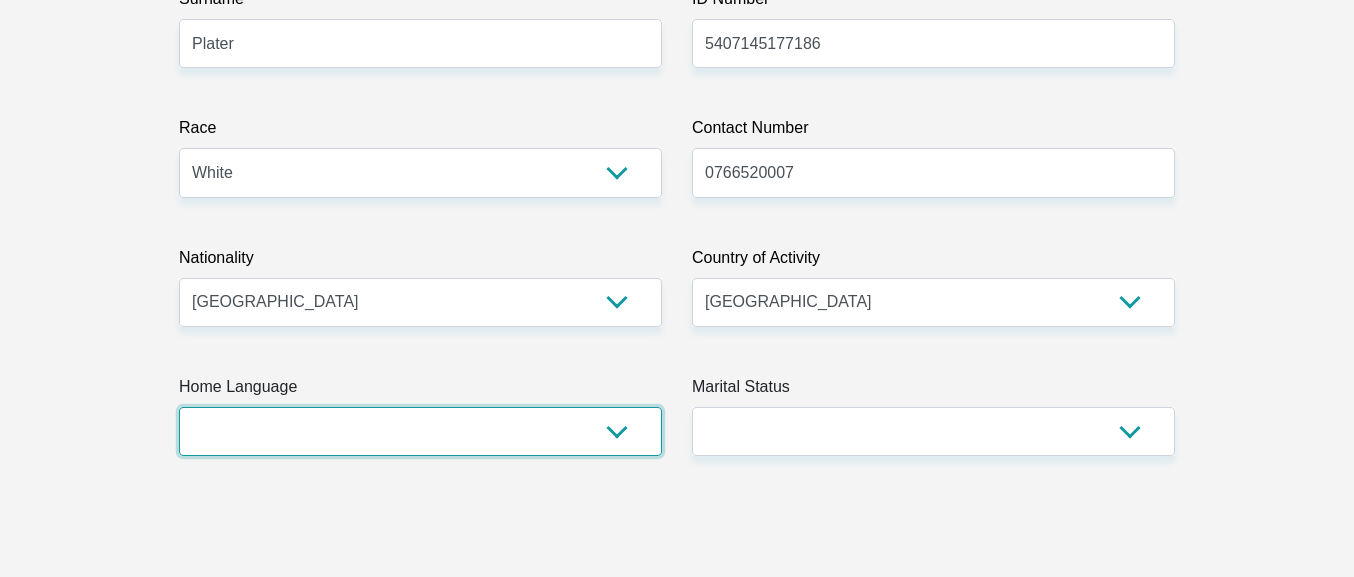 click on "Afrikaans
English
Sepedi
South Ndebele
Southern Sotho
Swati
Tsonga
Tswana
Venda
Xhosa
Zulu
Other" at bounding box center [420, 431] 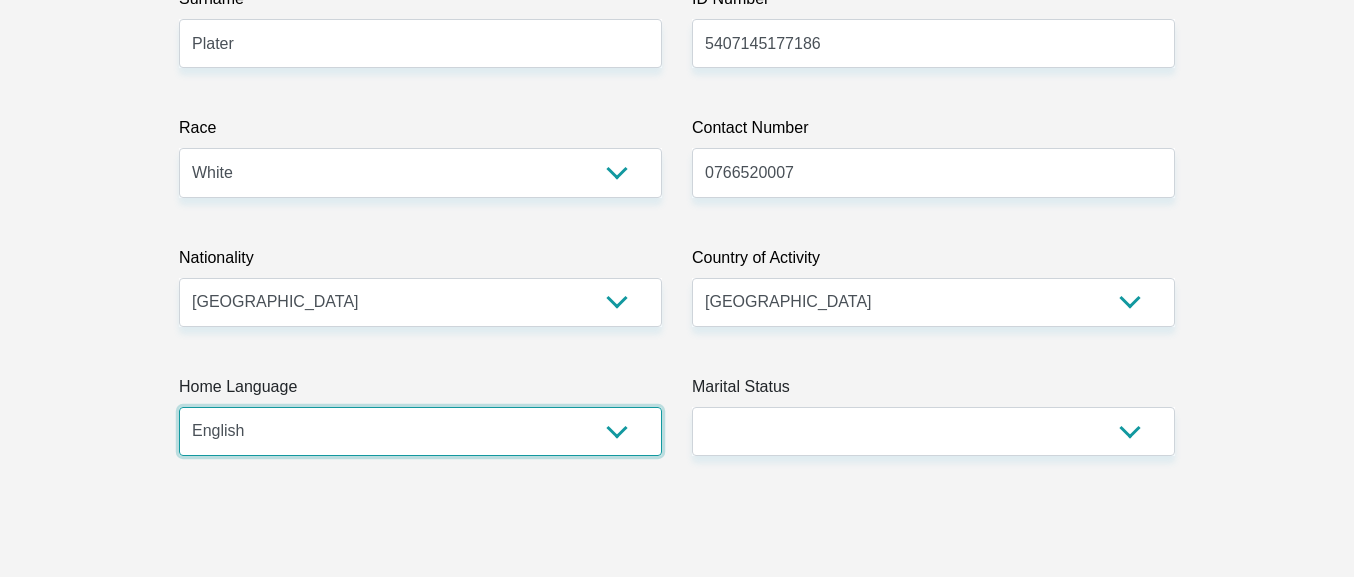 click on "English" at bounding box center [0, 0] 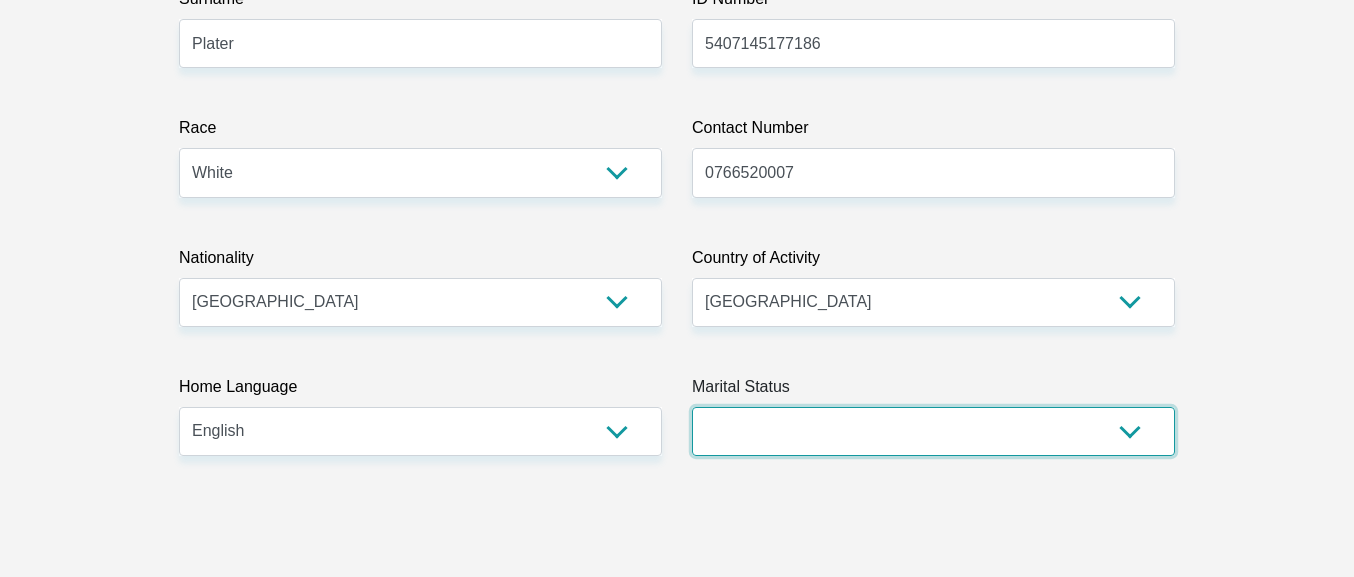 click on "Married ANC
Single
Divorced
Widowed
Married COP or Customary Law" at bounding box center (933, 431) 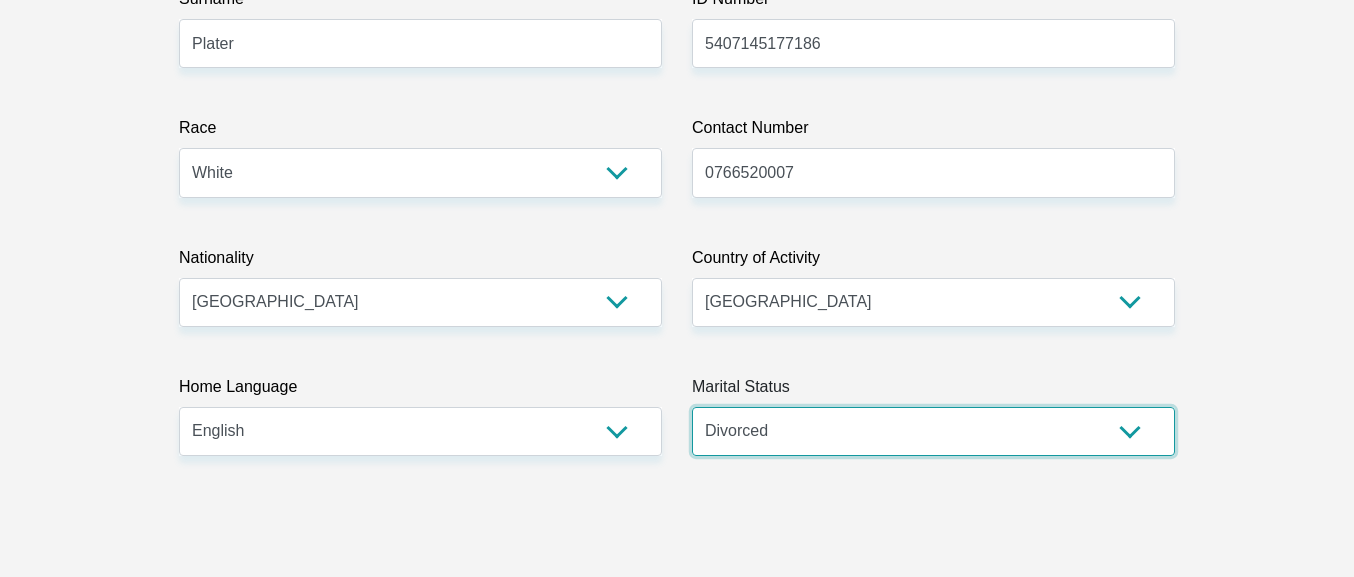 click on "Divorced" at bounding box center (0, 0) 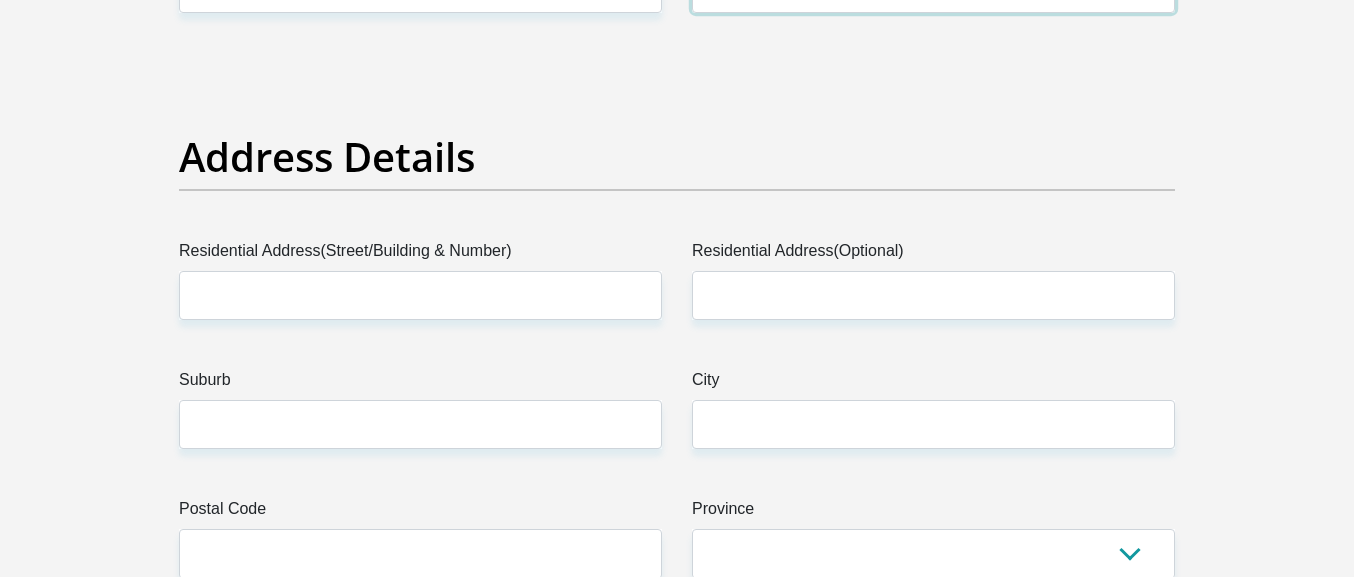 scroll, scrollTop: 1026, scrollLeft: 0, axis: vertical 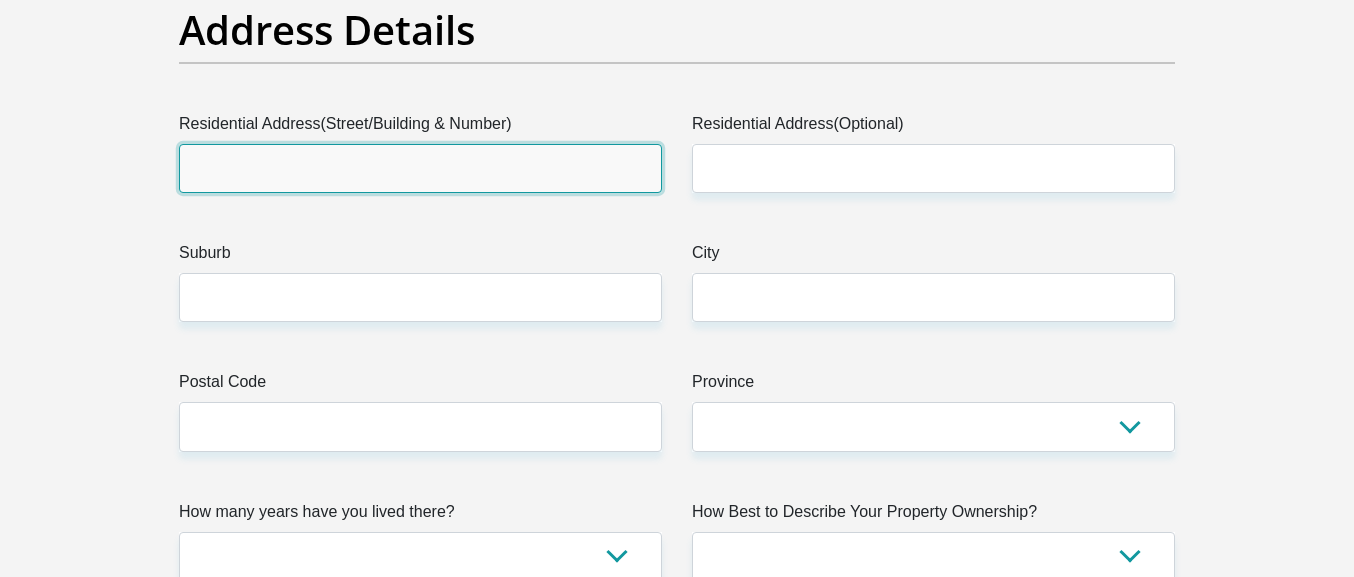 click on "Residential Address(Street/Building & Number)" at bounding box center [420, 168] 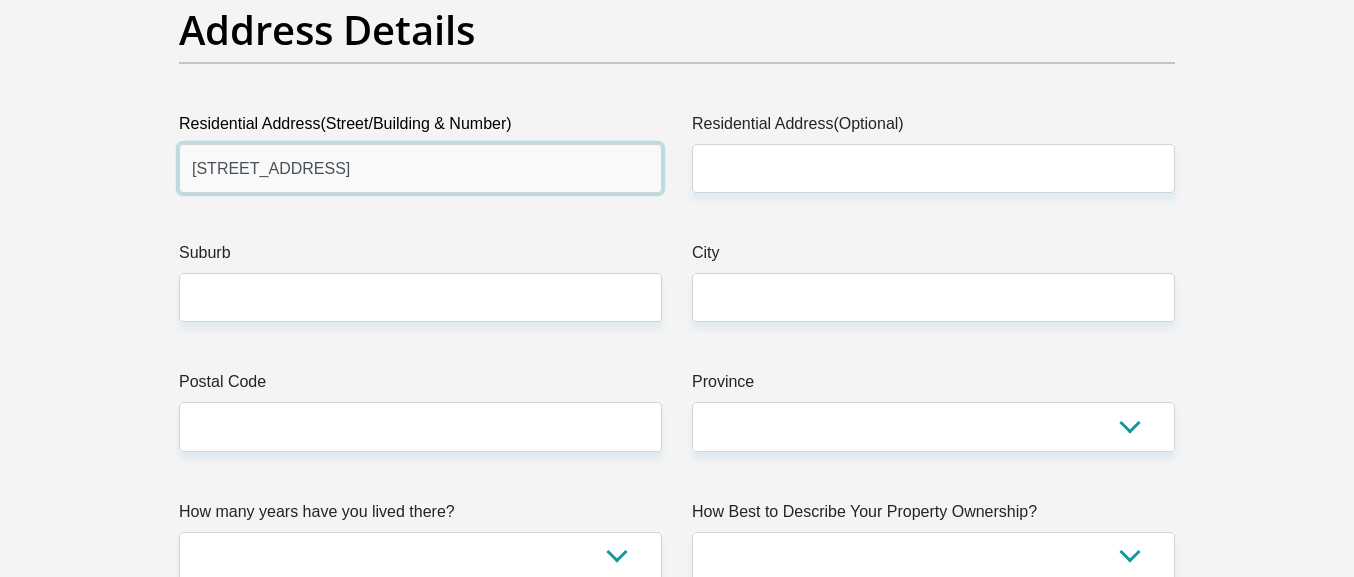 type on "[STREET_ADDRESS]" 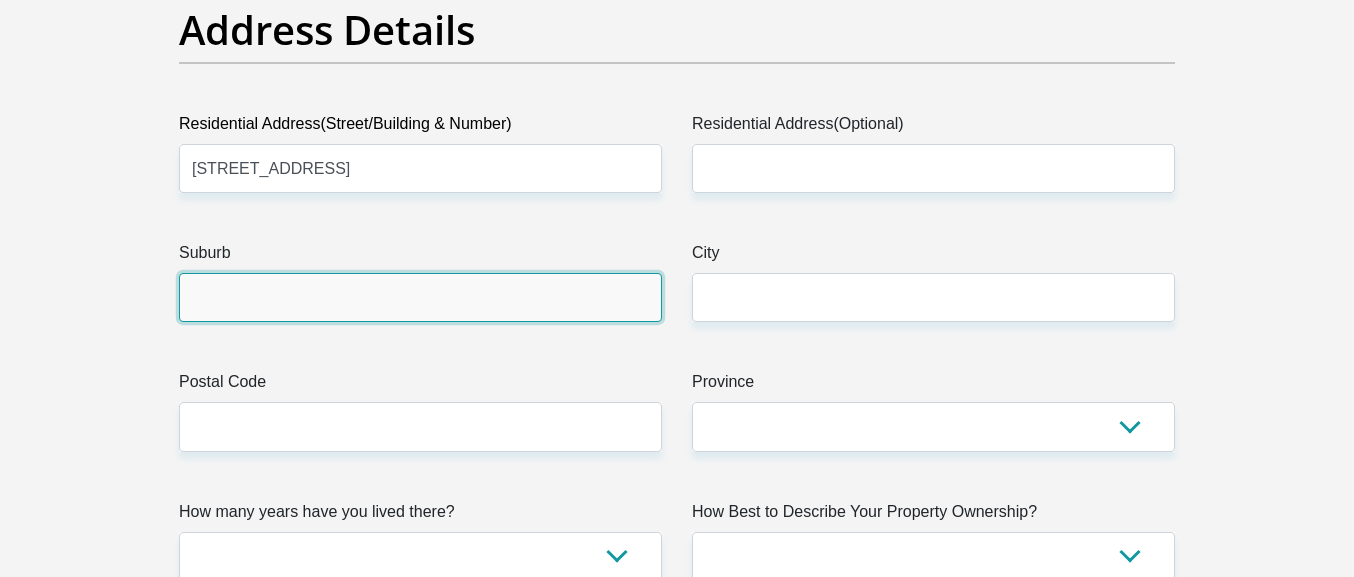 click on "Suburb" at bounding box center [420, 297] 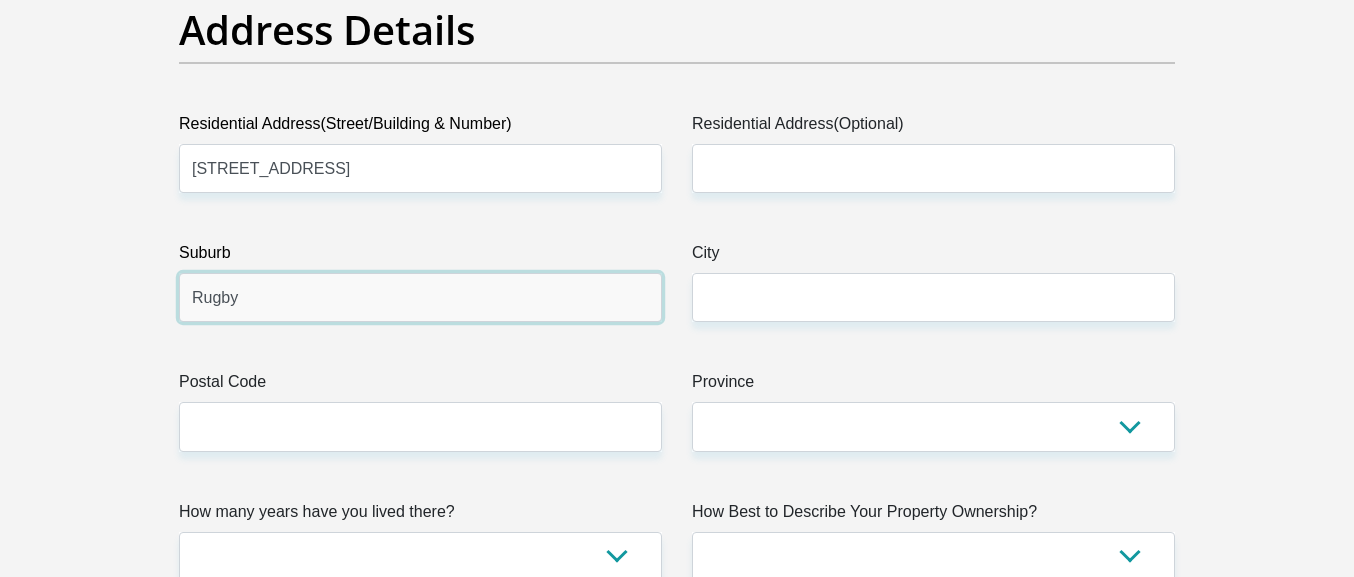 type on "Rugby" 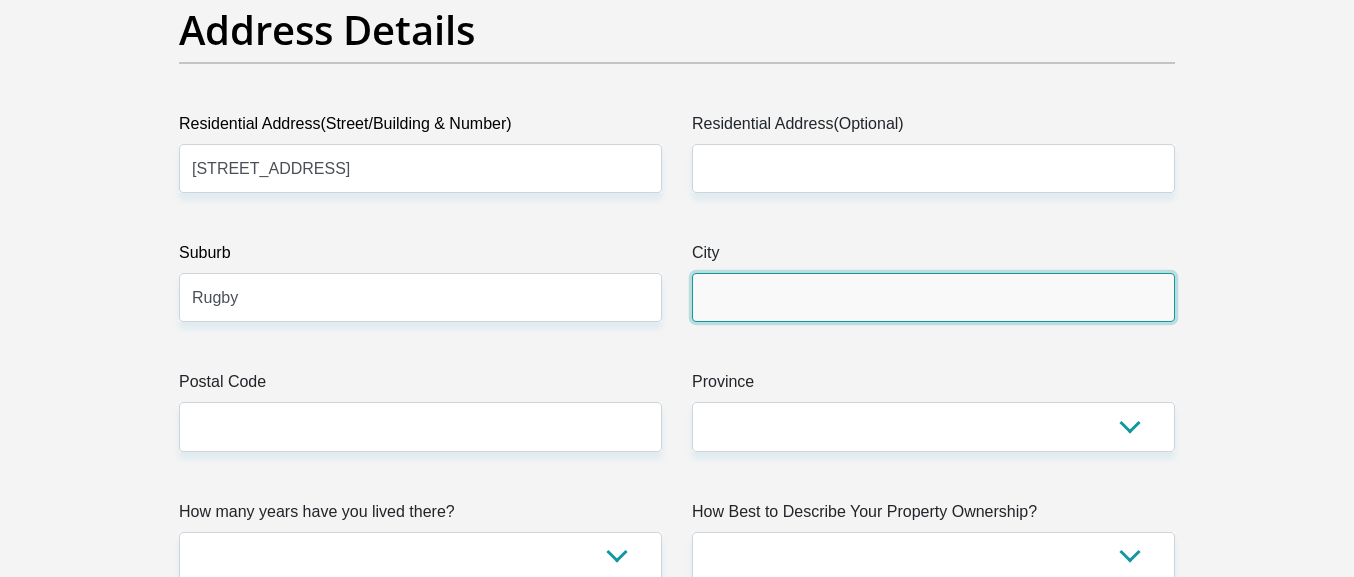 click on "City" at bounding box center (933, 297) 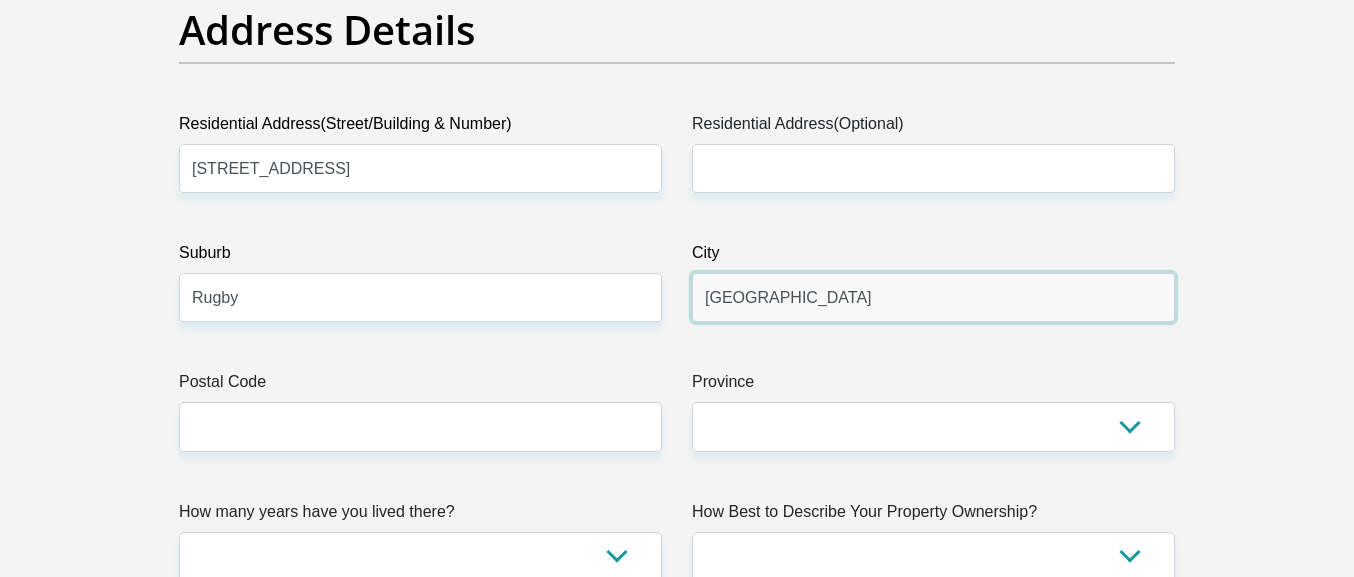 type on "[GEOGRAPHIC_DATA]" 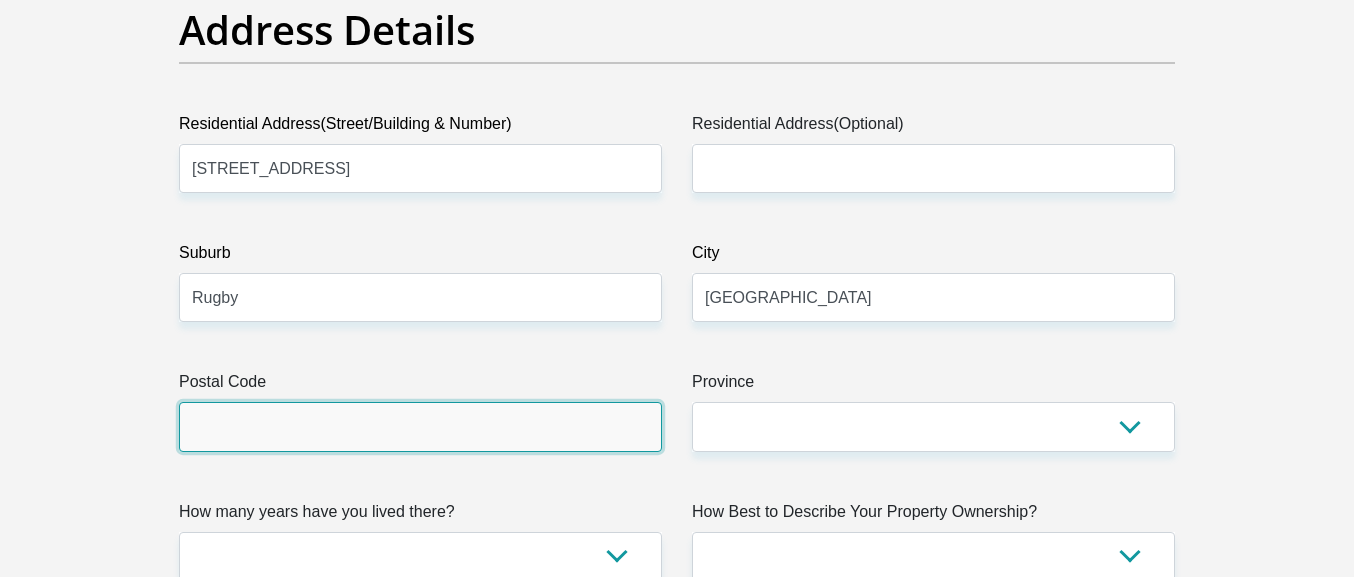 click on "Postal Code" at bounding box center [420, 426] 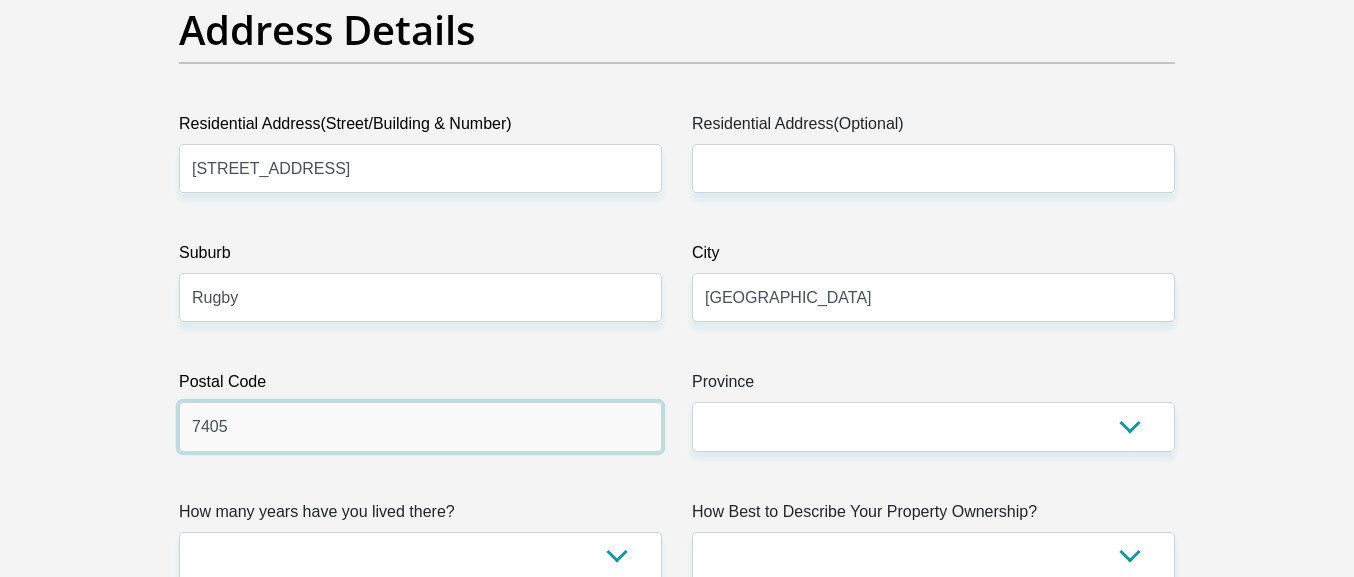 type on "7405" 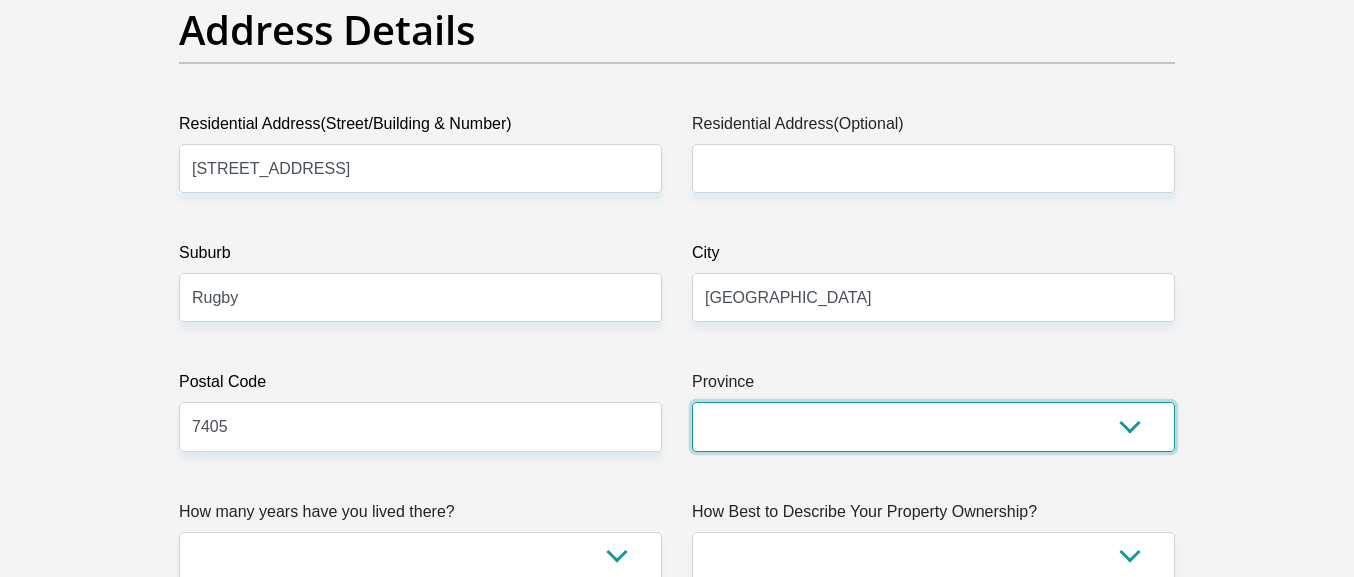 click on "Eastern Cape
Free State
[GEOGRAPHIC_DATA]
[GEOGRAPHIC_DATA][DATE]
[GEOGRAPHIC_DATA]
[GEOGRAPHIC_DATA]
[GEOGRAPHIC_DATA]
[GEOGRAPHIC_DATA]" at bounding box center [933, 426] 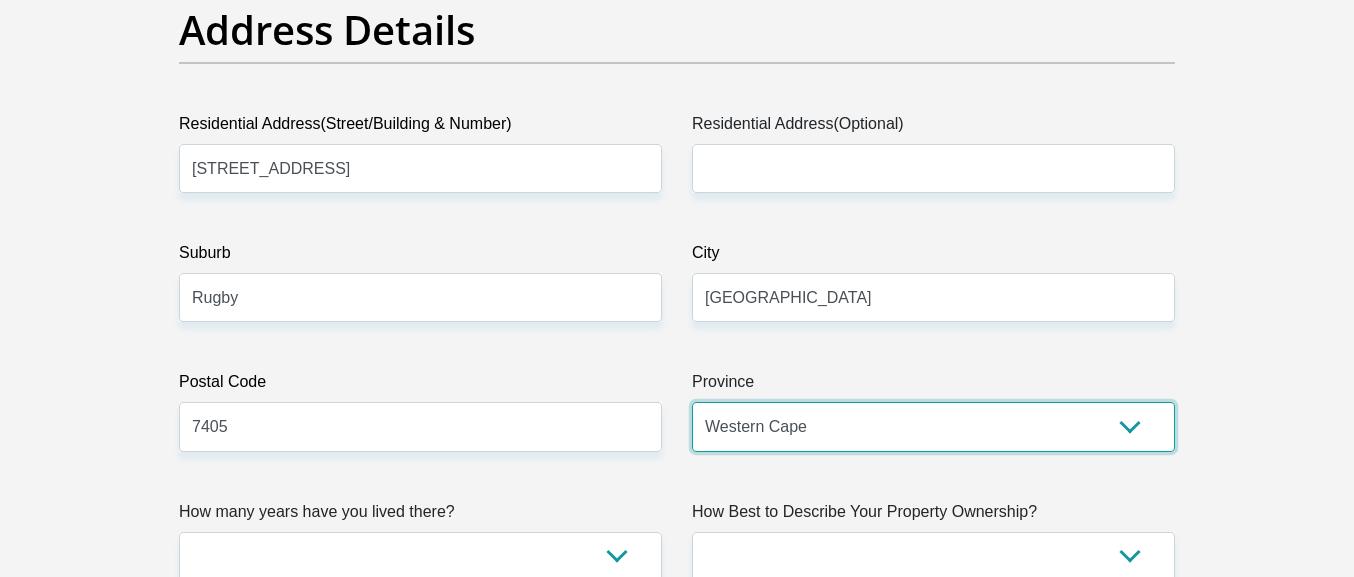 click on "Western Cape" at bounding box center [0, 0] 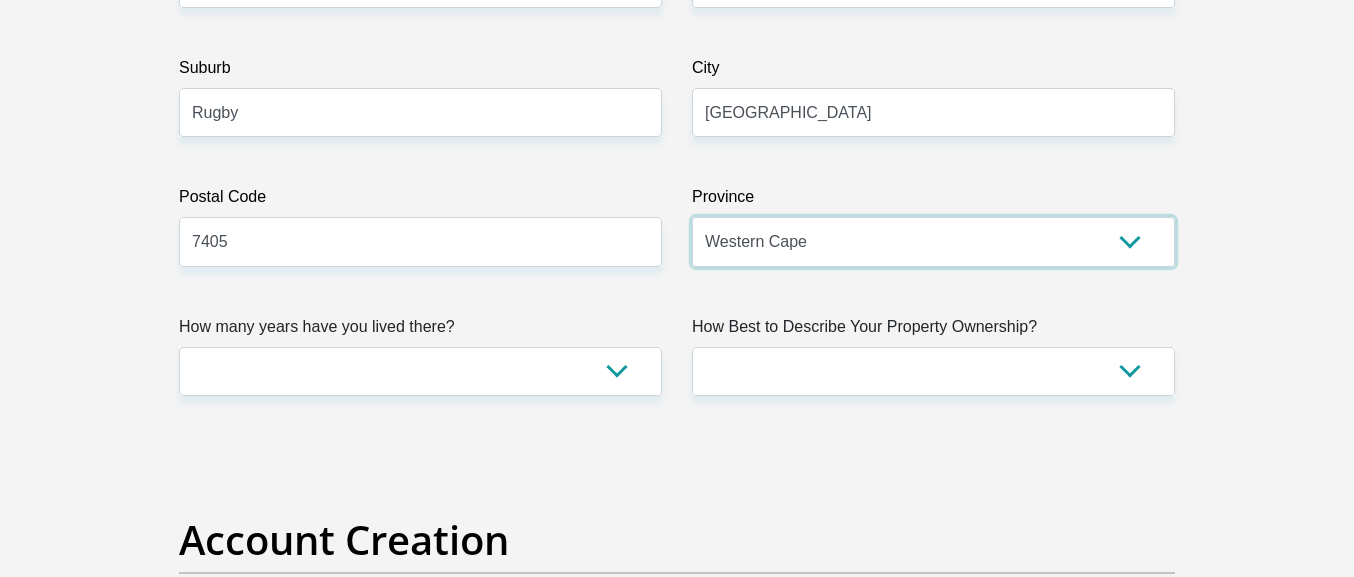 scroll, scrollTop: 1254, scrollLeft: 0, axis: vertical 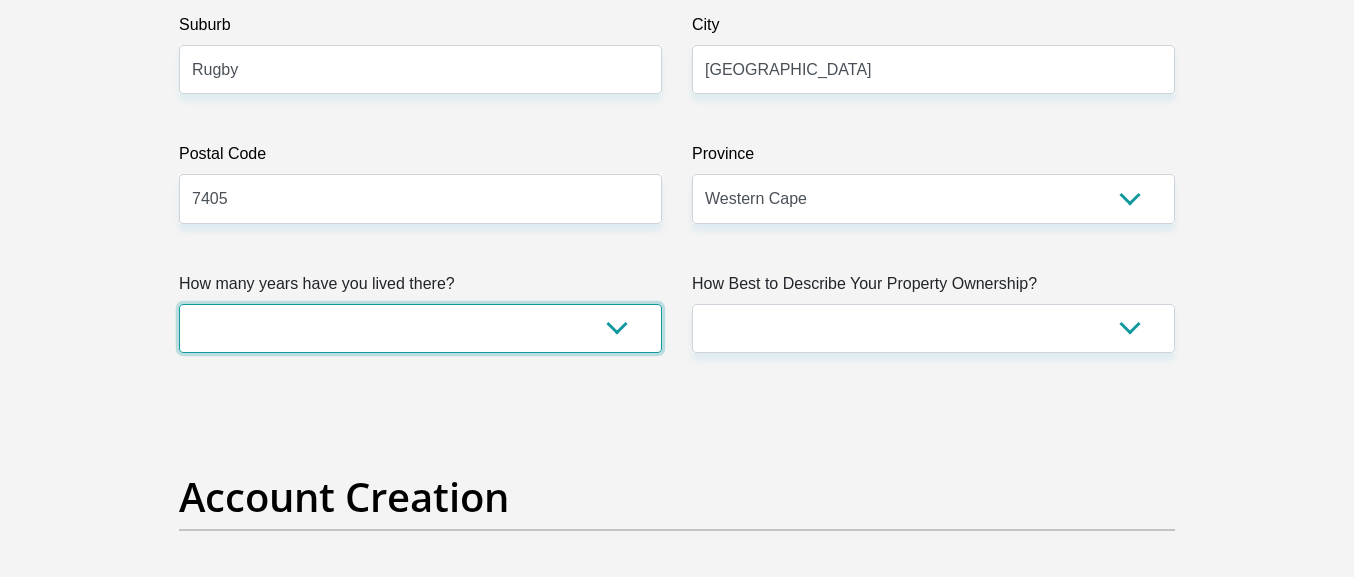 click on "less than 1 year
1-3 years
3-5 years
5+ years" at bounding box center [420, 328] 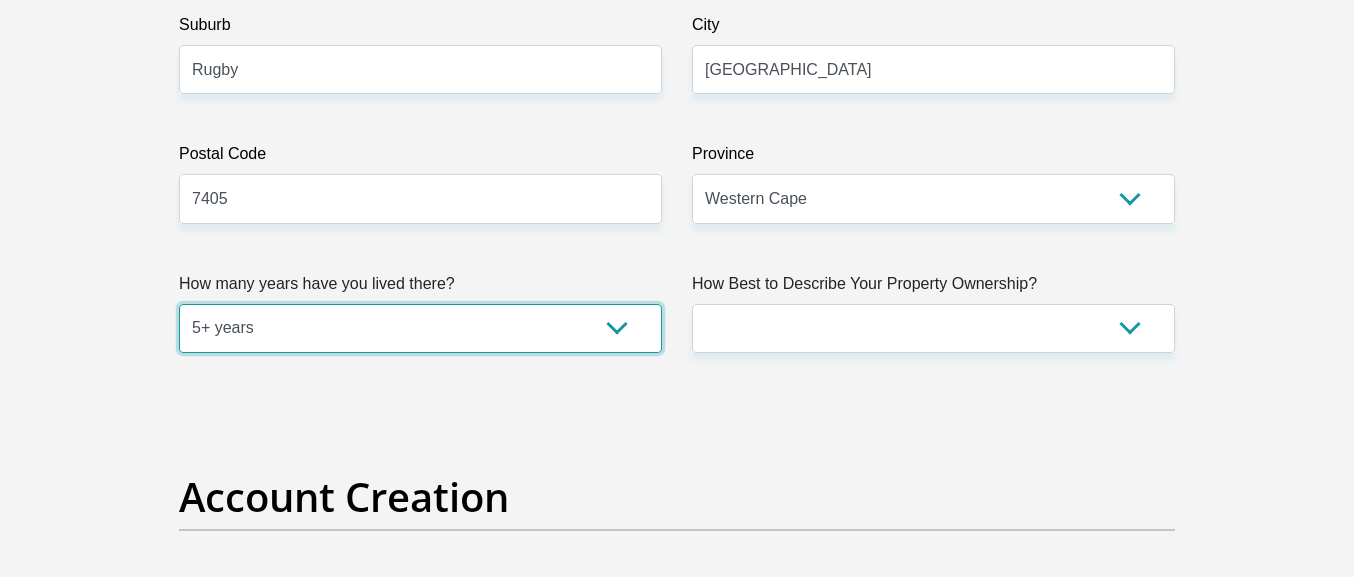 click on "5+ years" at bounding box center (0, 0) 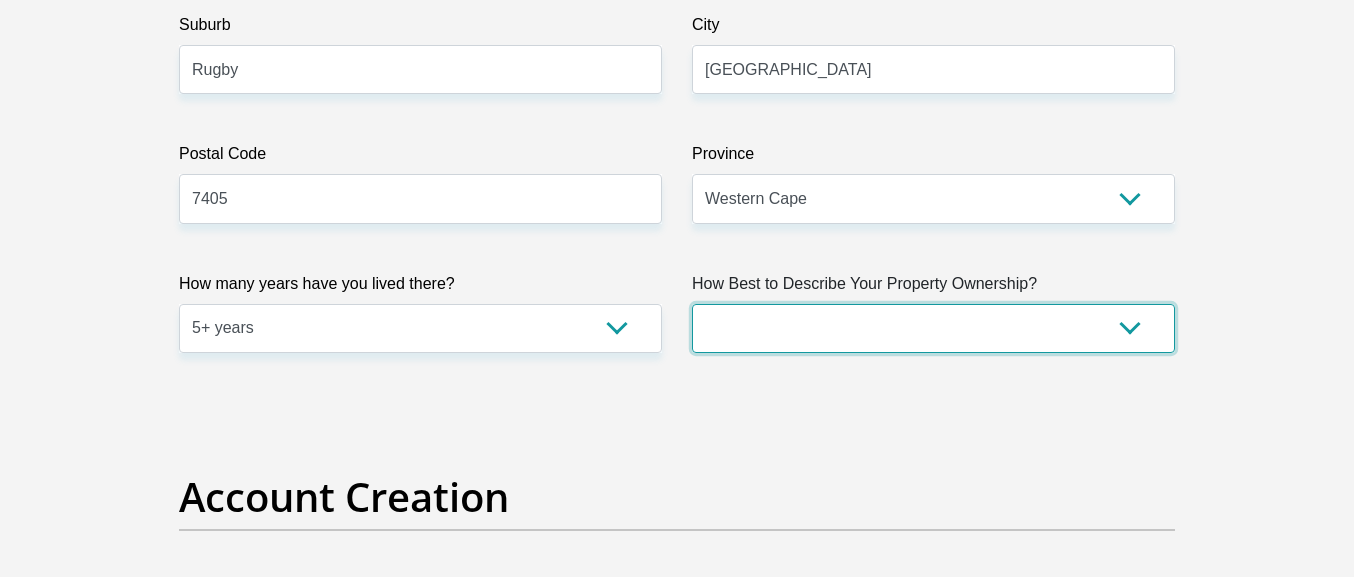 click on "Owned
Rented
Family Owned
Company Dwelling" at bounding box center (933, 328) 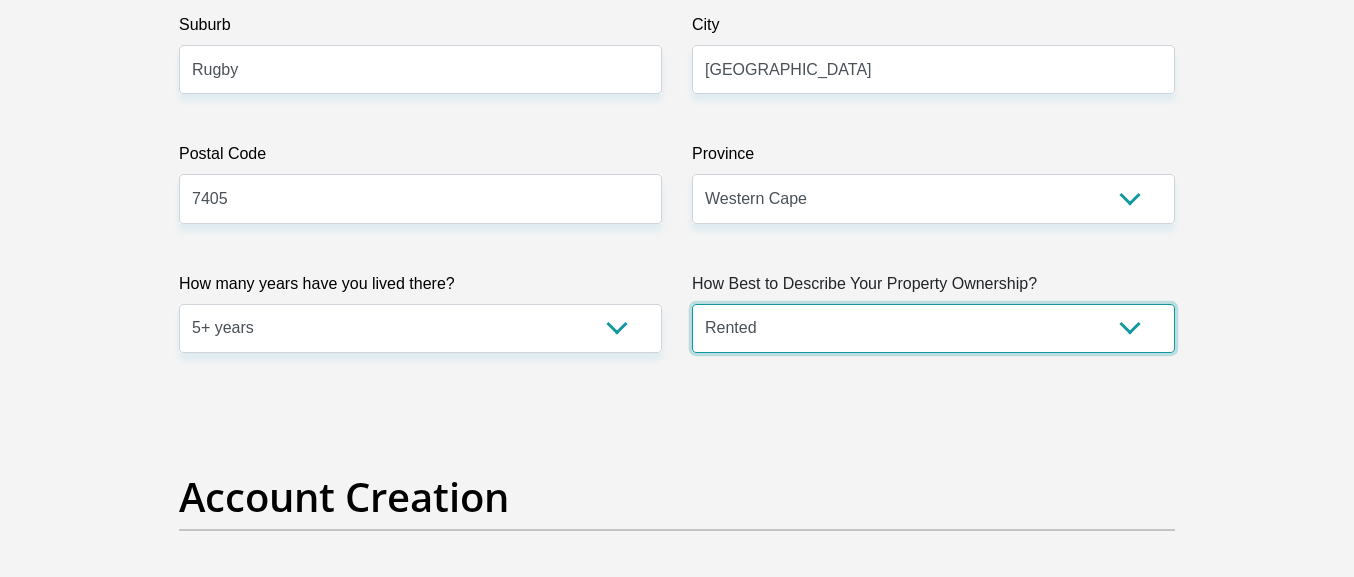 click on "Rented" at bounding box center [0, 0] 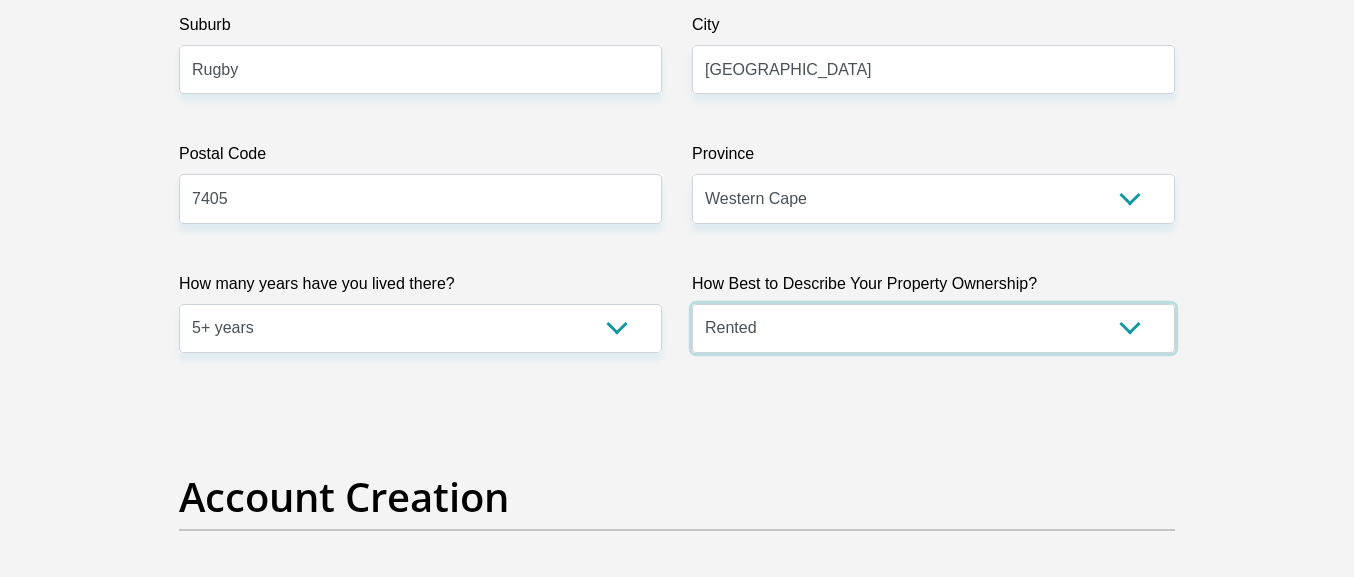 scroll, scrollTop: 1596, scrollLeft: 0, axis: vertical 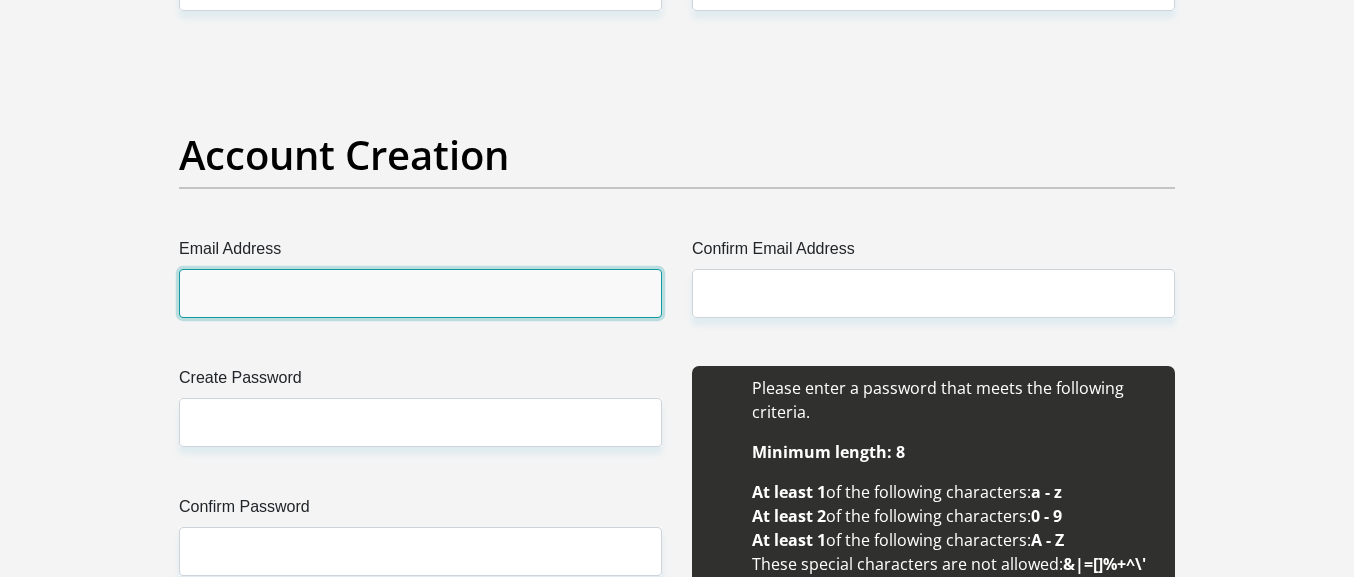 click on "Email Address" at bounding box center (420, 293) 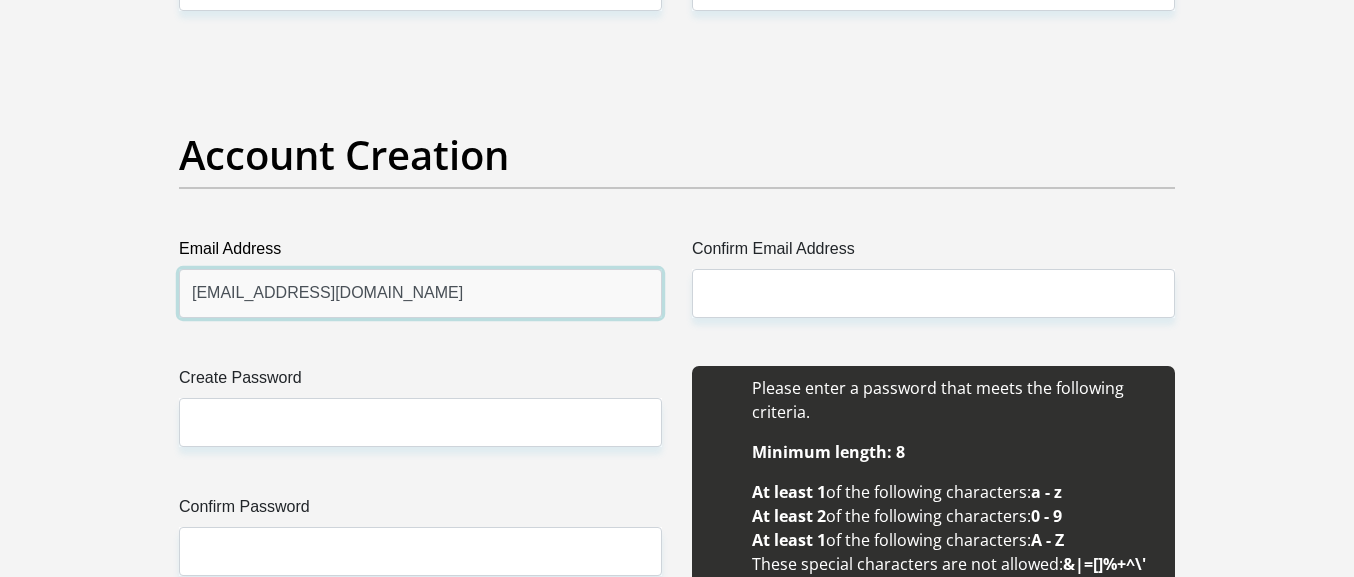drag, startPoint x: 372, startPoint y: 298, endPoint x: 154, endPoint y: 286, distance: 218.33003 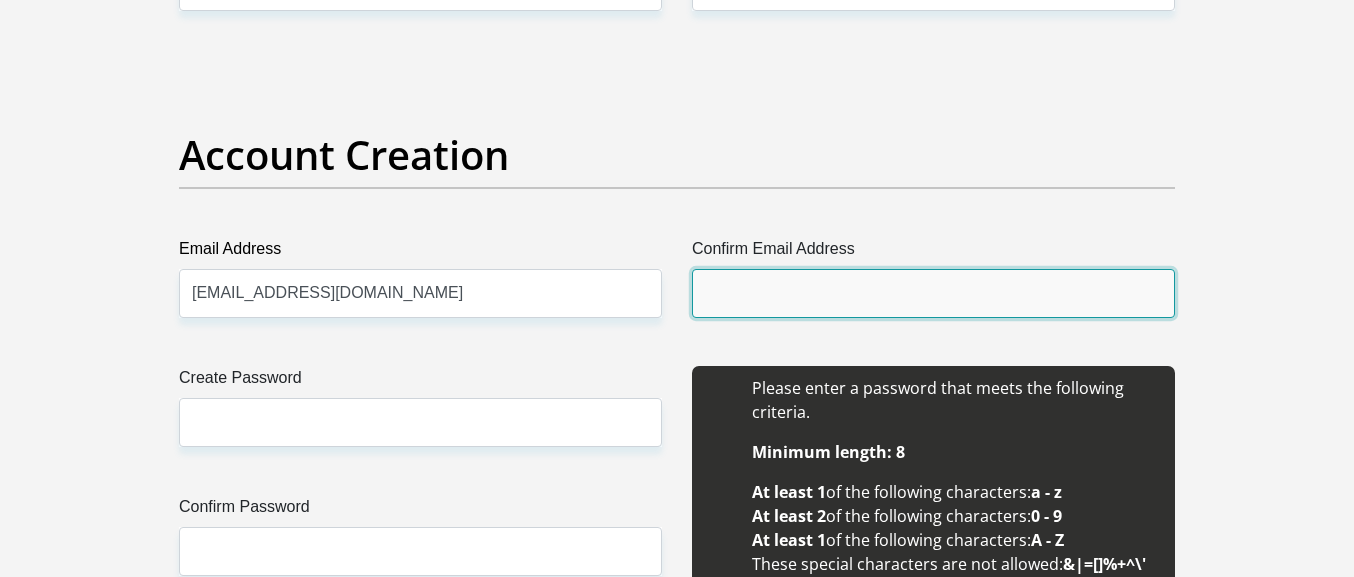 click on "Confirm Email Address" at bounding box center [933, 293] 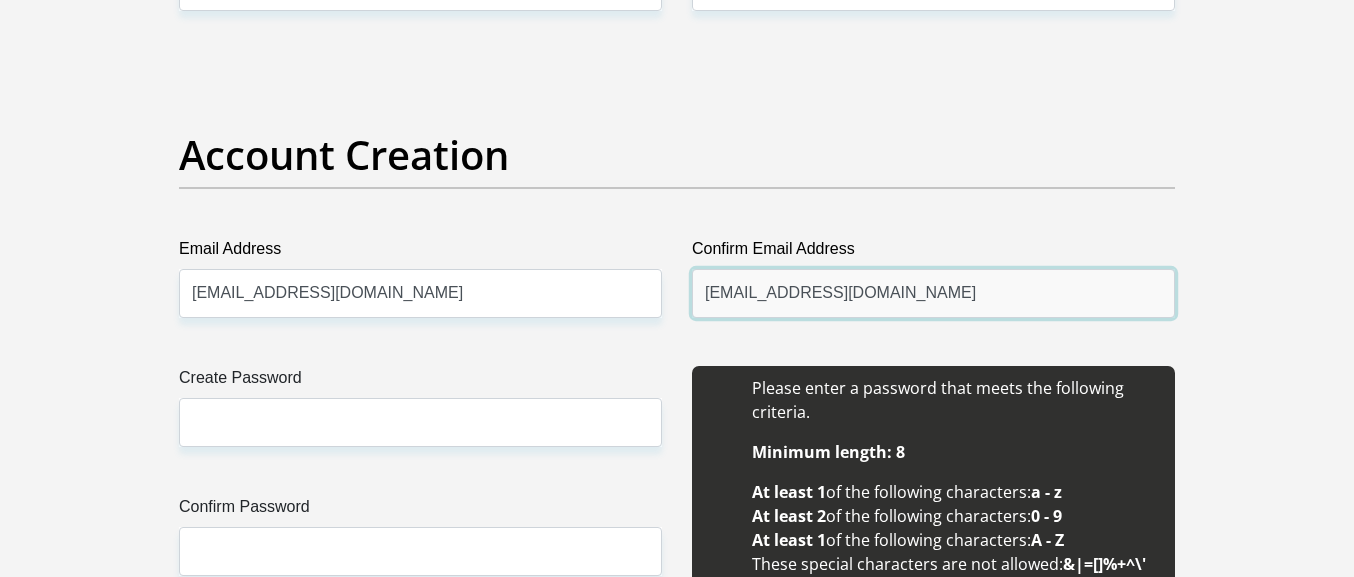 type on "[EMAIL_ADDRESS][DOMAIN_NAME]" 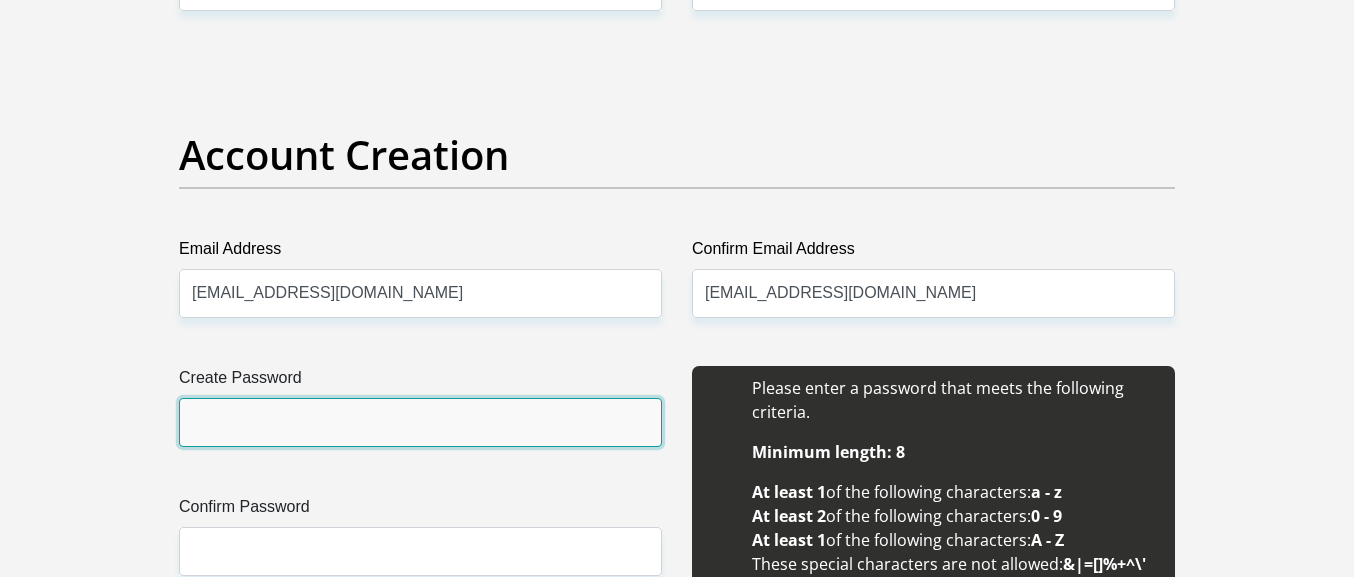 click on "Create Password" at bounding box center (420, 422) 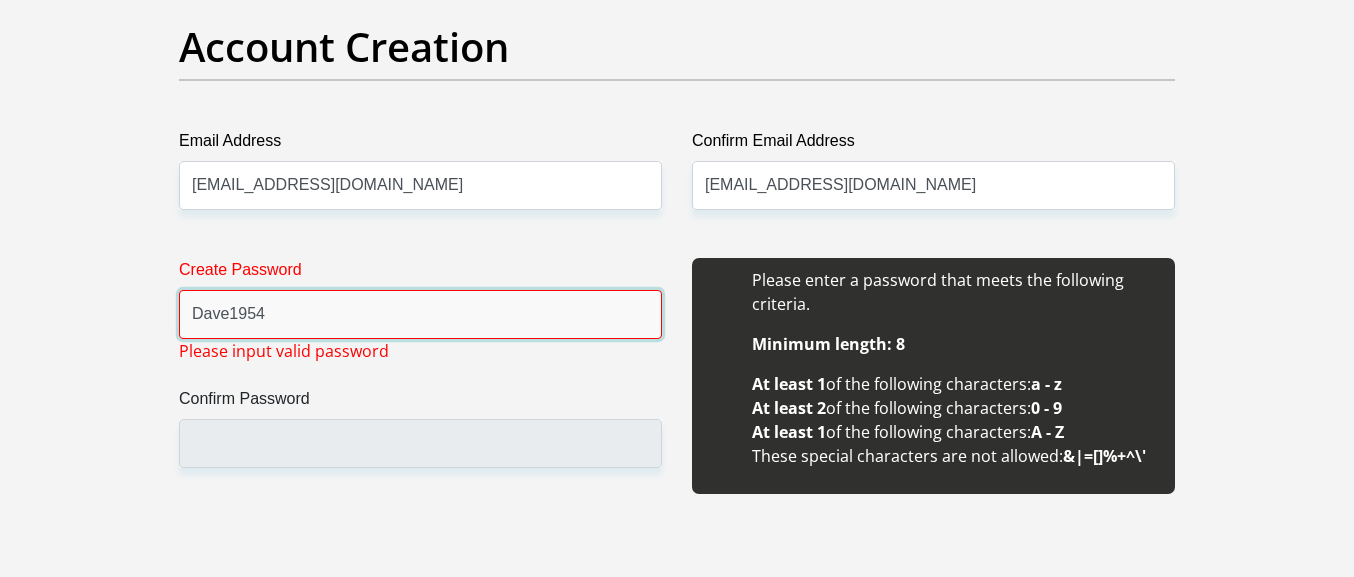 scroll, scrollTop: 1710, scrollLeft: 0, axis: vertical 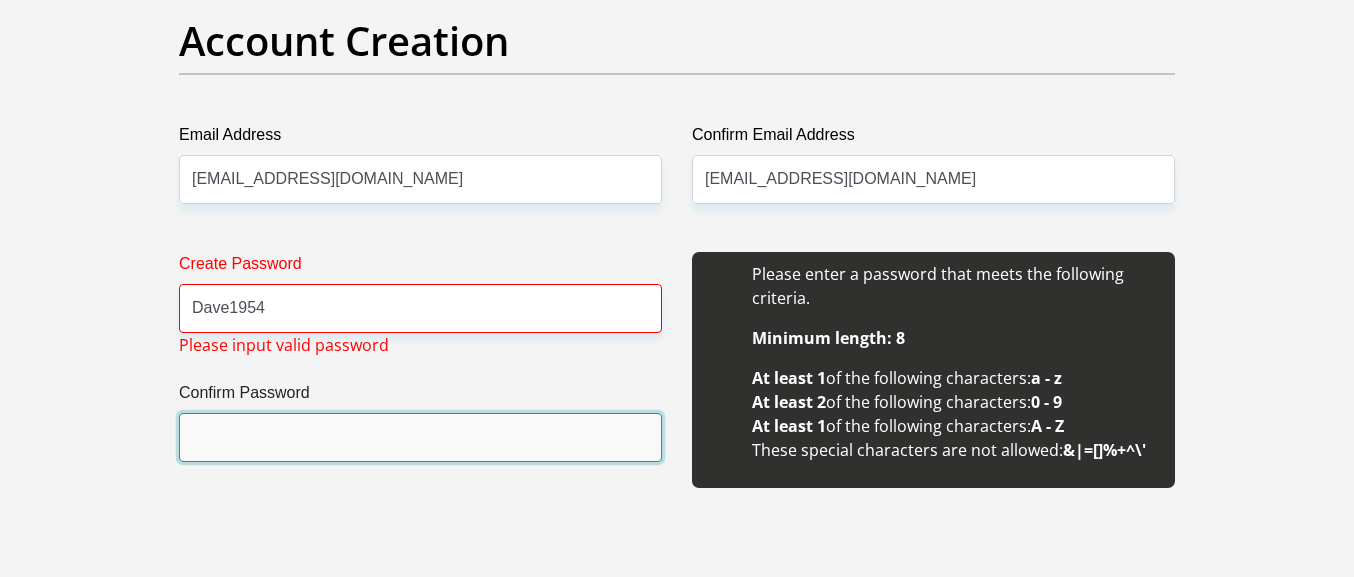 click on "Confirm Password" at bounding box center (420, 437) 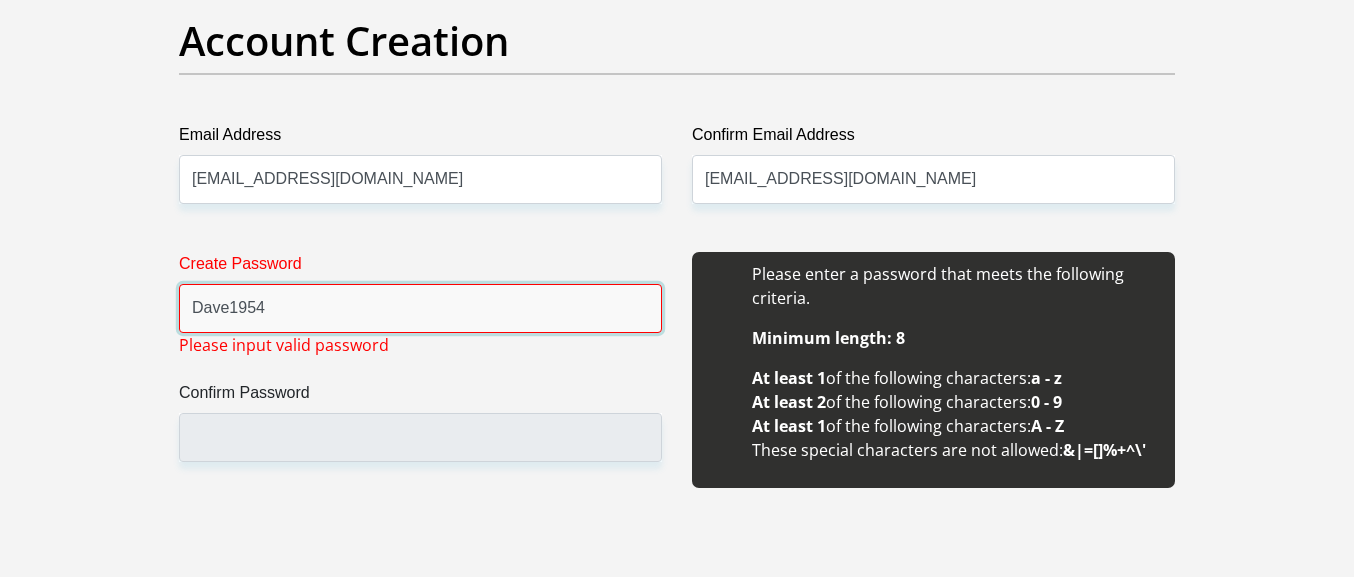 click on "Dave1954" at bounding box center (420, 308) 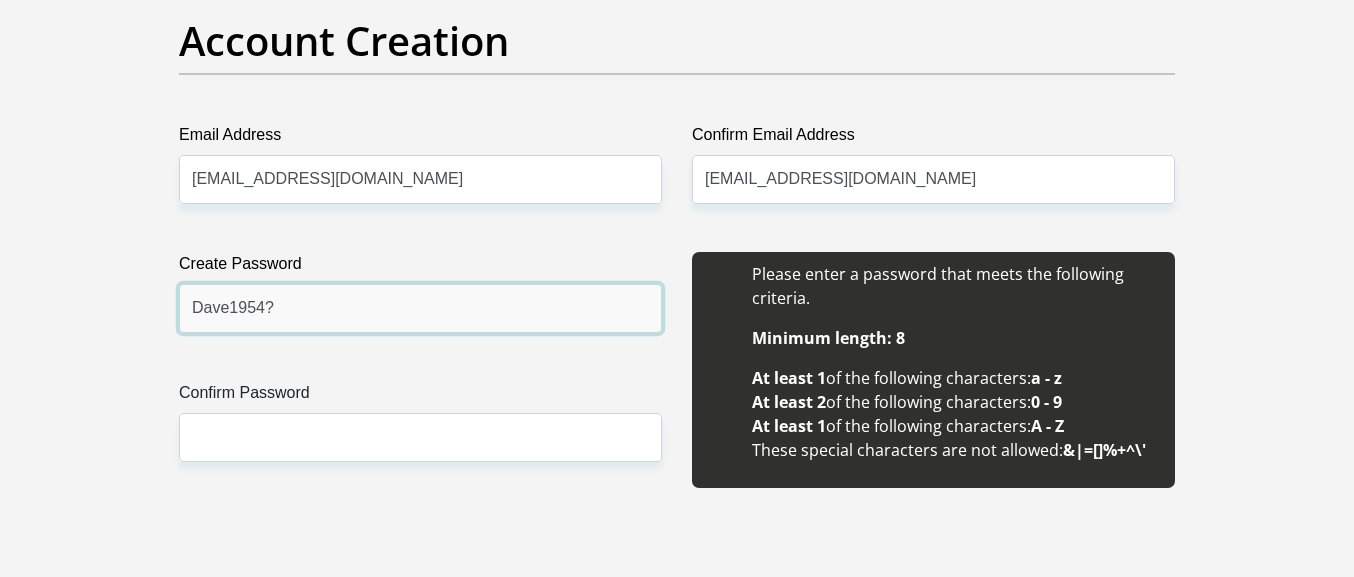 drag, startPoint x: 192, startPoint y: 306, endPoint x: 272, endPoint y: 308, distance: 80.024994 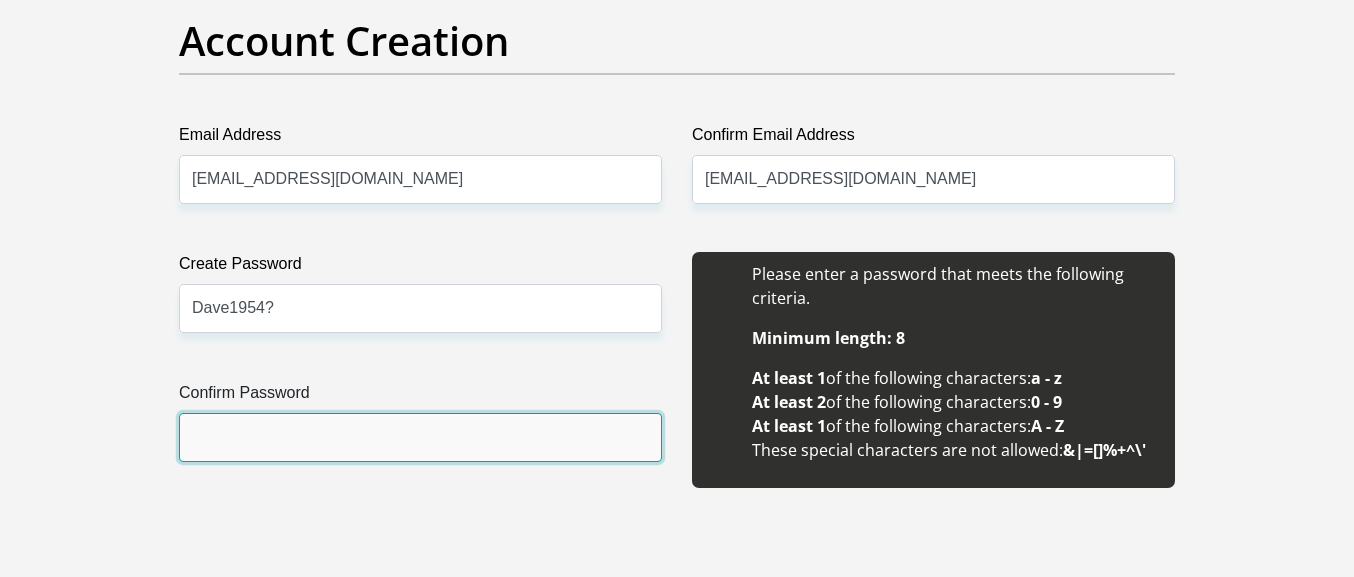click on "Confirm Password" at bounding box center (420, 437) 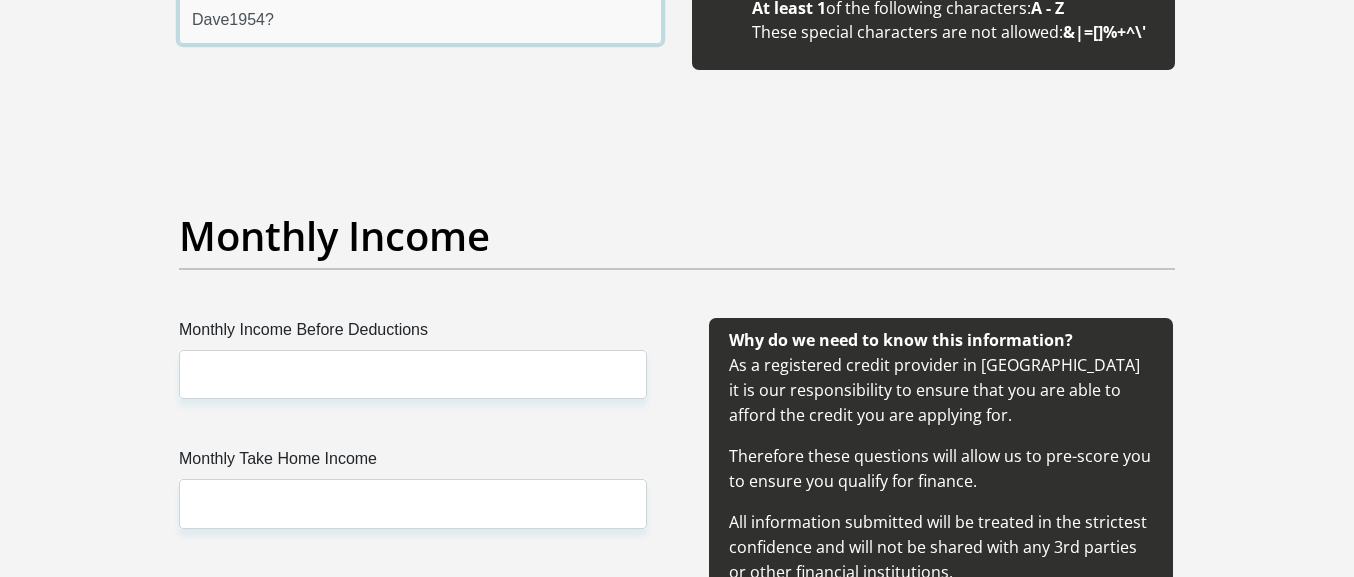 scroll, scrollTop: 2166, scrollLeft: 0, axis: vertical 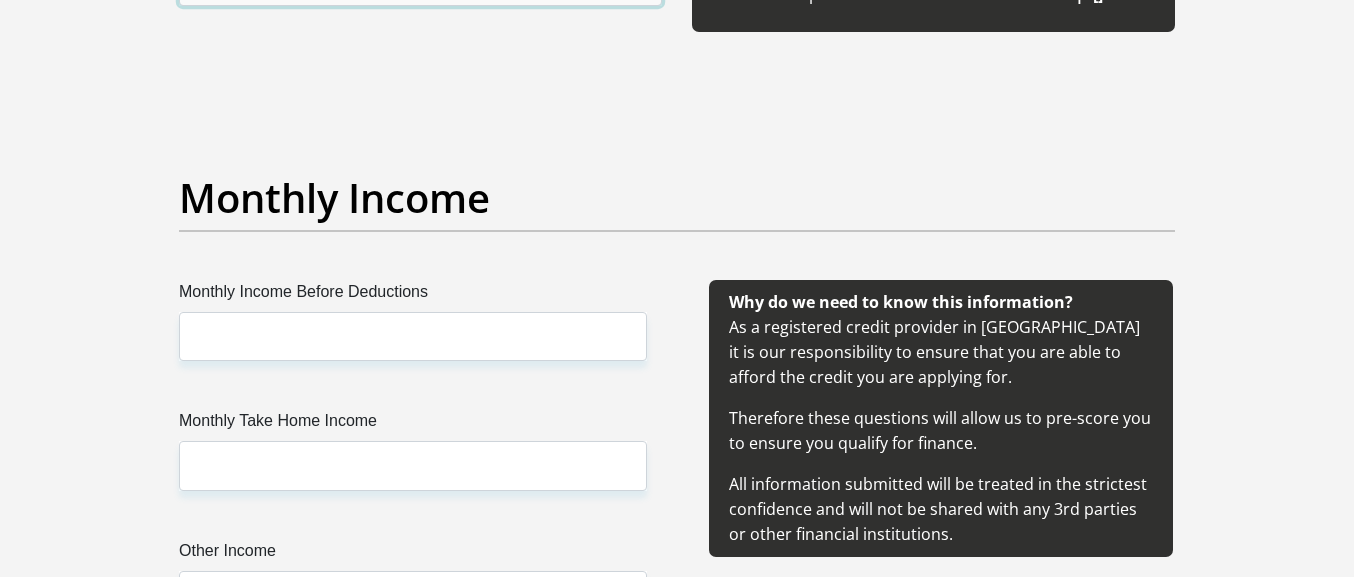 type on "Dave1954?" 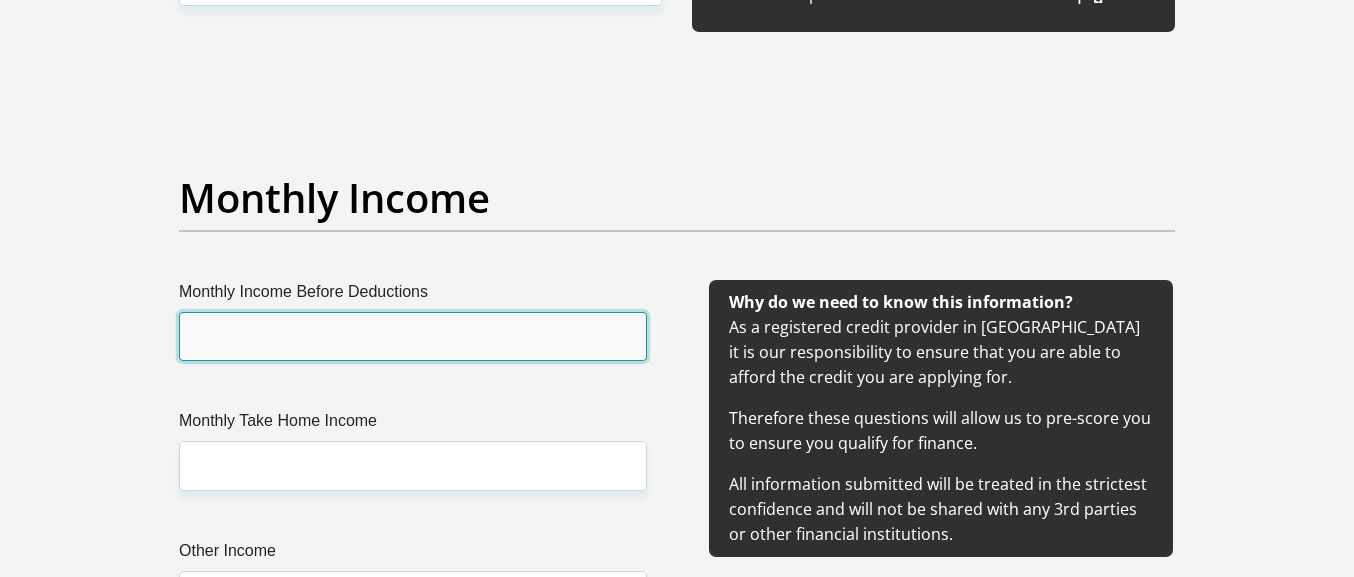 click on "Monthly Income Before Deductions" at bounding box center [413, 336] 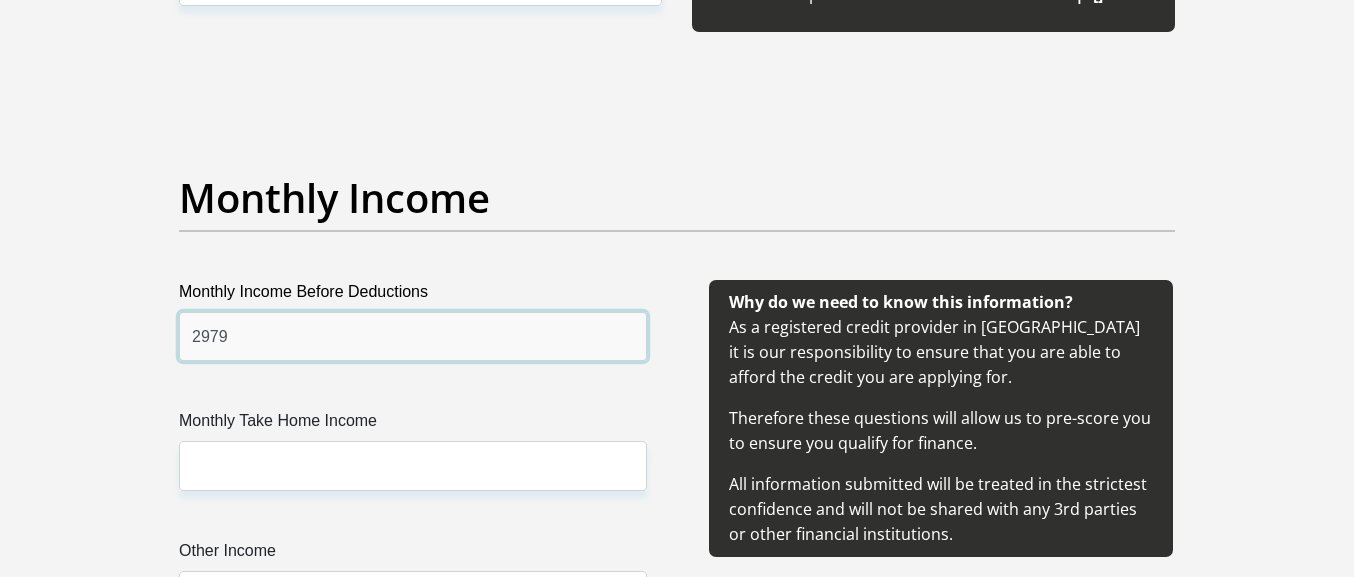 type on "2979" 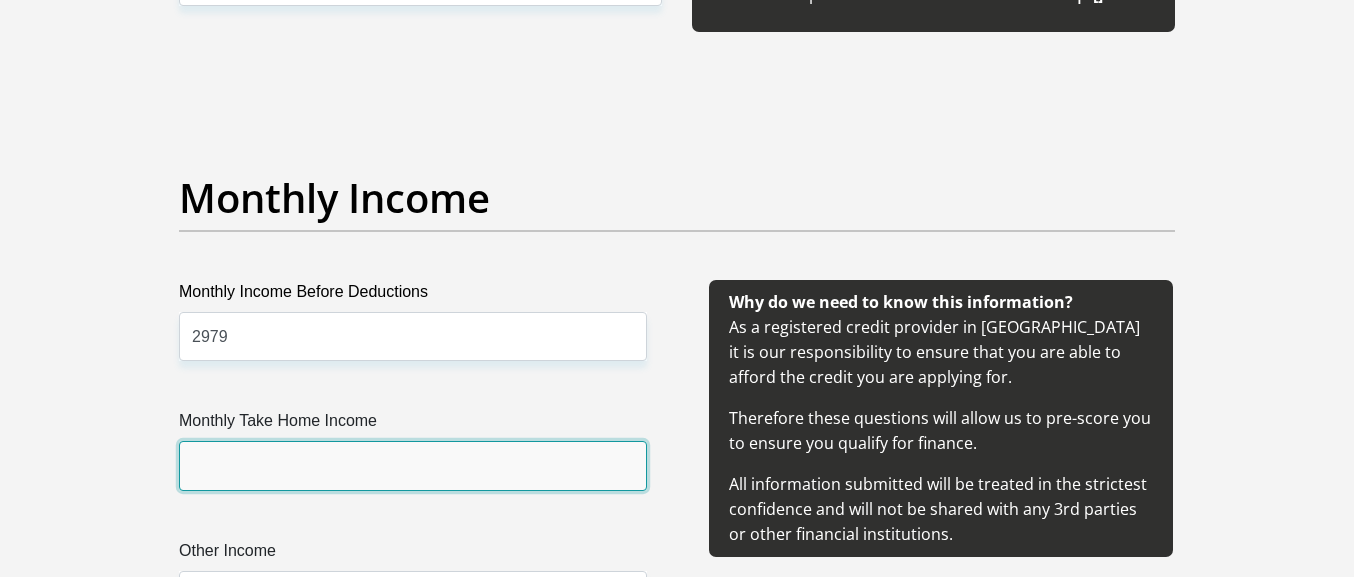 click on "Monthly Take Home Income" at bounding box center [413, 465] 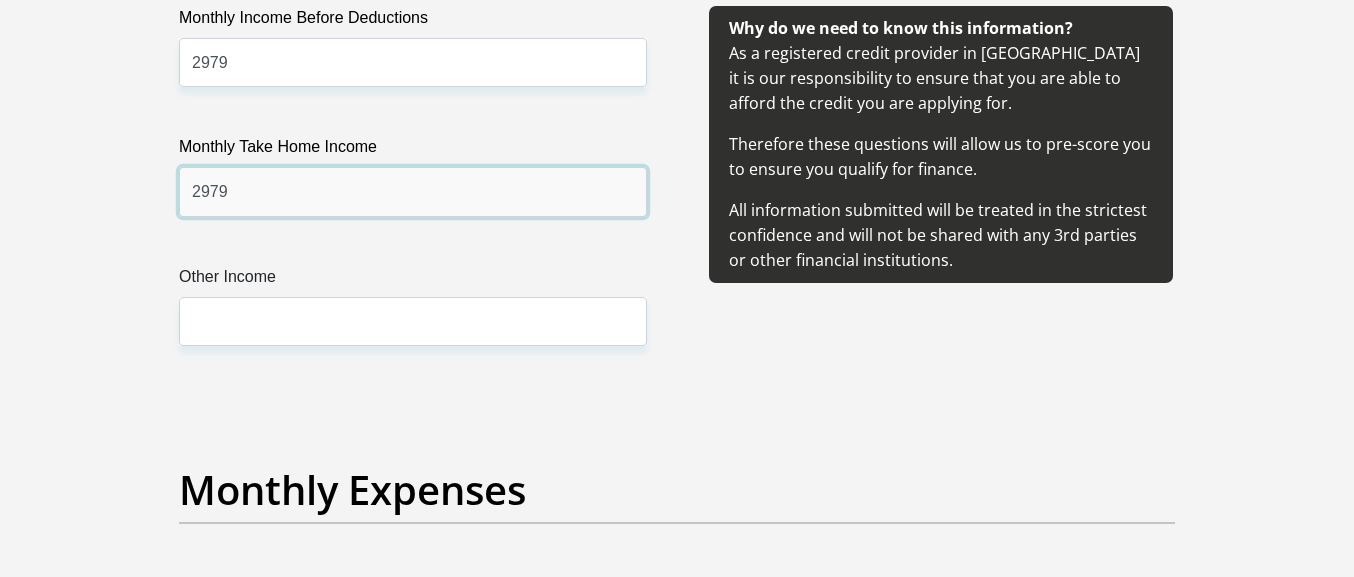 scroll, scrollTop: 2508, scrollLeft: 0, axis: vertical 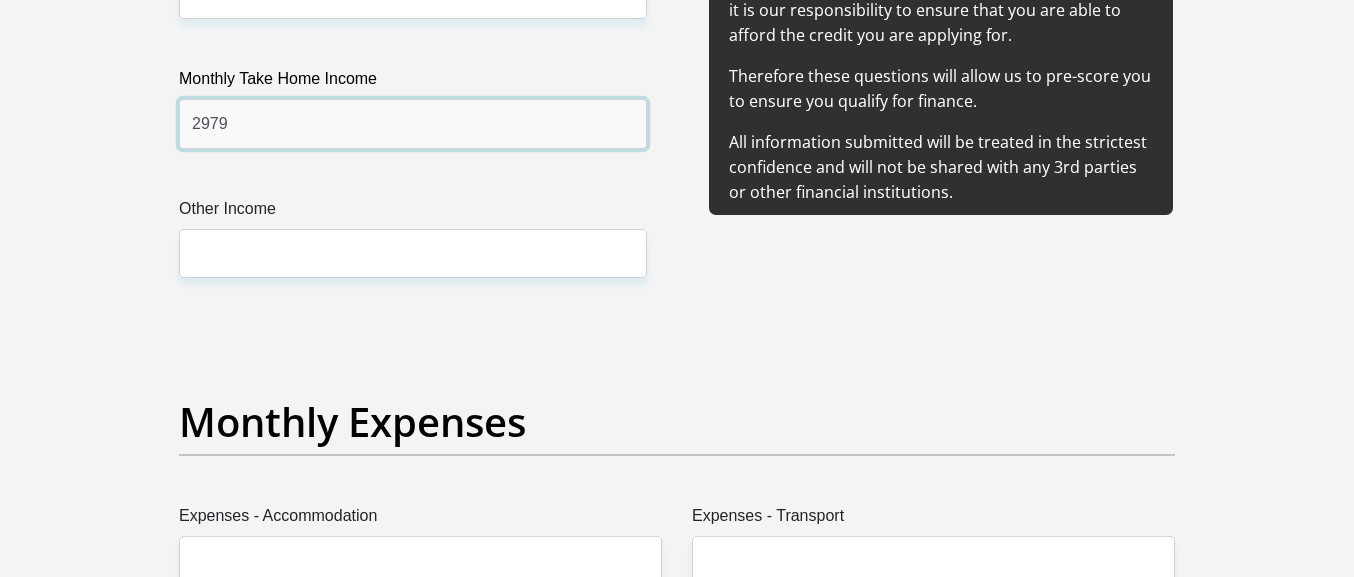 type on "2979" 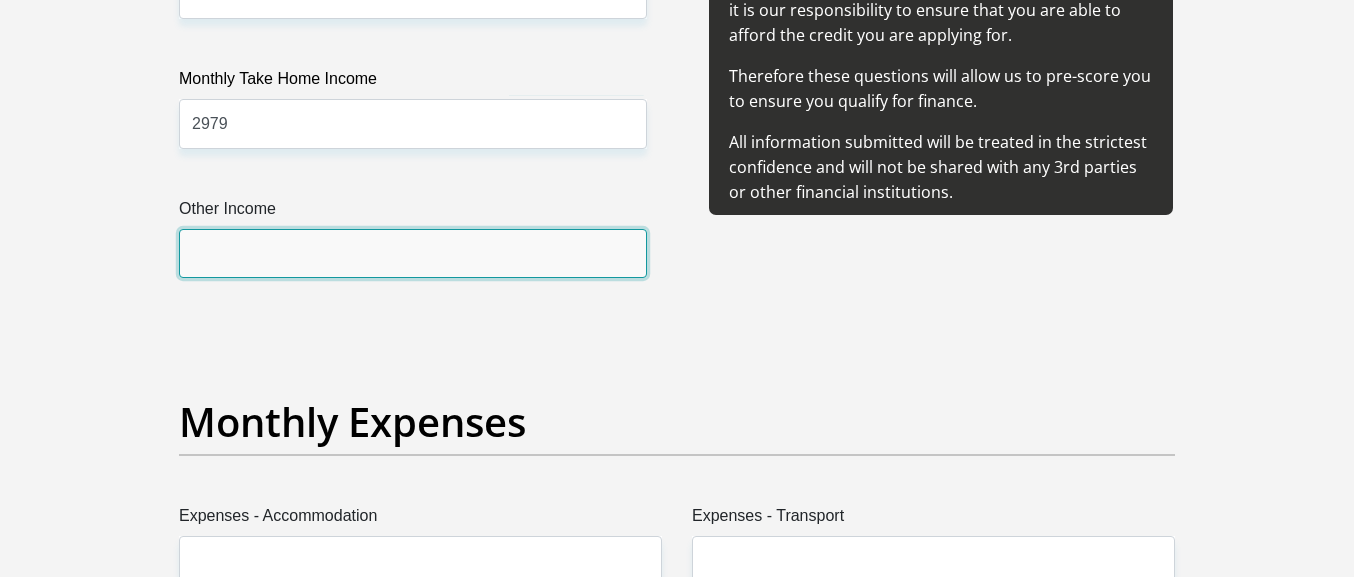 click on "Other Income" at bounding box center [413, 253] 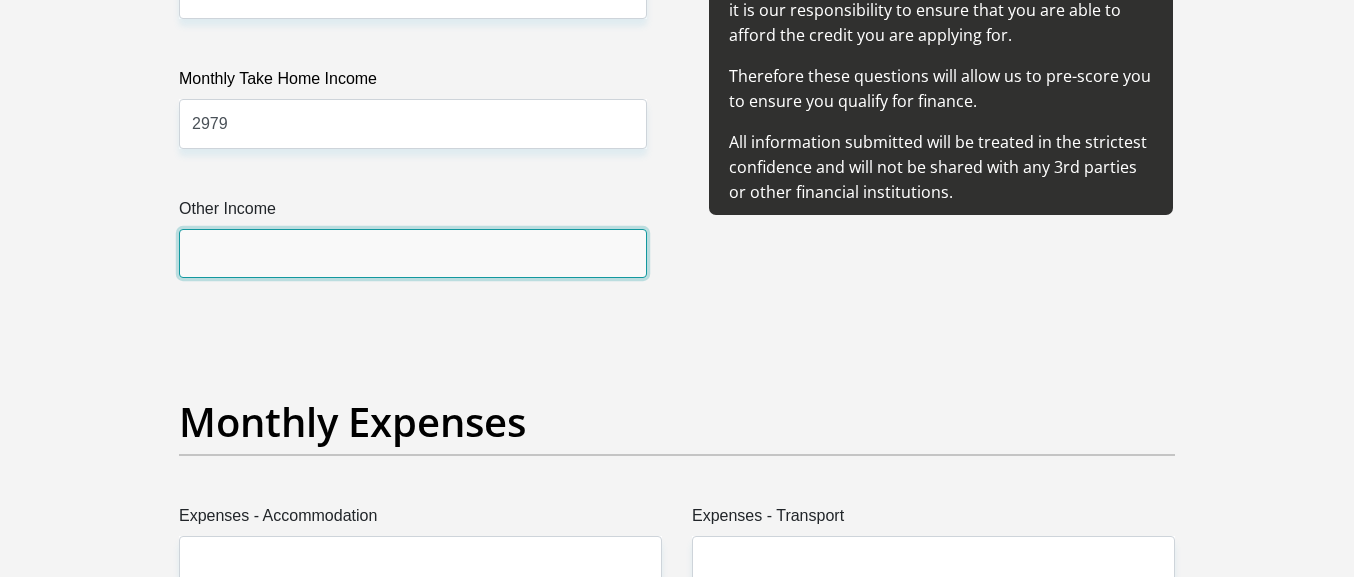 scroll, scrollTop: 2394, scrollLeft: 0, axis: vertical 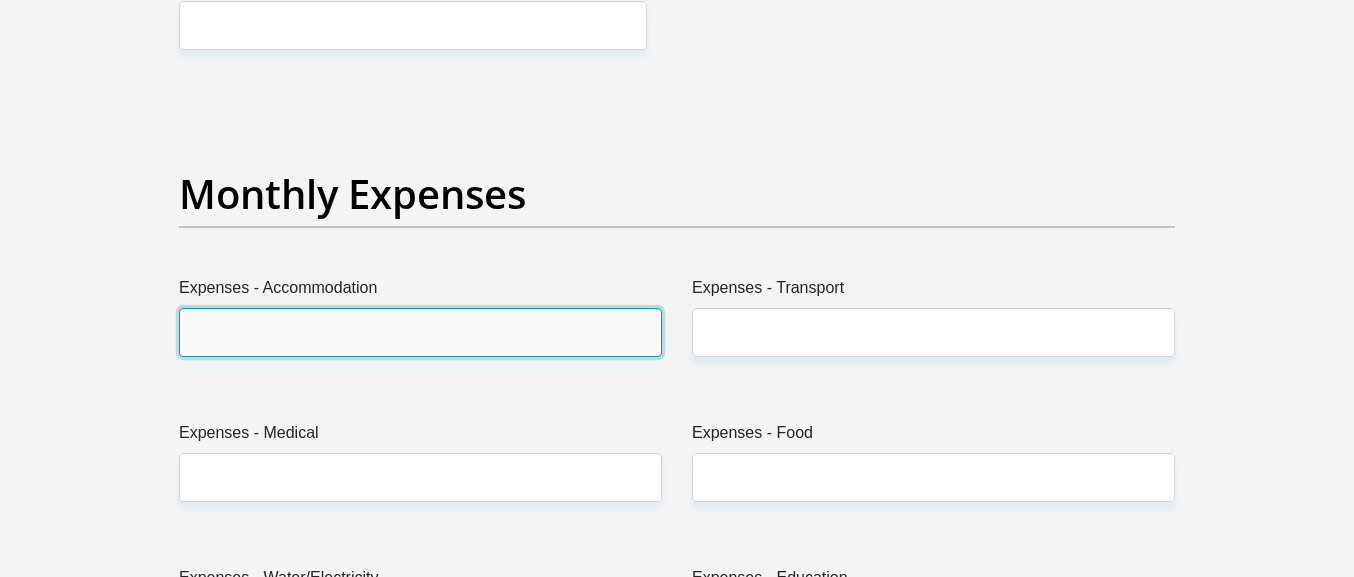 click on "Expenses - Accommodation" at bounding box center [420, 332] 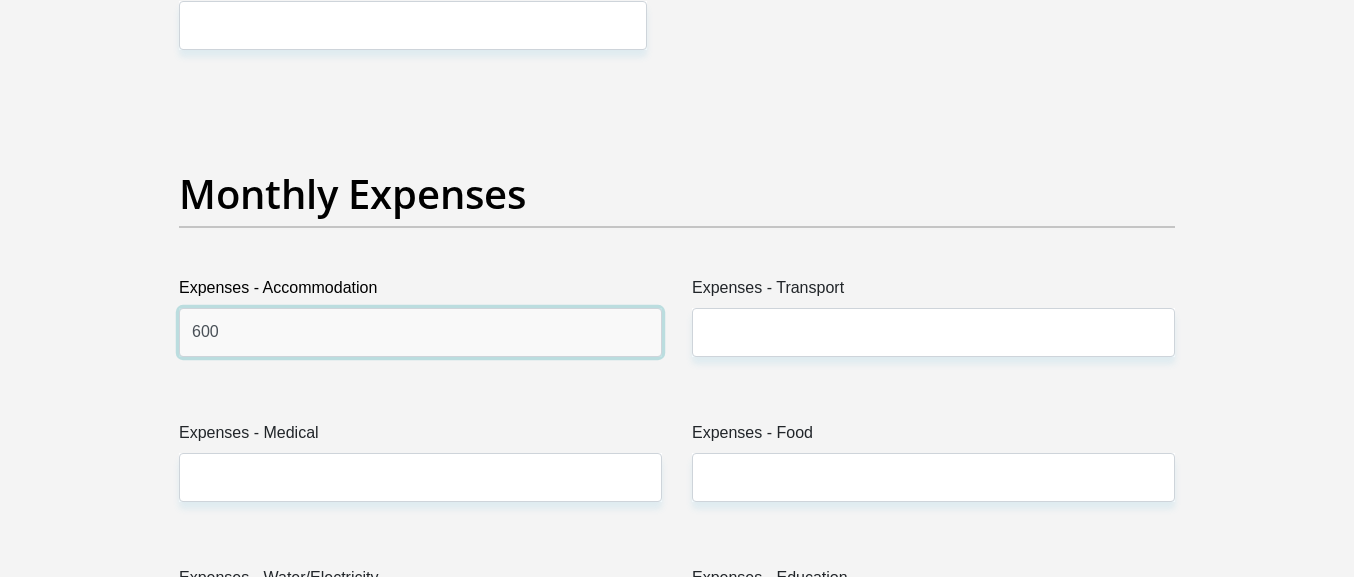 type on "600" 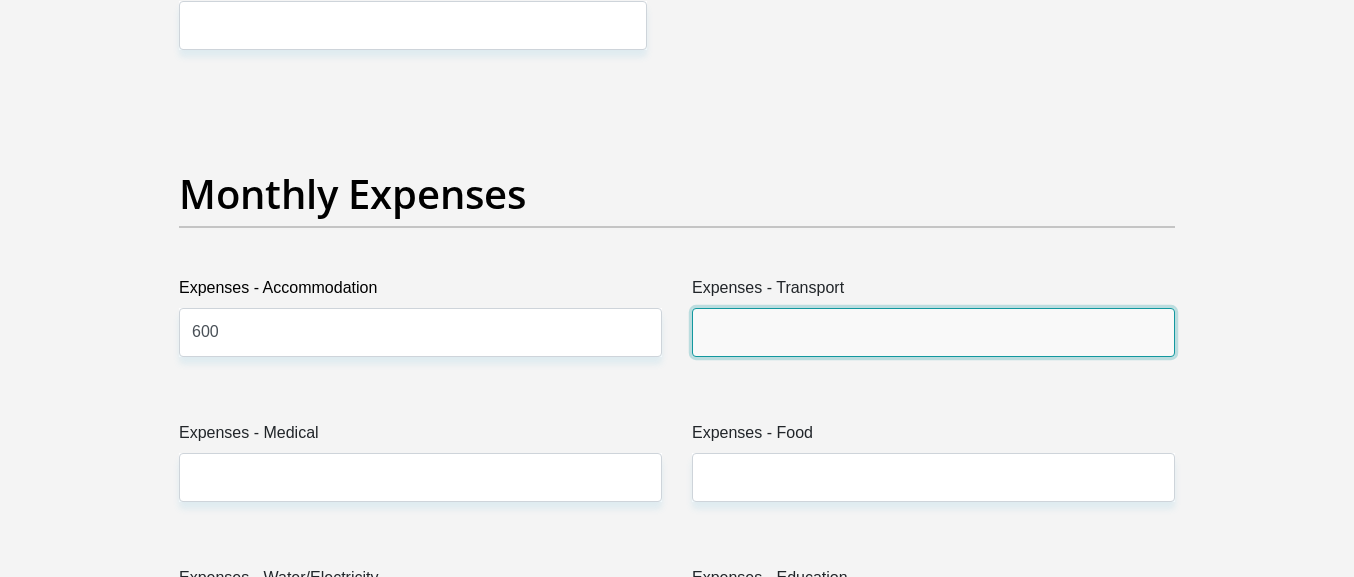 click on "Expenses - Transport" at bounding box center (933, 332) 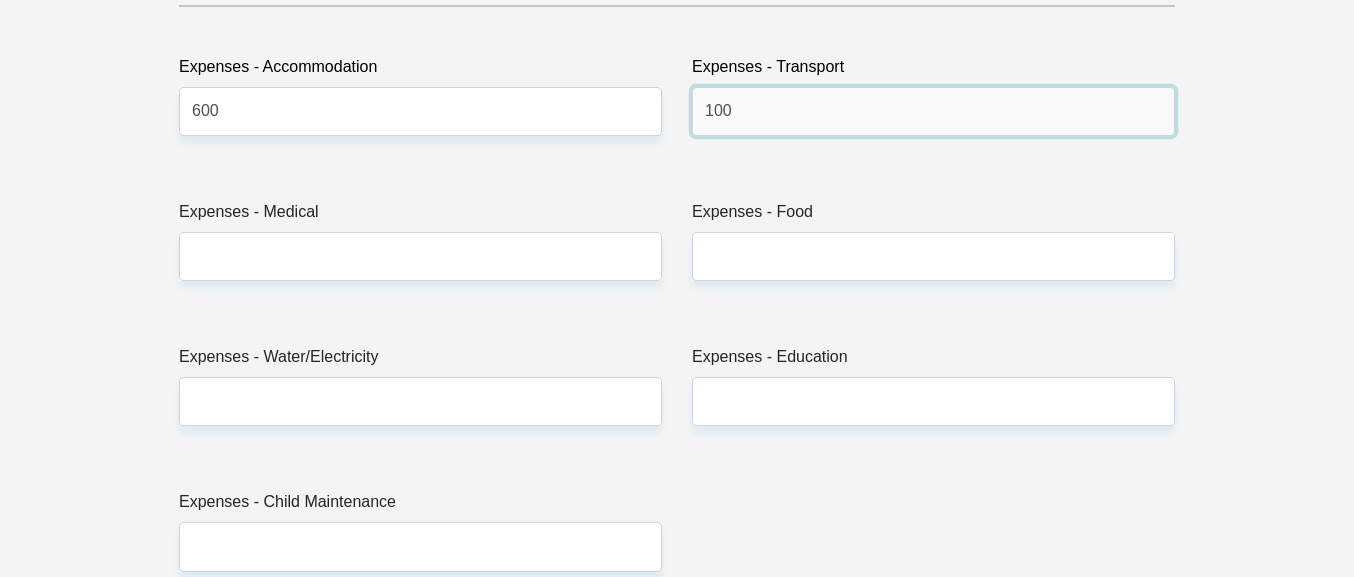 scroll, scrollTop: 2964, scrollLeft: 0, axis: vertical 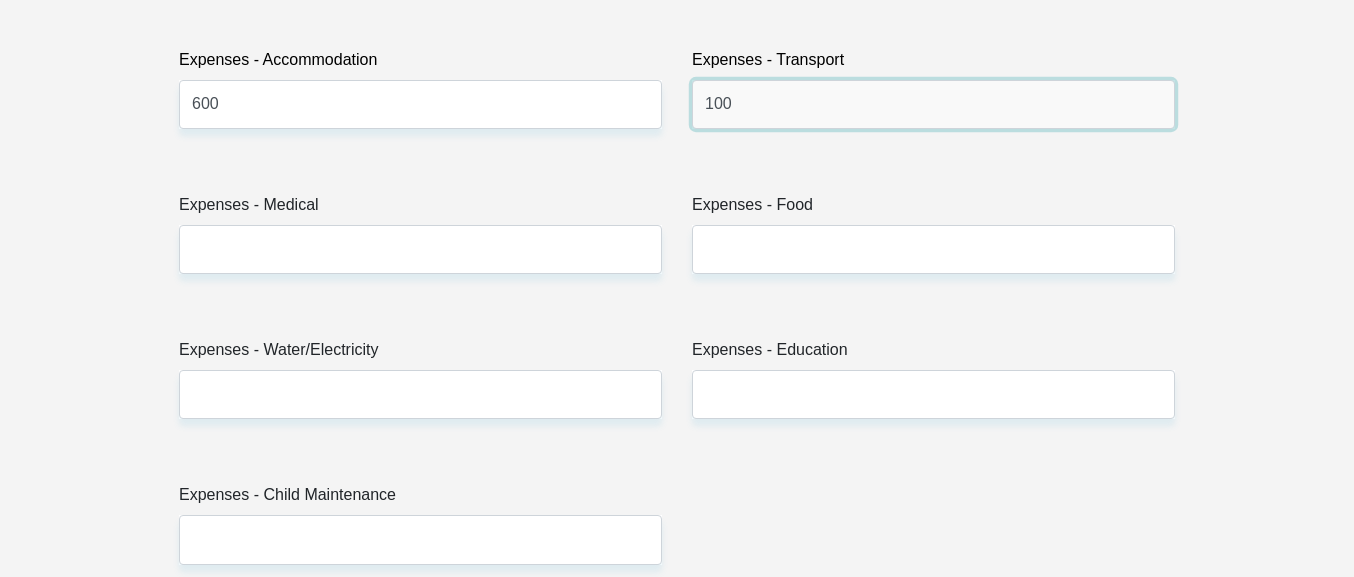 type on "100" 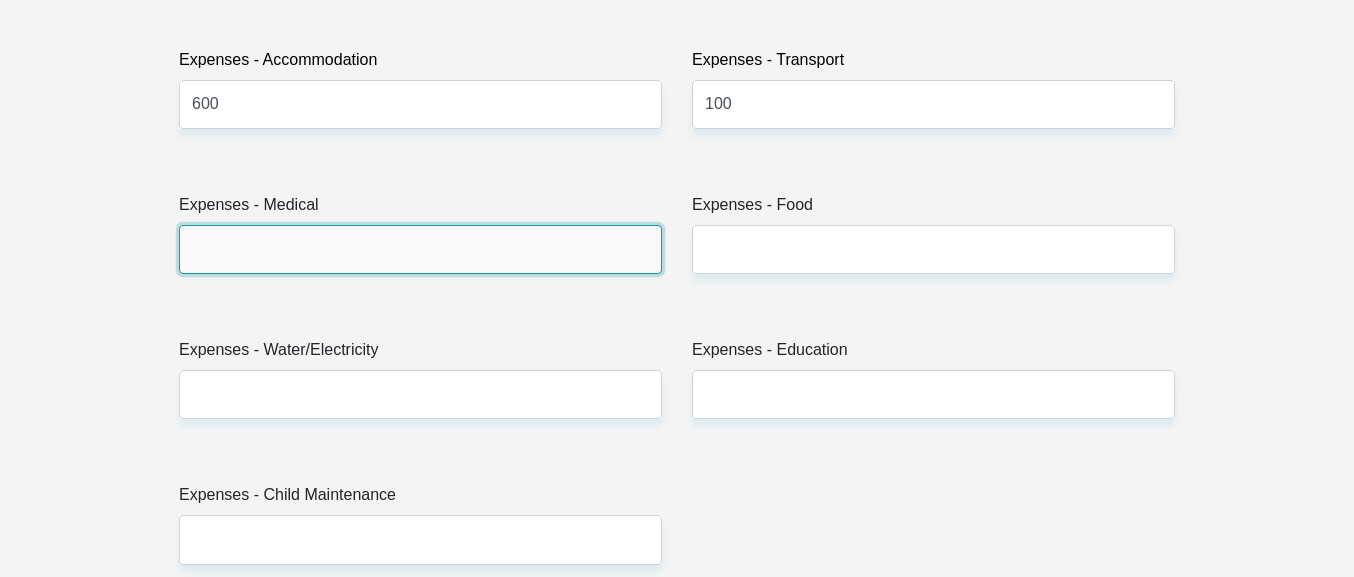 click on "Expenses - Medical" at bounding box center (420, 249) 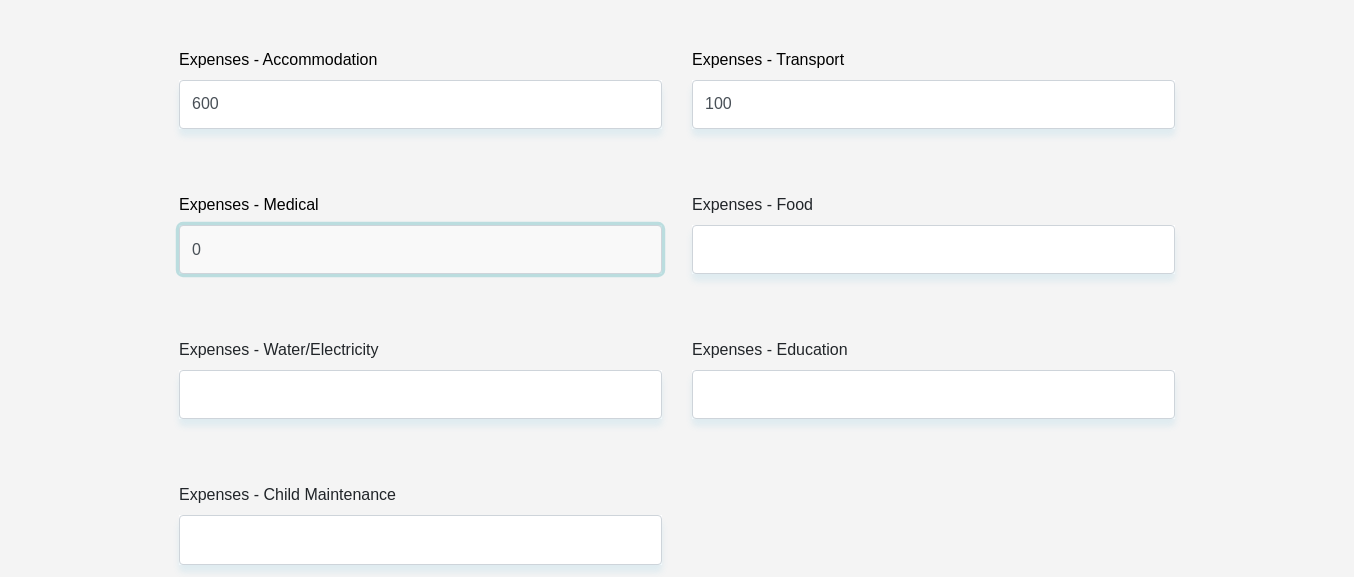 type on "0" 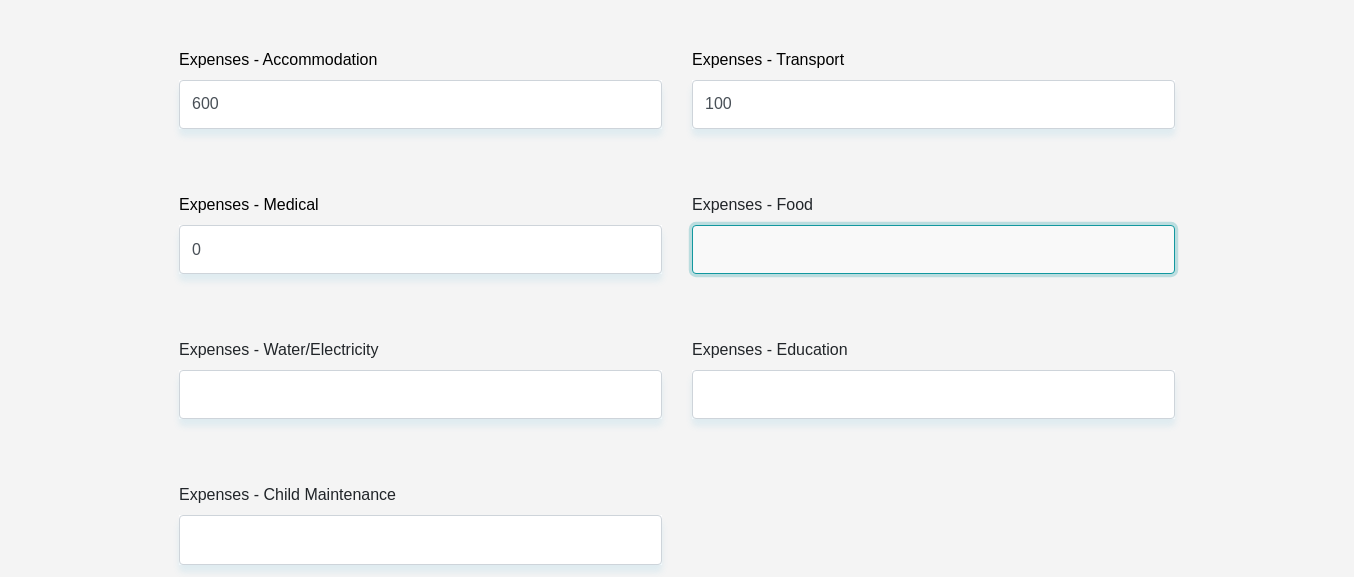 click on "Expenses - Food" at bounding box center [933, 249] 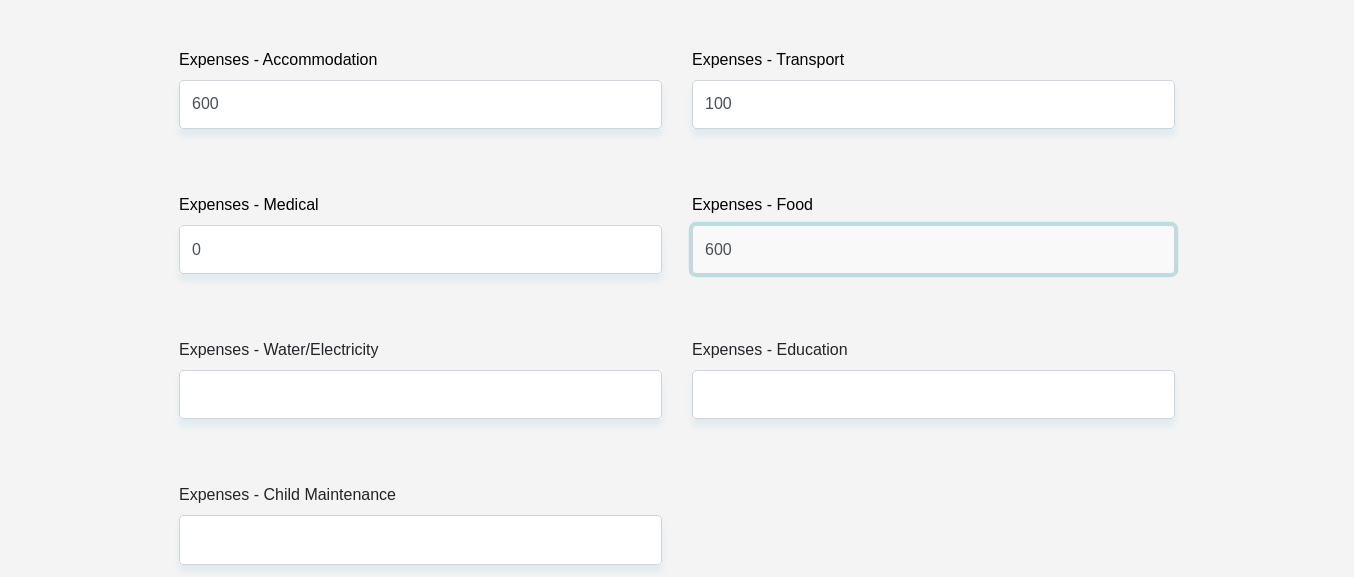 type on "600" 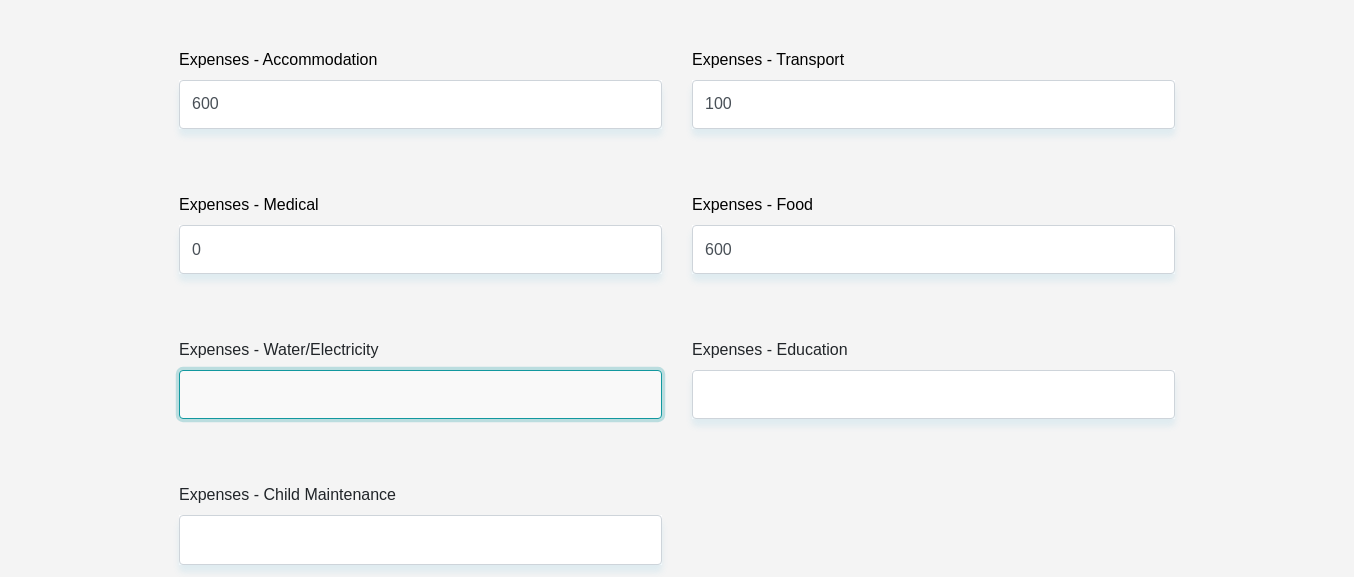 click on "Expenses - Water/Electricity" at bounding box center [420, 394] 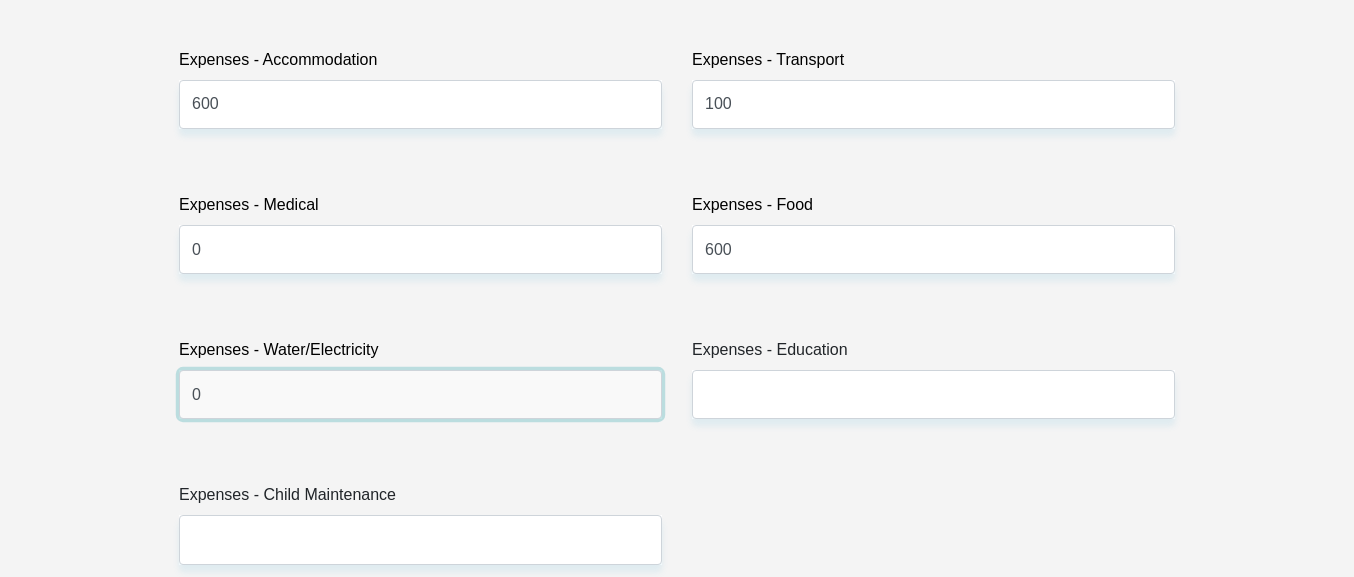 type on "0" 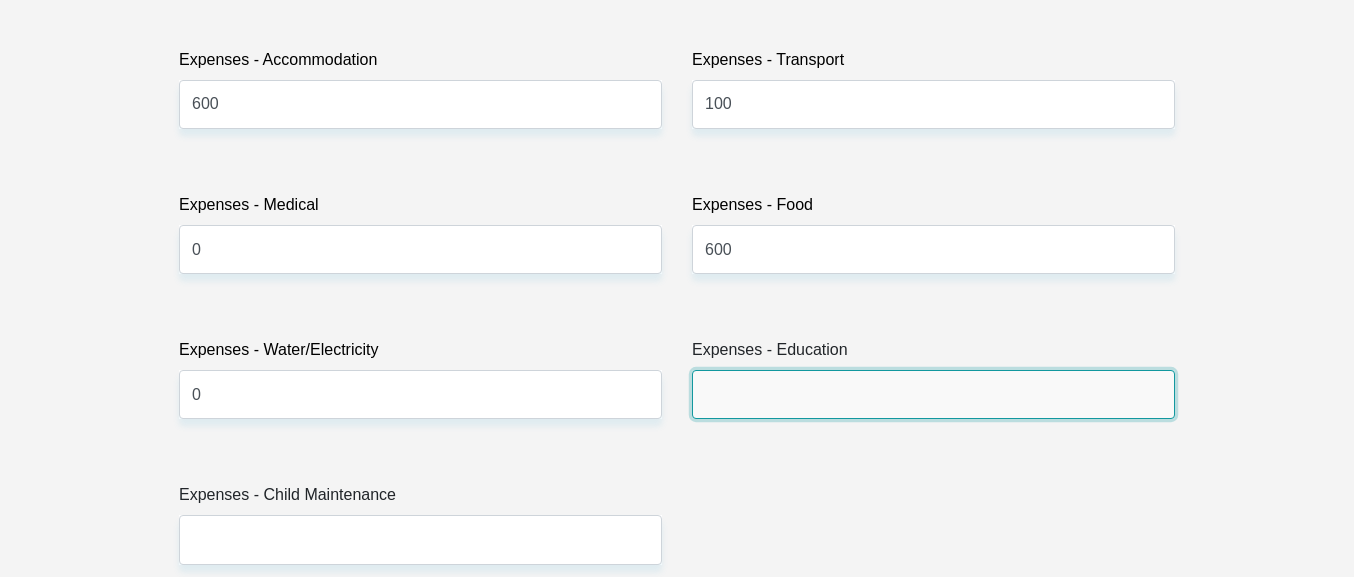 click on "Expenses - Education" at bounding box center [933, 394] 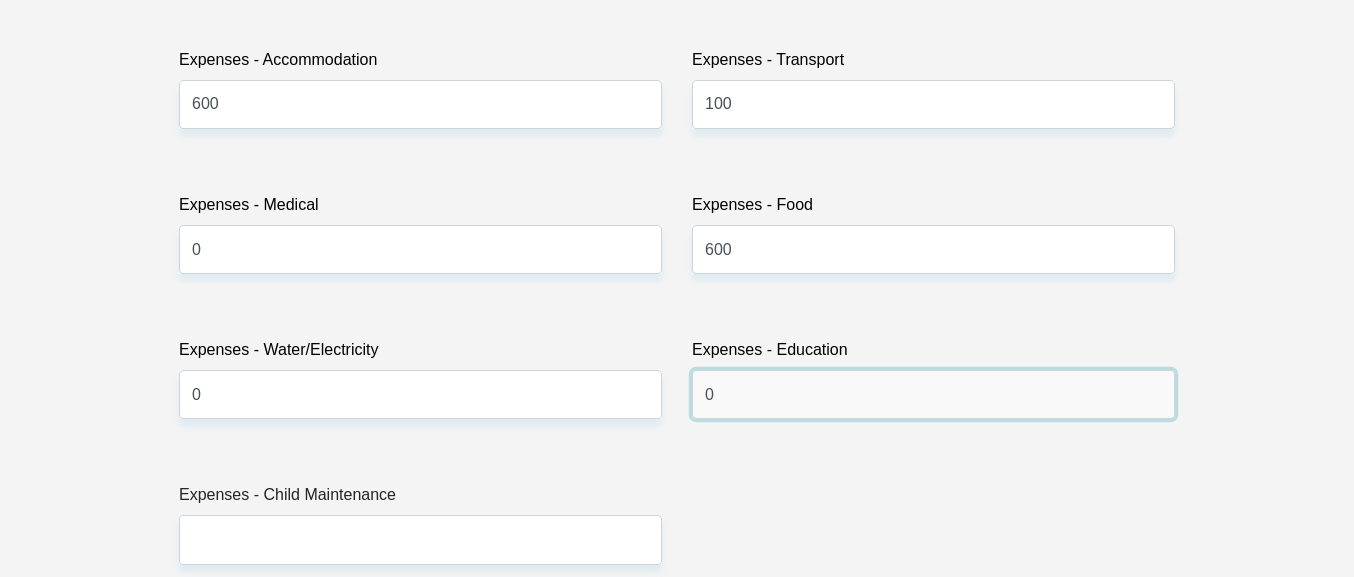 type on "0" 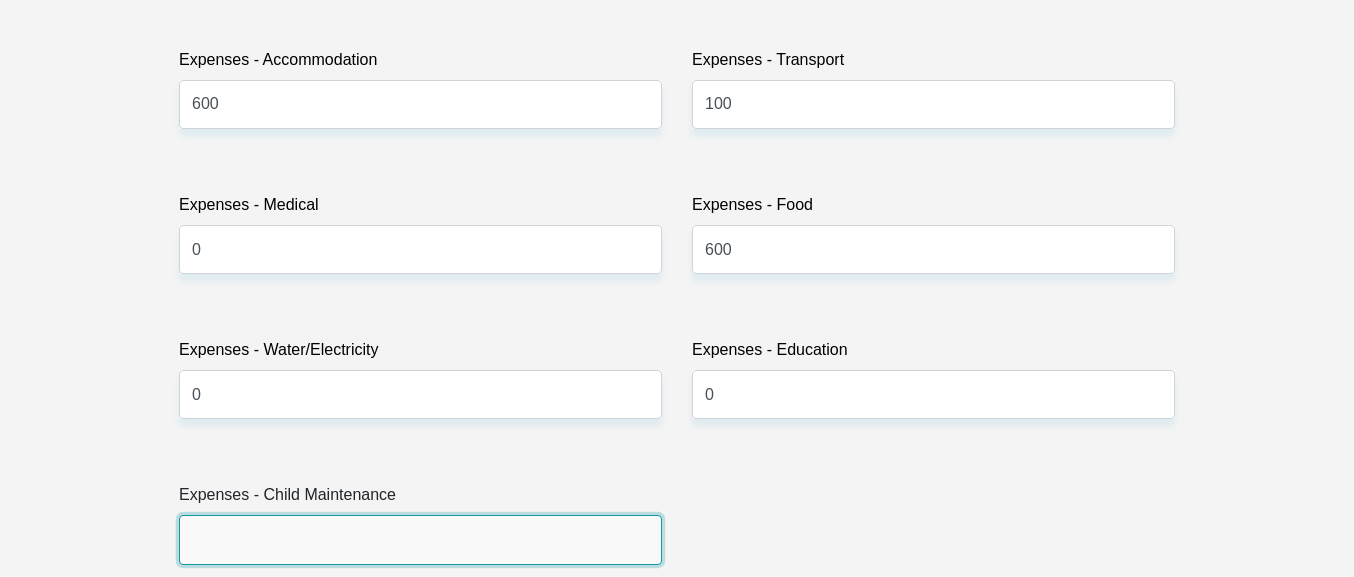 click on "Expenses - Child Maintenance" at bounding box center [420, 539] 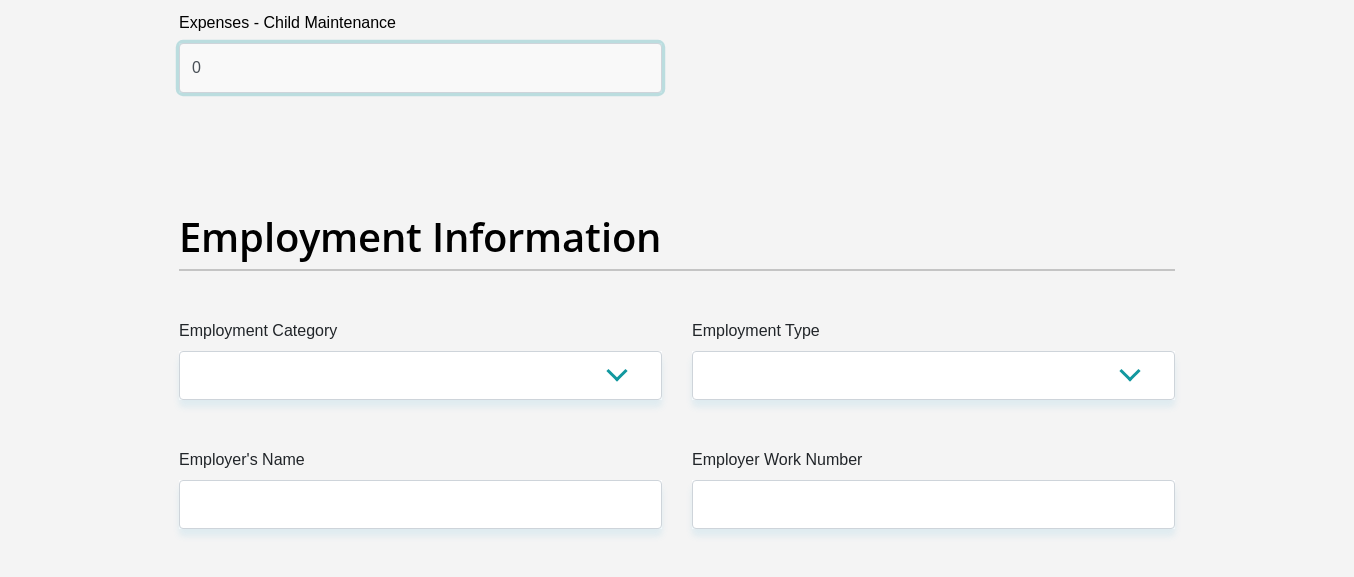 scroll, scrollTop: 3534, scrollLeft: 0, axis: vertical 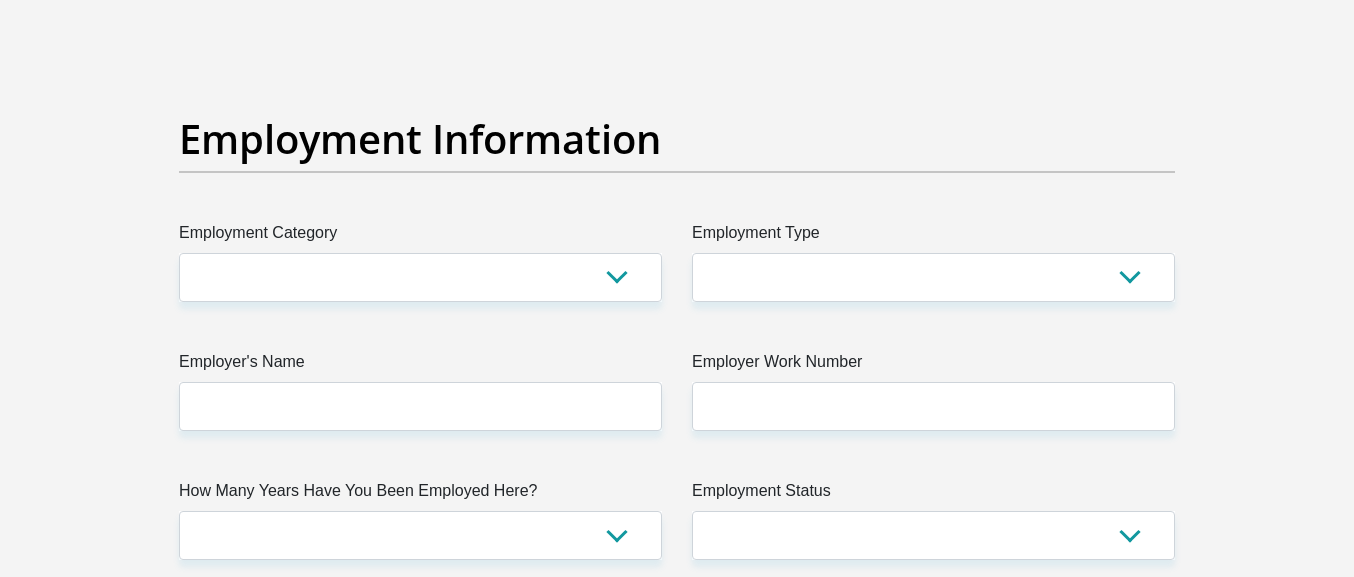 type on "0" 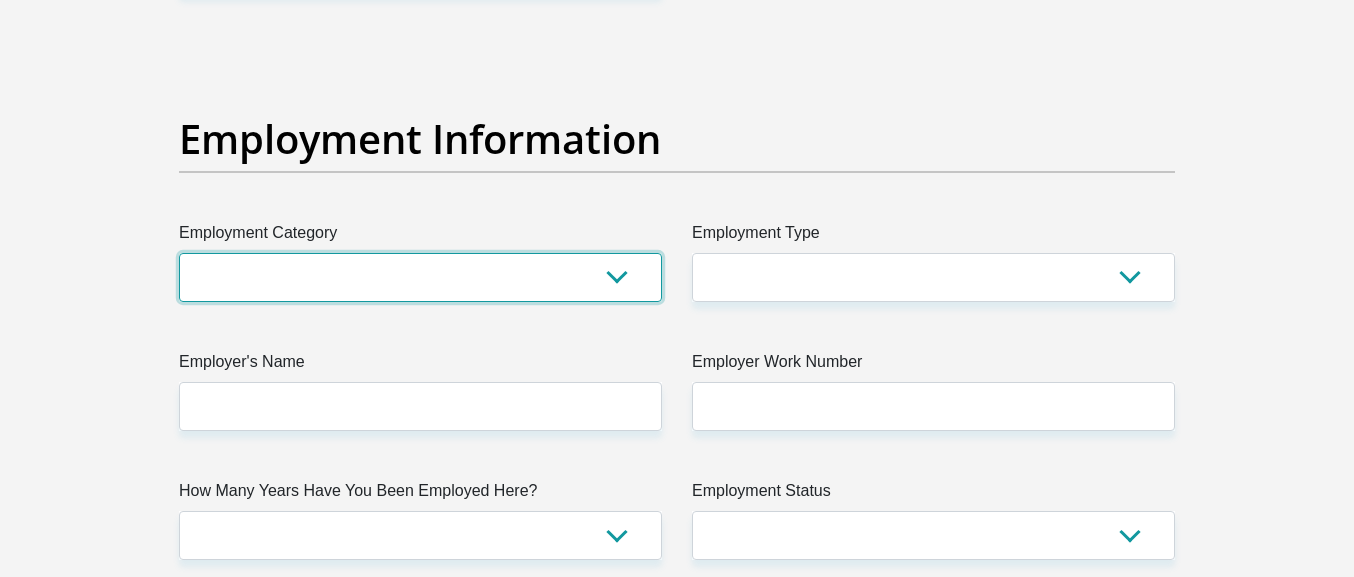 click on "AGRICULTURE
ALCOHOL & TOBACCO
CONSTRUCTION MATERIALS
METALLURGY
EQUIPMENT FOR RENEWABLE ENERGY
SPECIALIZED CONTRACTORS
CAR
GAMING (INCL. INTERNET
OTHER WHOLESALE
UNLICENSED PHARMACEUTICALS
CURRENCY EXCHANGE HOUSES
OTHER FINANCIAL INSTITUTIONS & INSURANCE
REAL ESTATE AGENTS
OIL & GAS
OTHER MATERIALS (E.G. IRON ORE)
PRECIOUS STONES & PRECIOUS METALS
POLITICAL ORGANIZATIONS
RELIGIOUS ORGANIZATIONS(NOT SECTS)
ACTI. HAVING BUSINESS DEAL WITH PUBLIC ADMINISTRATION
LAUNDROMATS" at bounding box center [420, 277] 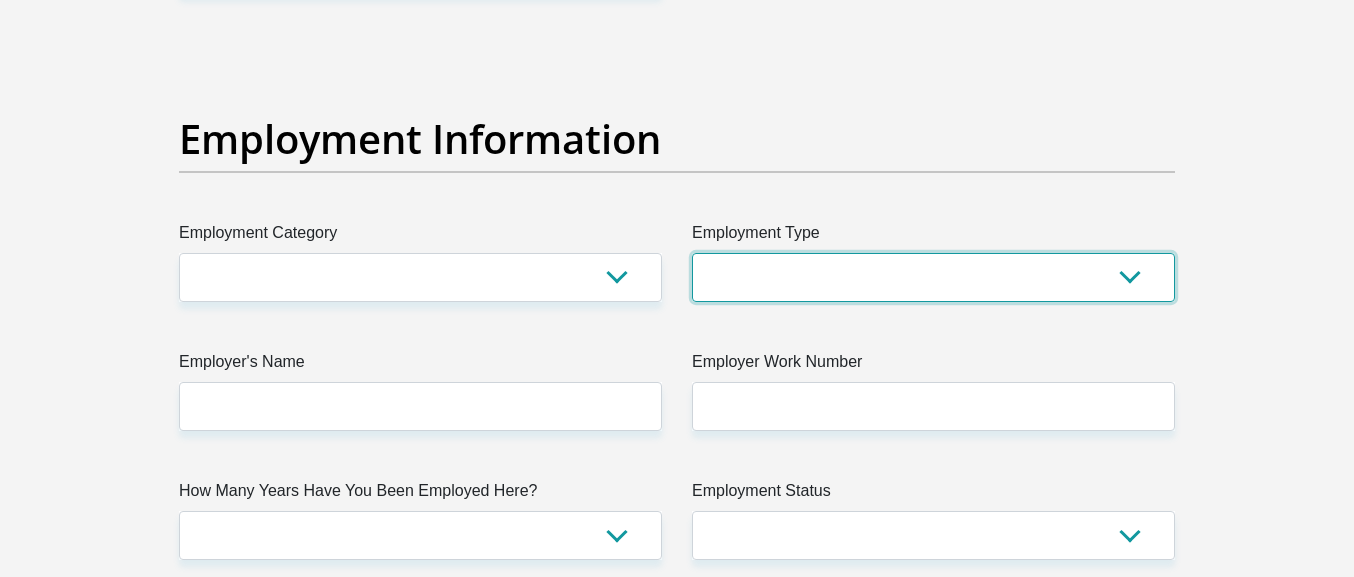 click on "College/Lecturer
Craft Seller
Creative
Driver
Executive
Farmer
Forces - Non Commissioned
Forces - Officer
Hawker
Housewife
Labourer
Licenced Professional
Manager
Miner
Non Licenced Professional
Office Staff/Clerk
Outside Worker
Pensioner
Permanent Teacher
Production/Manufacturing
Sales
Self-Employed
Semi-Professional Worker
Service Industry  Social Worker  Student" at bounding box center (933, 277) 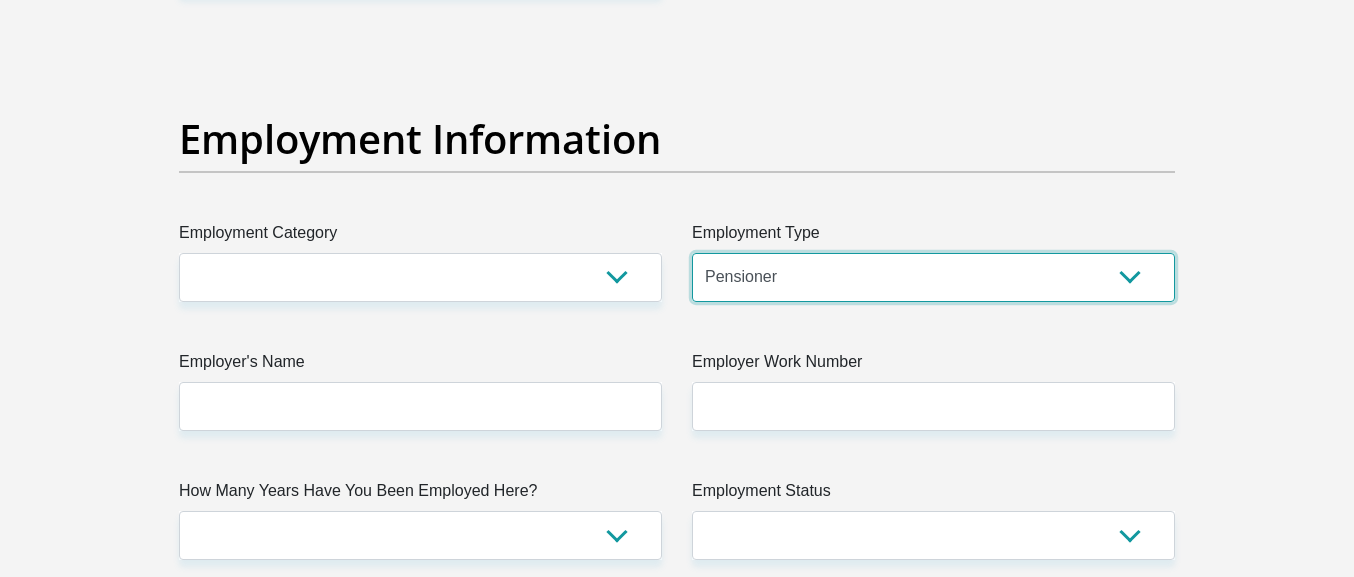click on "Pensioner" at bounding box center (0, 0) 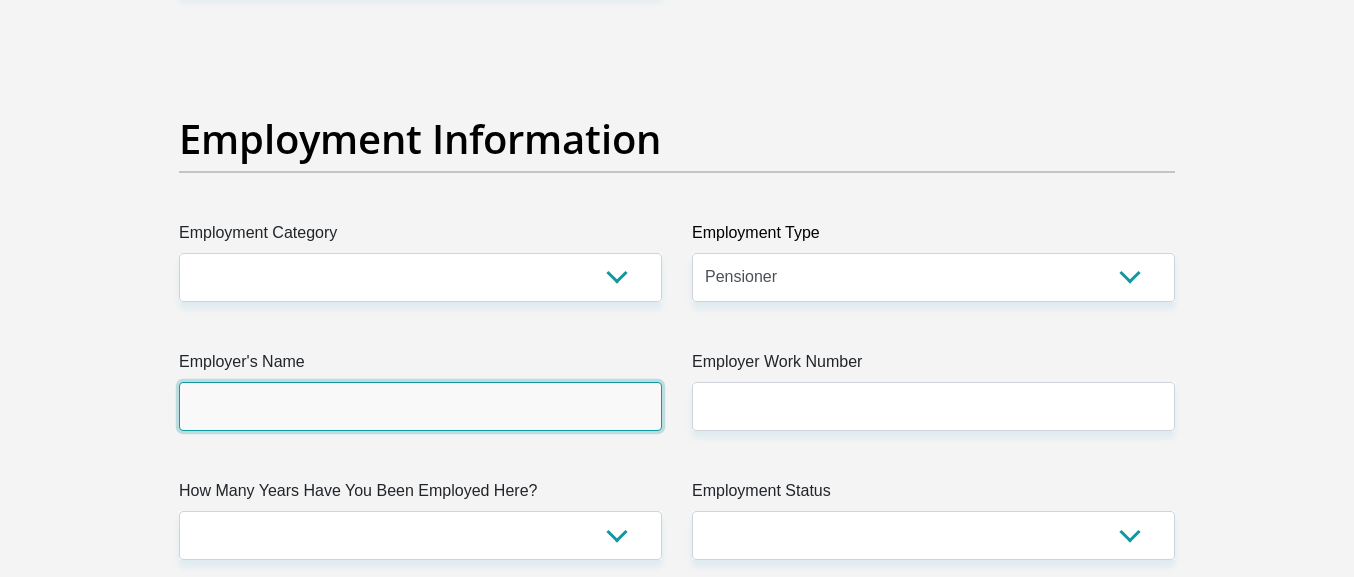 click on "Employer's Name" at bounding box center [420, 406] 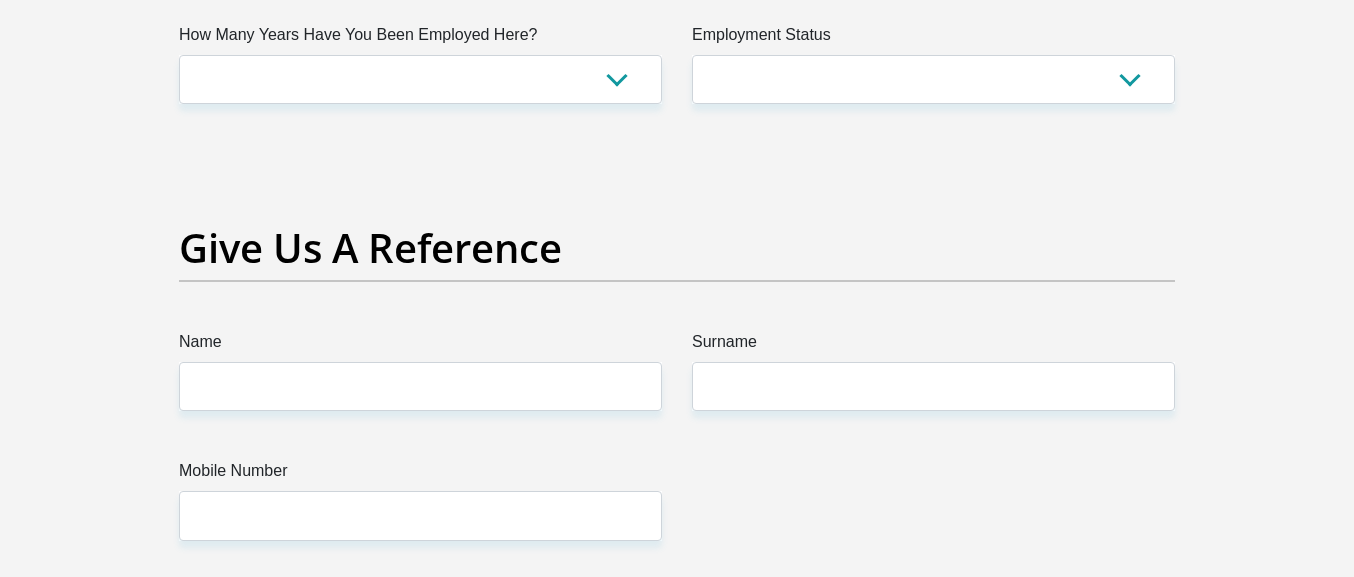 scroll, scrollTop: 4104, scrollLeft: 0, axis: vertical 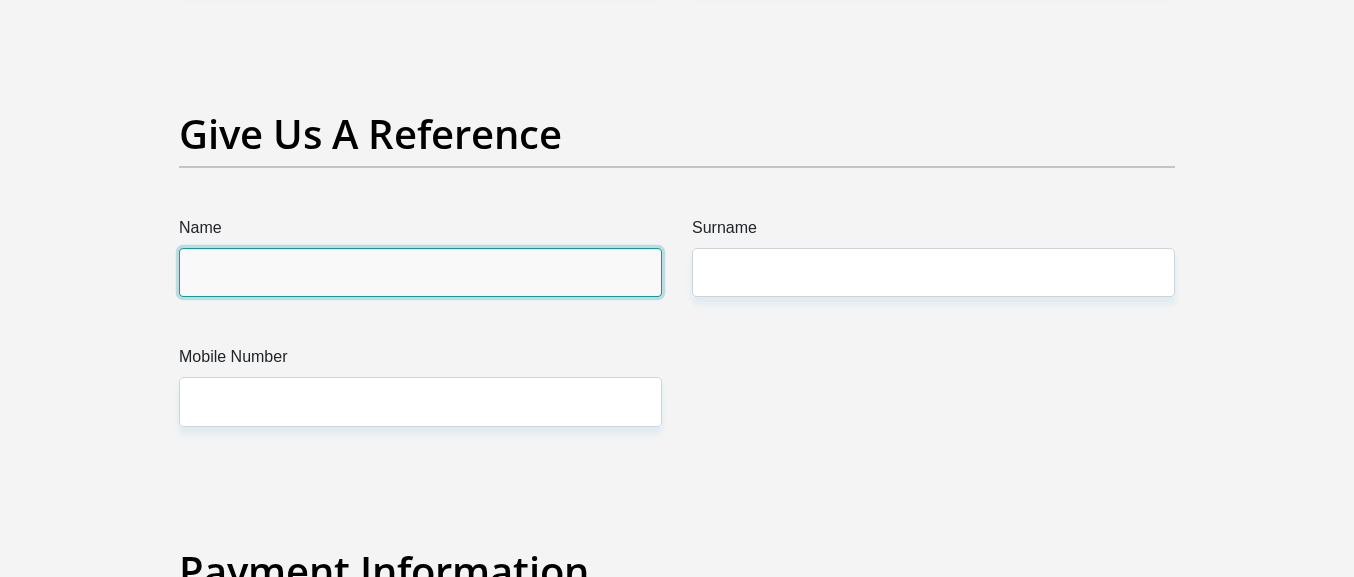 click on "Name" at bounding box center [420, 272] 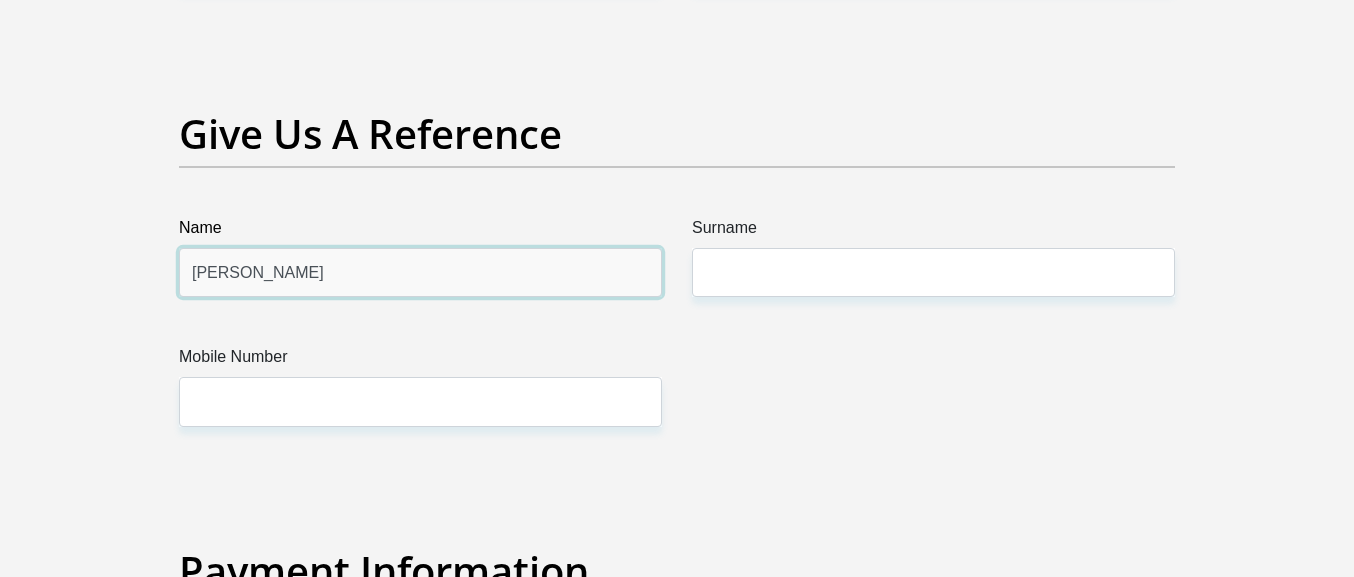 drag, startPoint x: 236, startPoint y: 272, endPoint x: 387, endPoint y: 268, distance: 151.05296 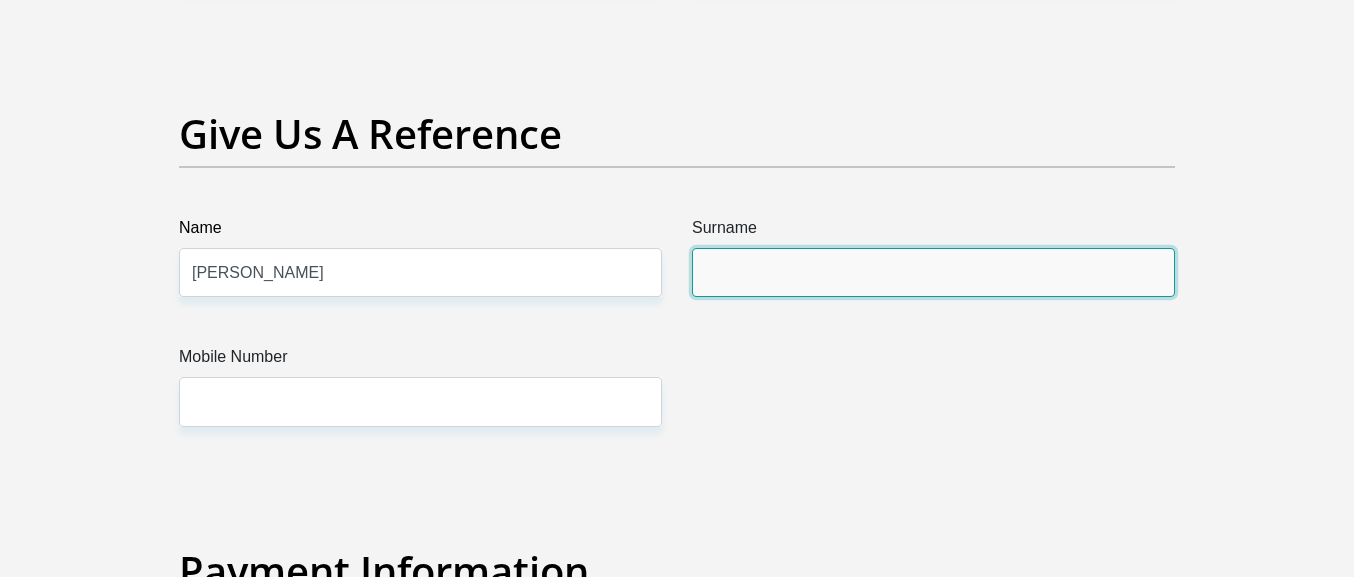 click on "Surname" at bounding box center (933, 272) 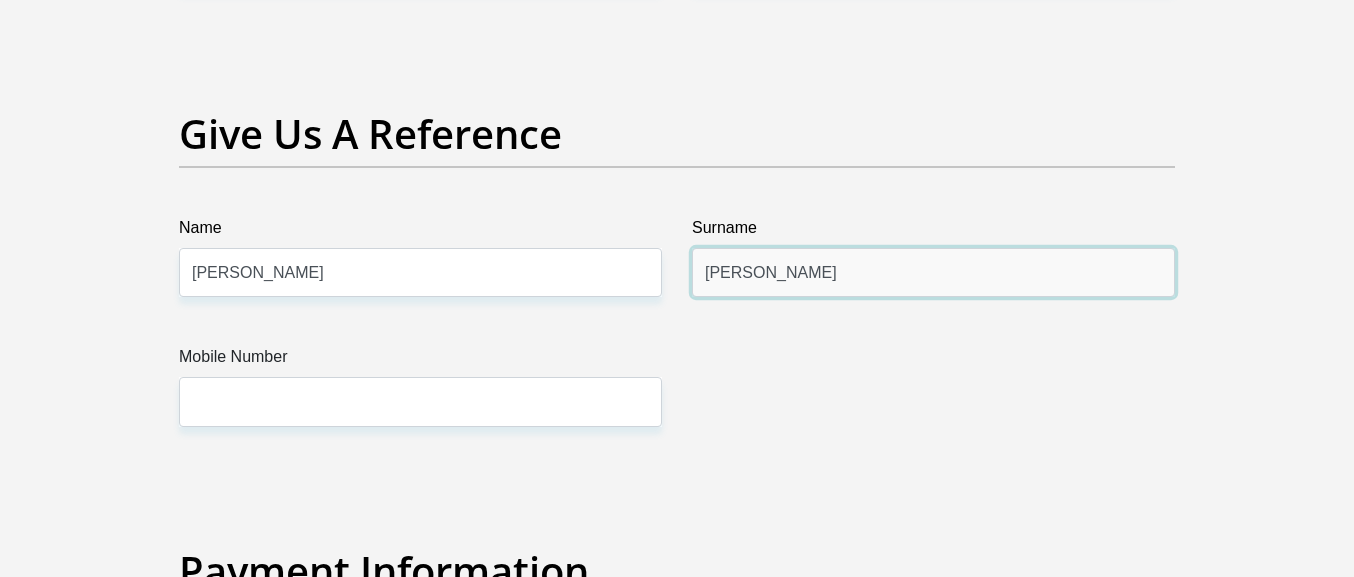 type on "[PERSON_NAME]" 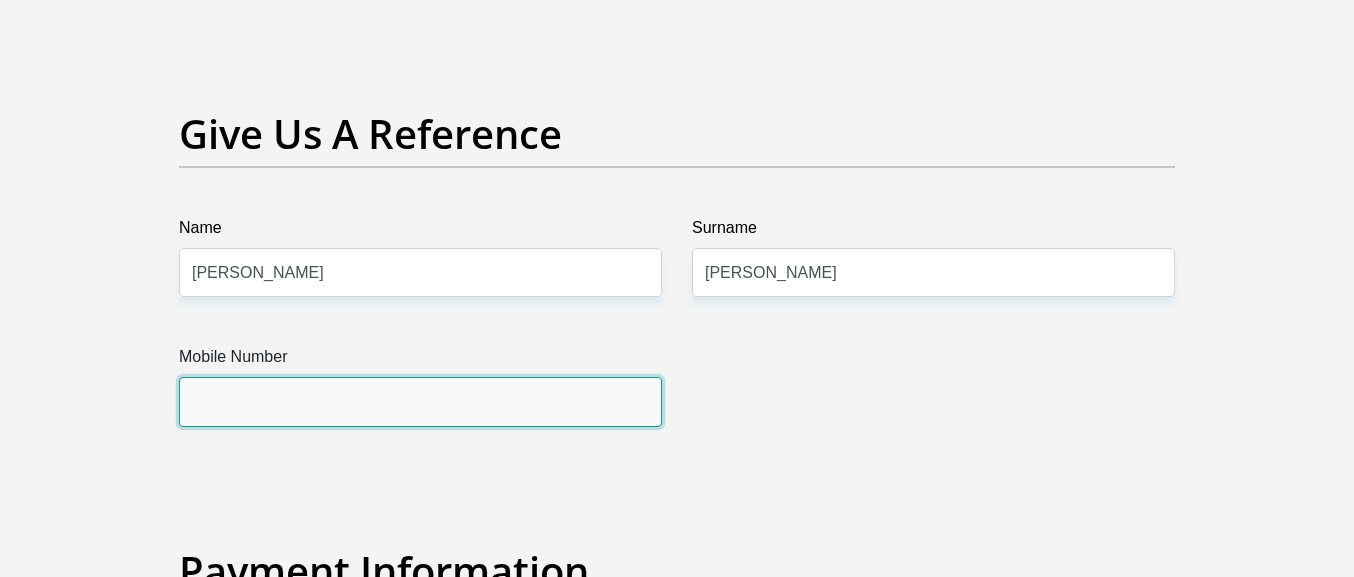 drag, startPoint x: 183, startPoint y: 395, endPoint x: 252, endPoint y: 393, distance: 69.02898 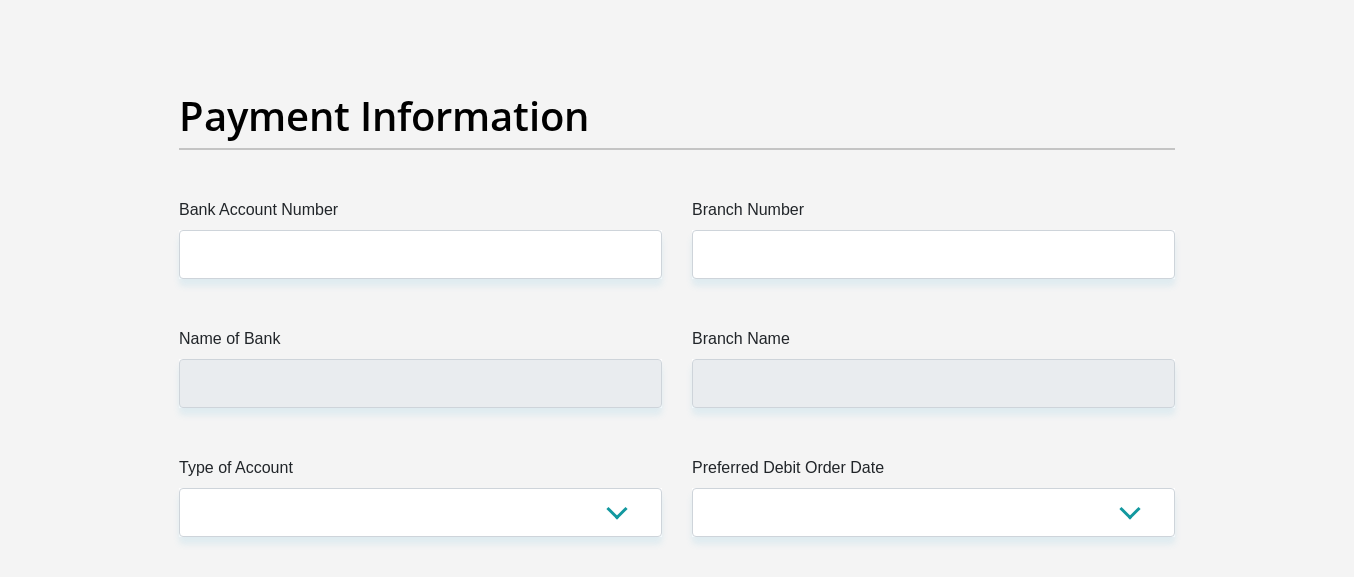 scroll, scrollTop: 4560, scrollLeft: 0, axis: vertical 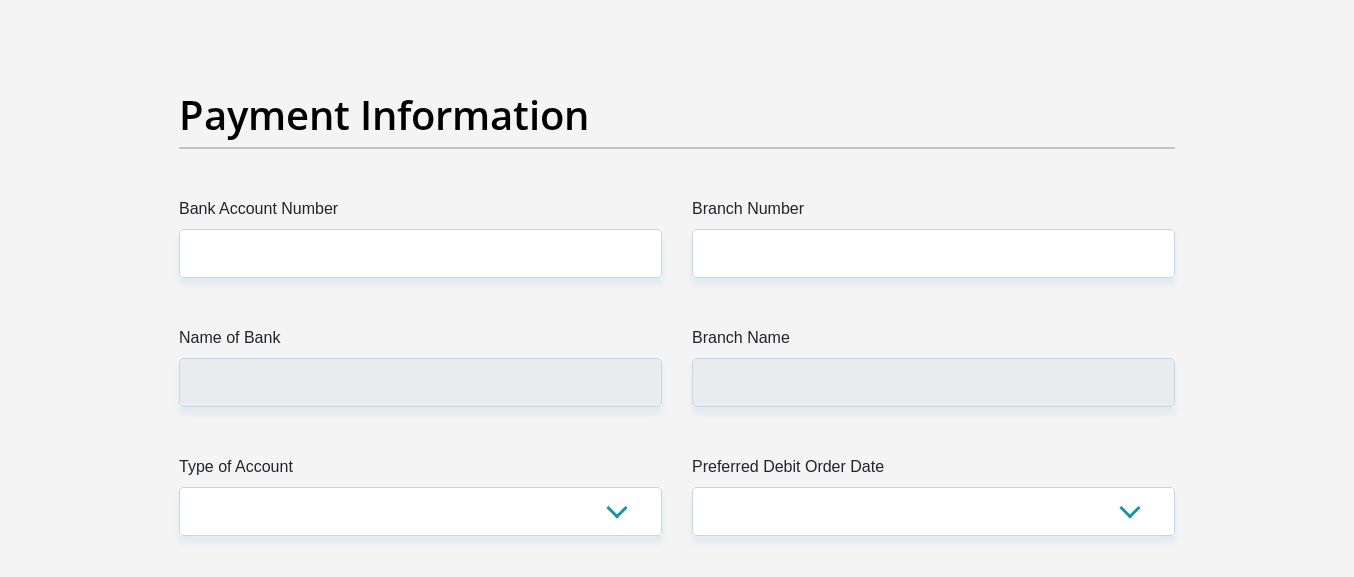 type on "[PHONE_NUMBER]" 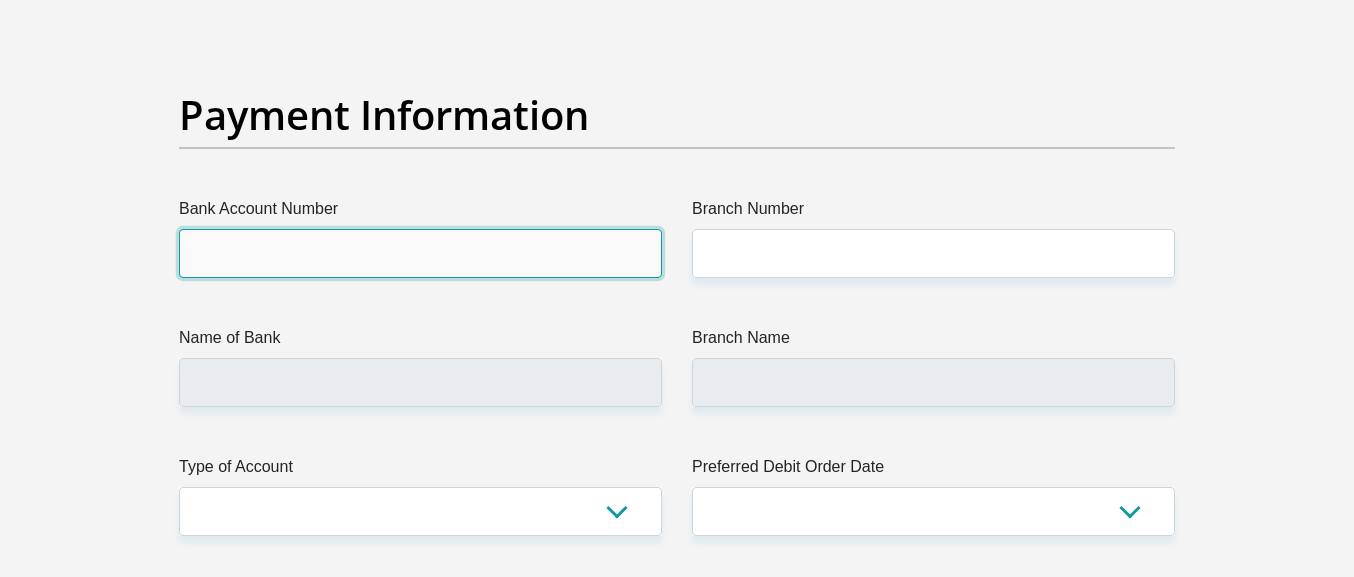 click on "Bank Account Number" at bounding box center [420, 253] 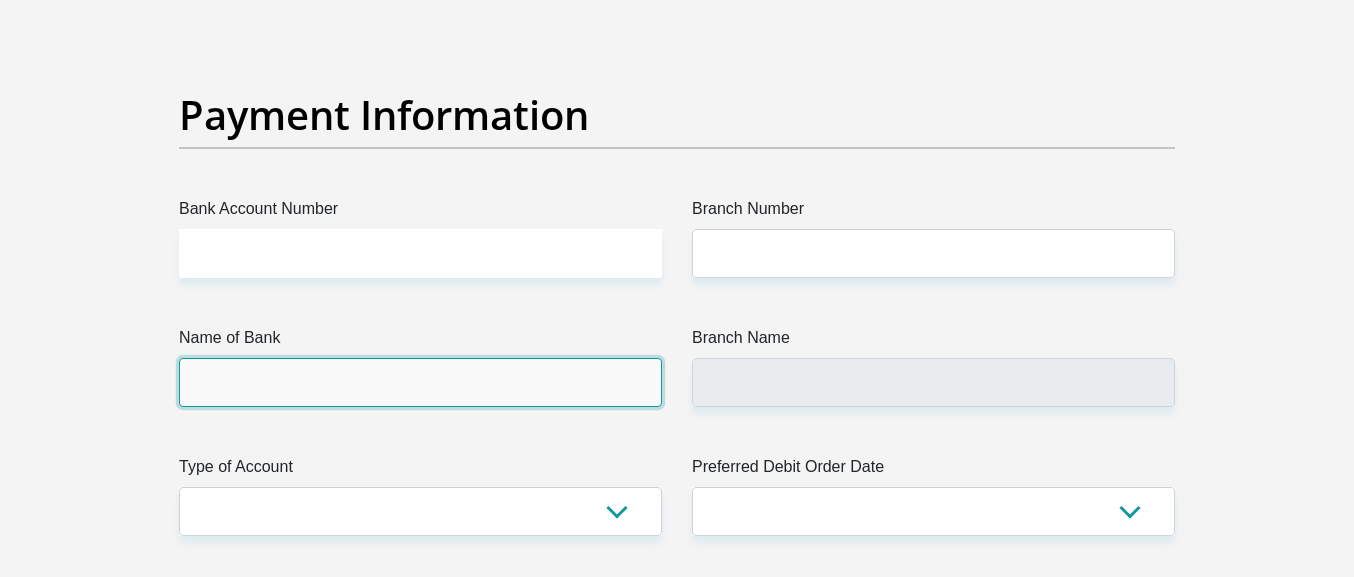 click on "Name of Bank" at bounding box center (420, 382) 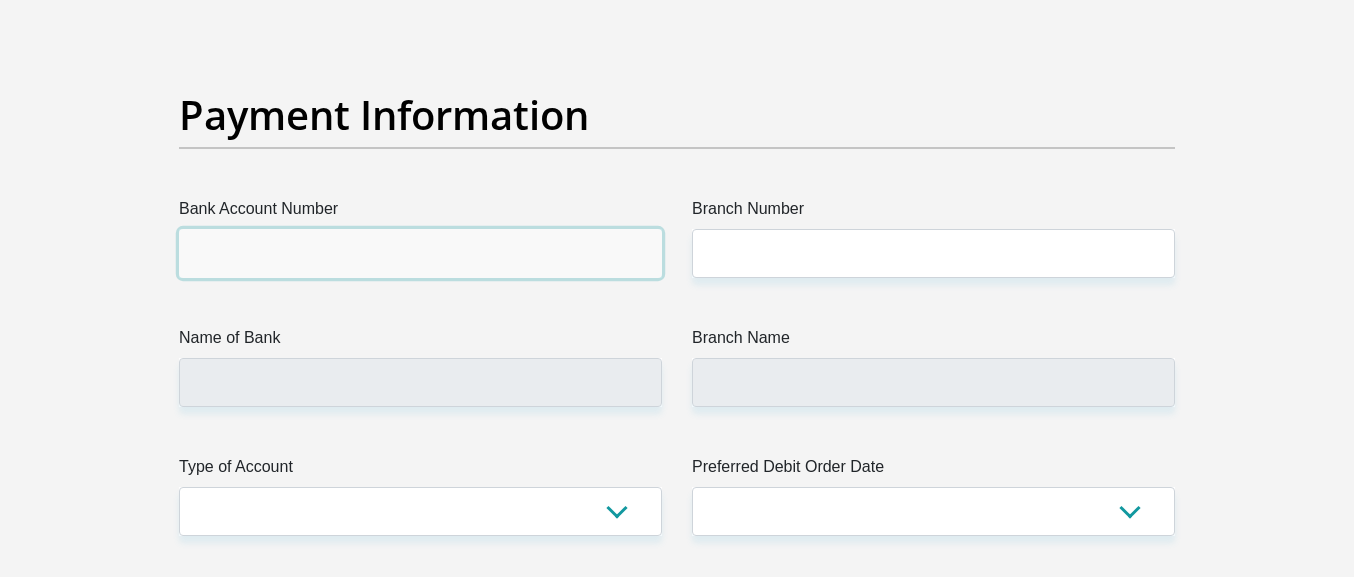 click on "Bank Account Number" at bounding box center [420, 253] 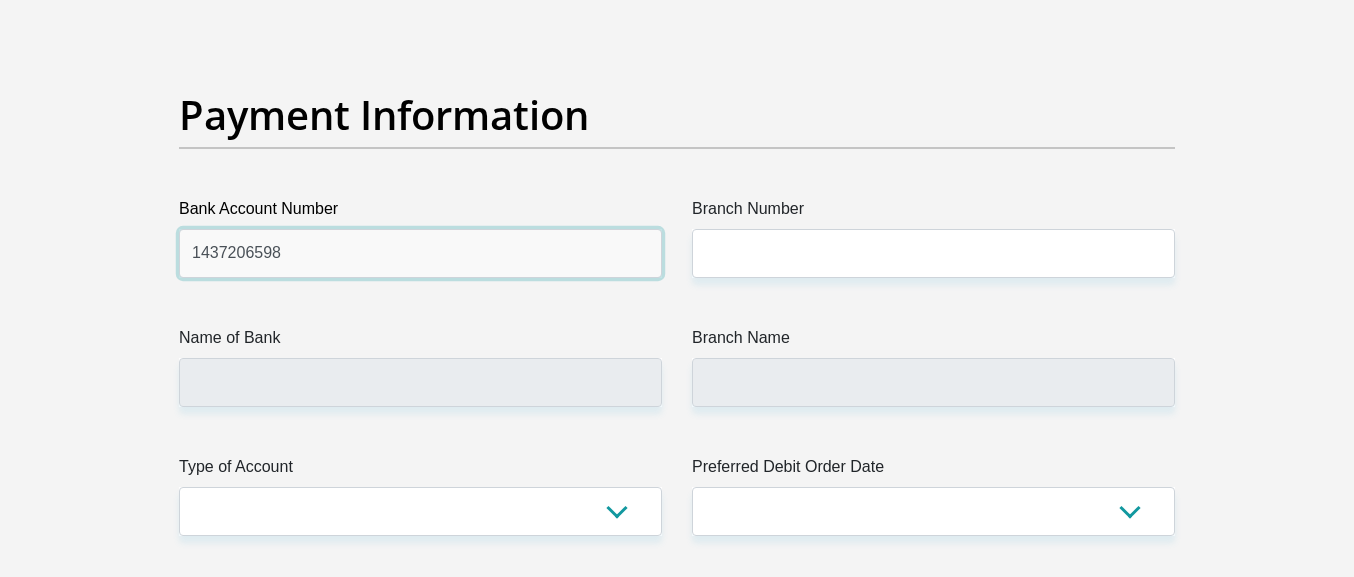 type on "1437206598" 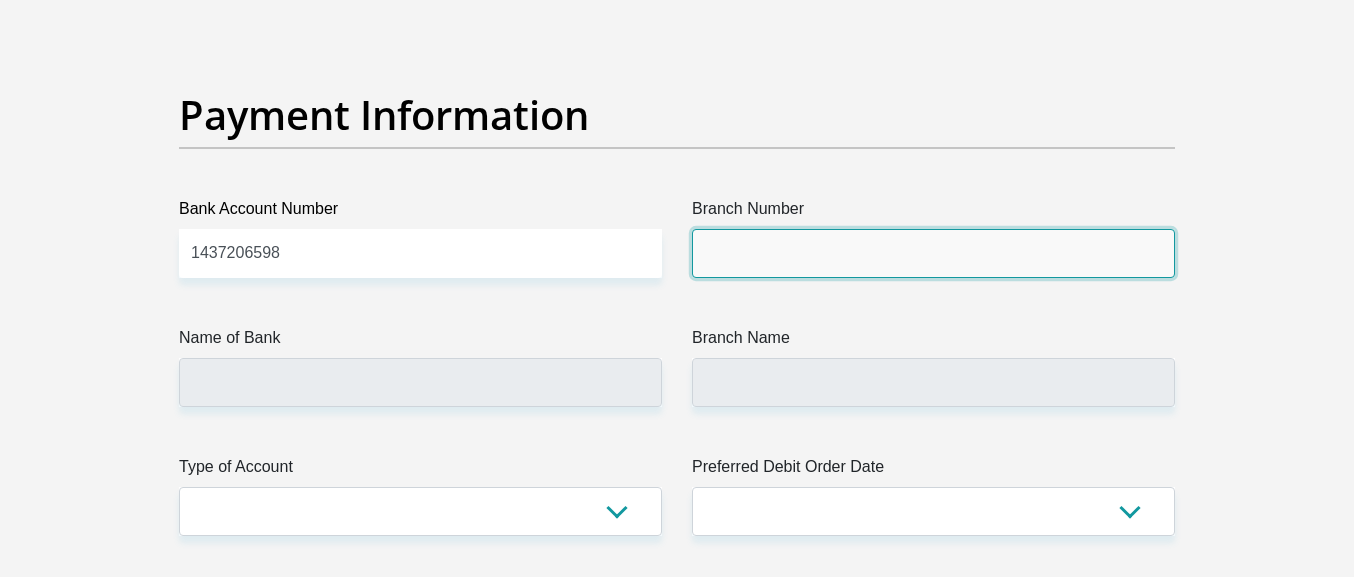 click on "Branch Number" at bounding box center [933, 253] 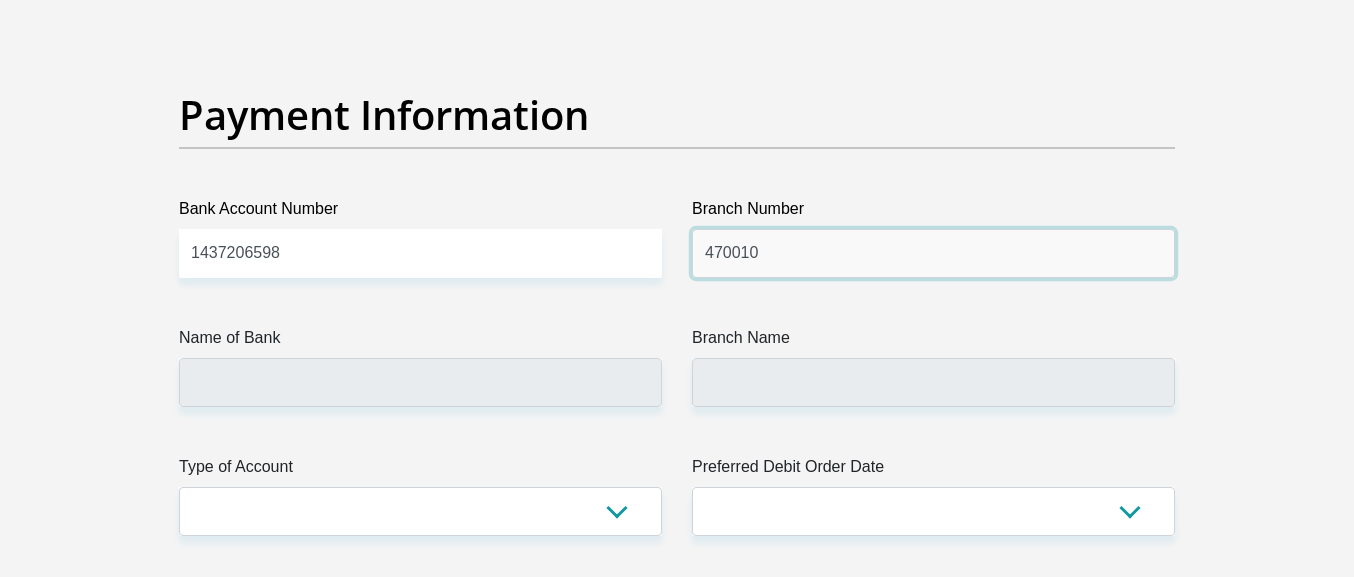 type on "470010" 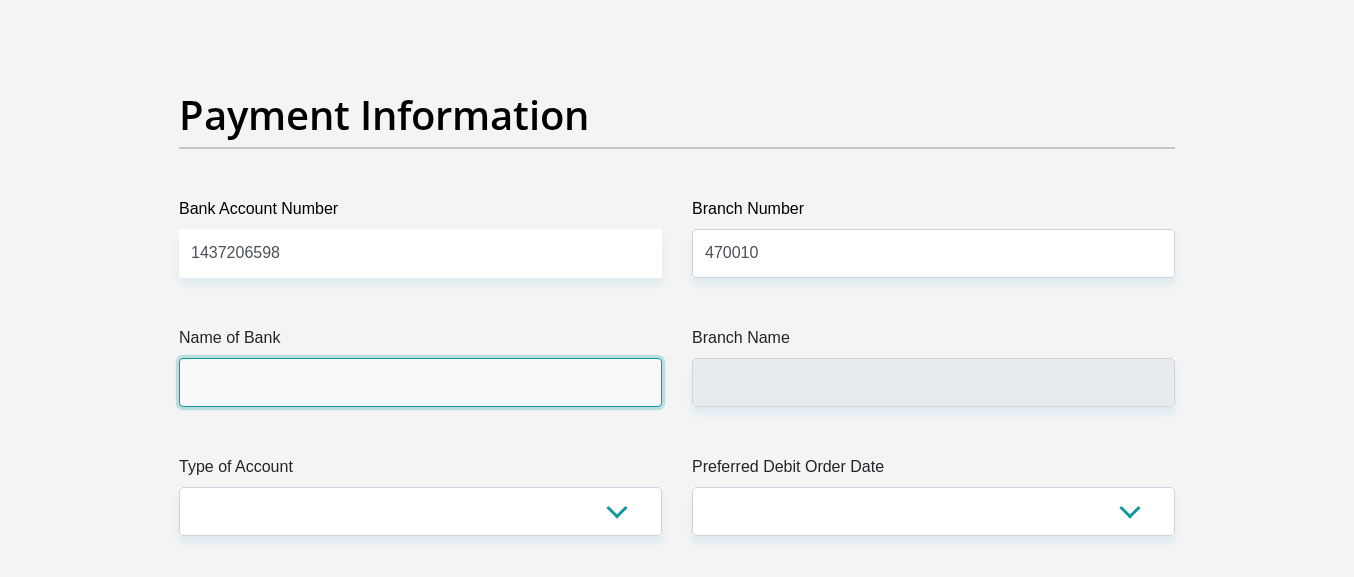 click on "Name of Bank" at bounding box center [420, 382] 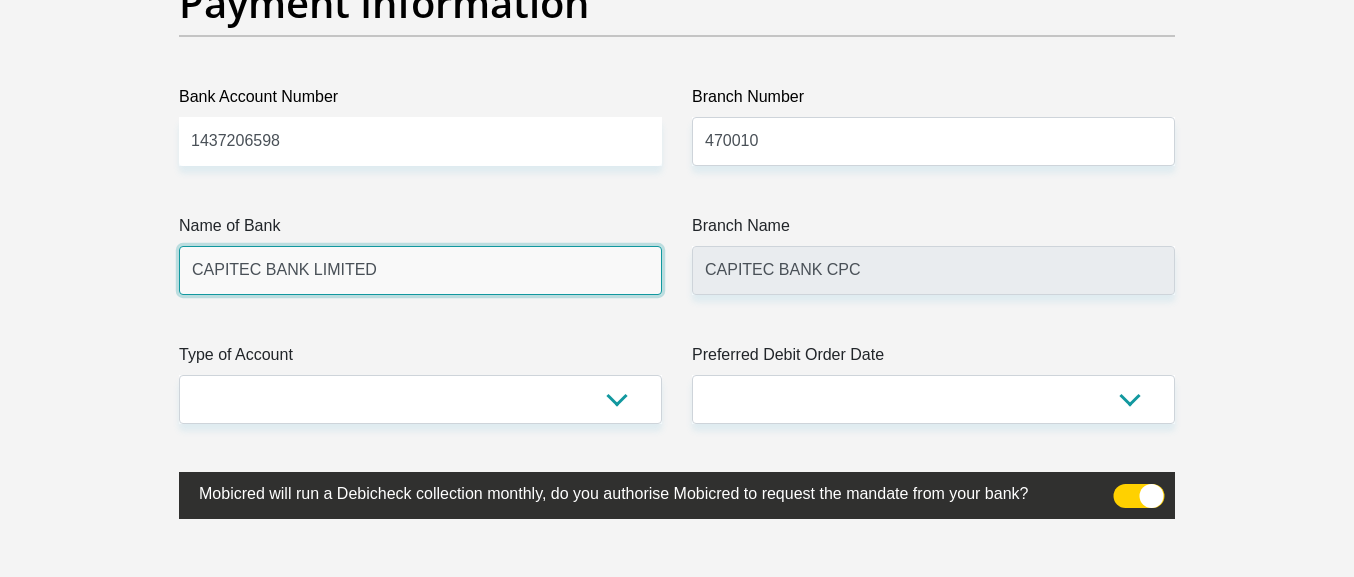 scroll, scrollTop: 4674, scrollLeft: 0, axis: vertical 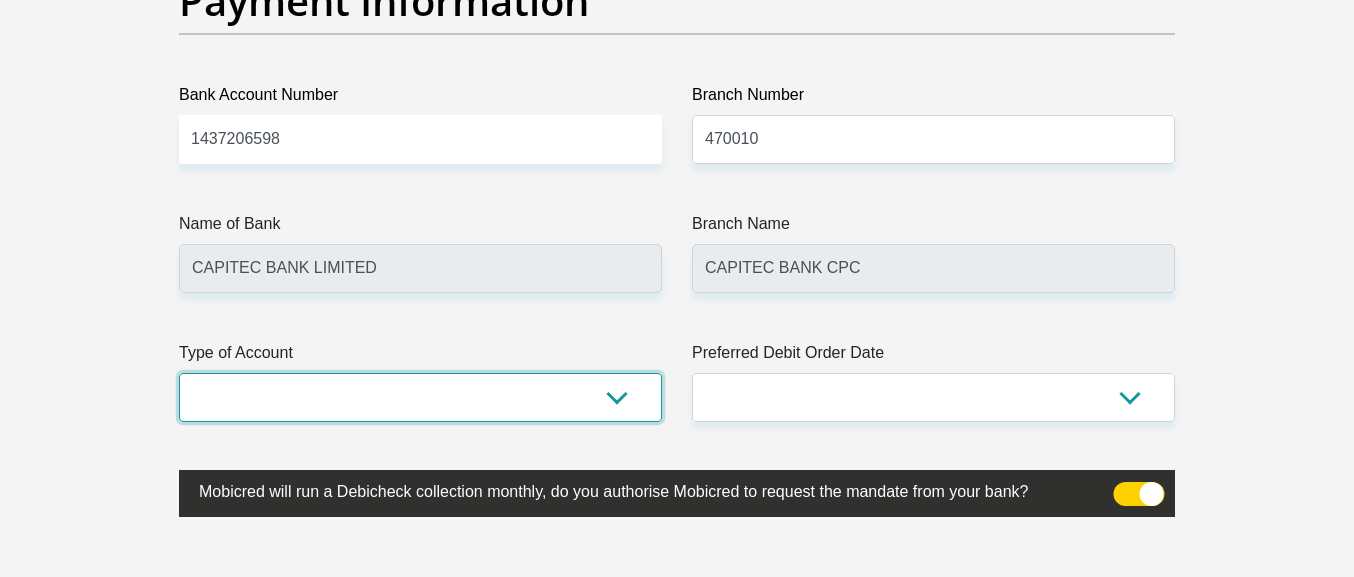 click on "Cheque
Savings" at bounding box center [420, 397] 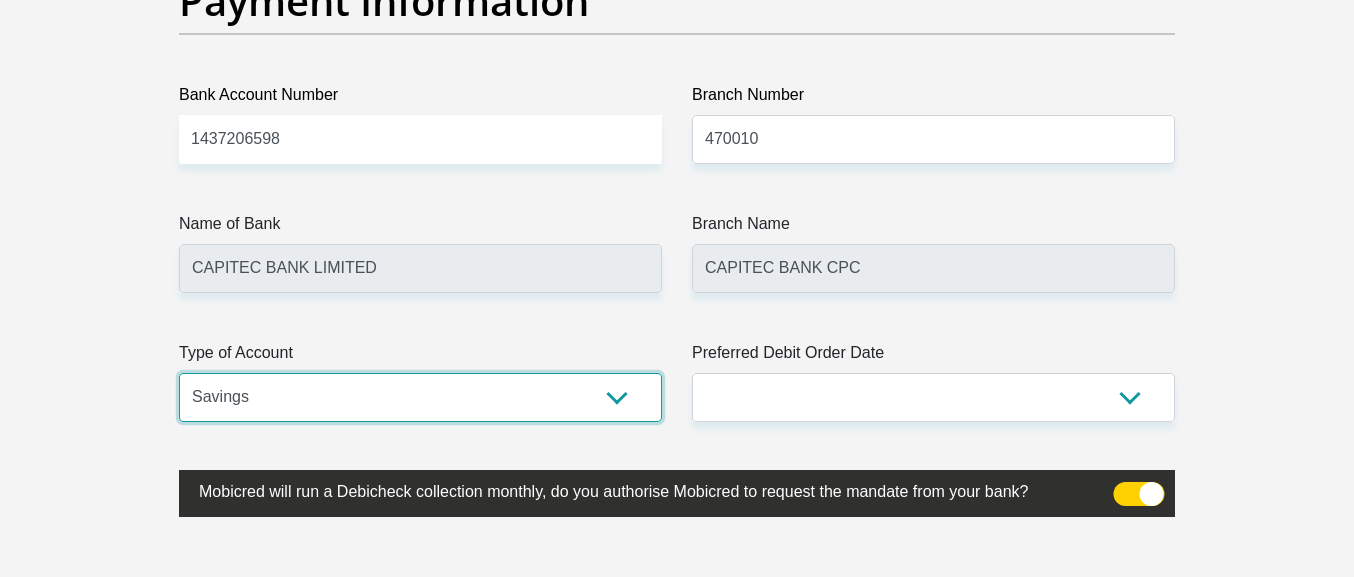 click on "Savings" at bounding box center [0, 0] 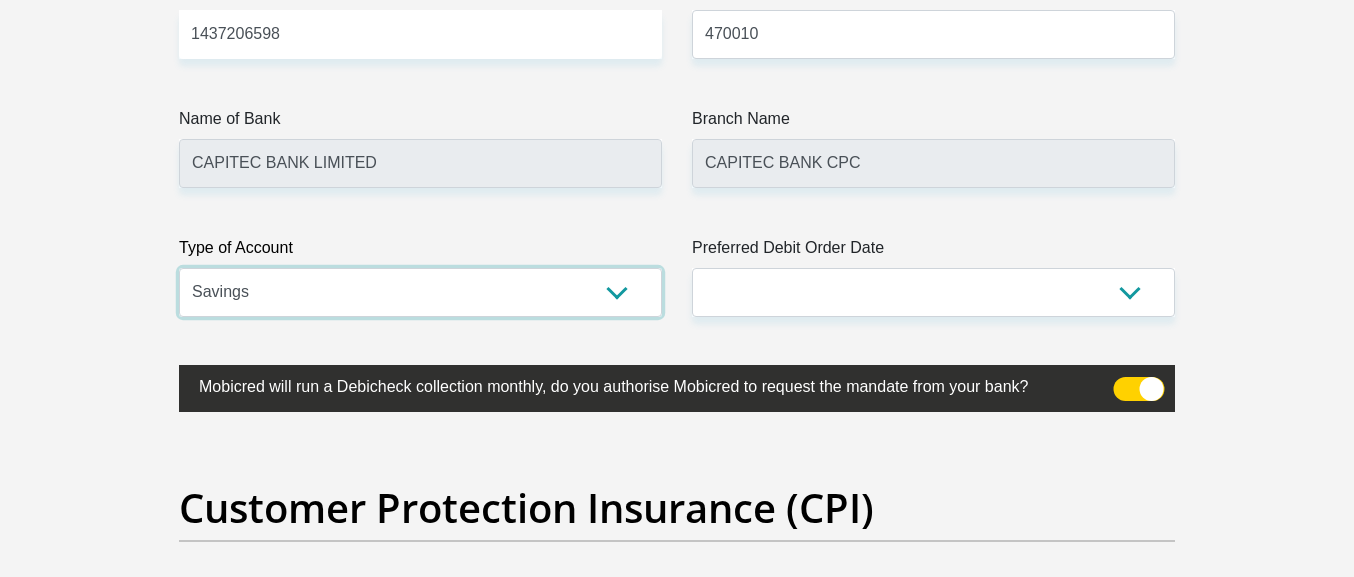 scroll, scrollTop: 4788, scrollLeft: 0, axis: vertical 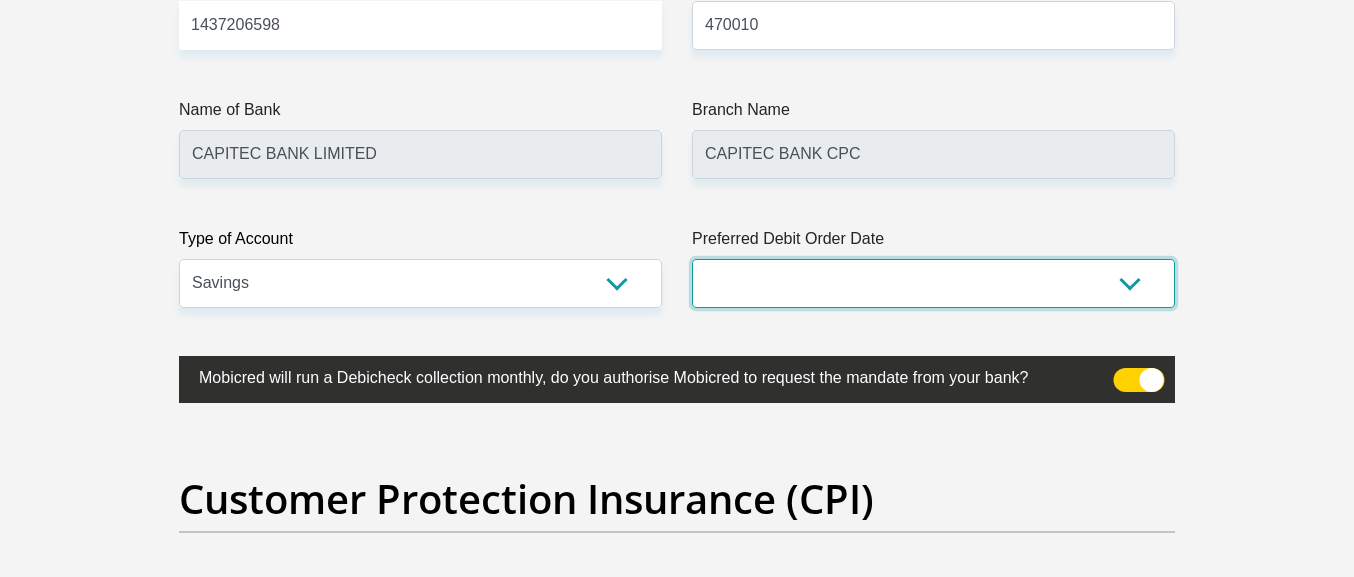 click on "1st
2nd
3rd
4th
5th
7th
18th
19th
20th
21st
22nd
23rd
24th
25th
26th
27th
28th
29th
30th" at bounding box center [933, 283] 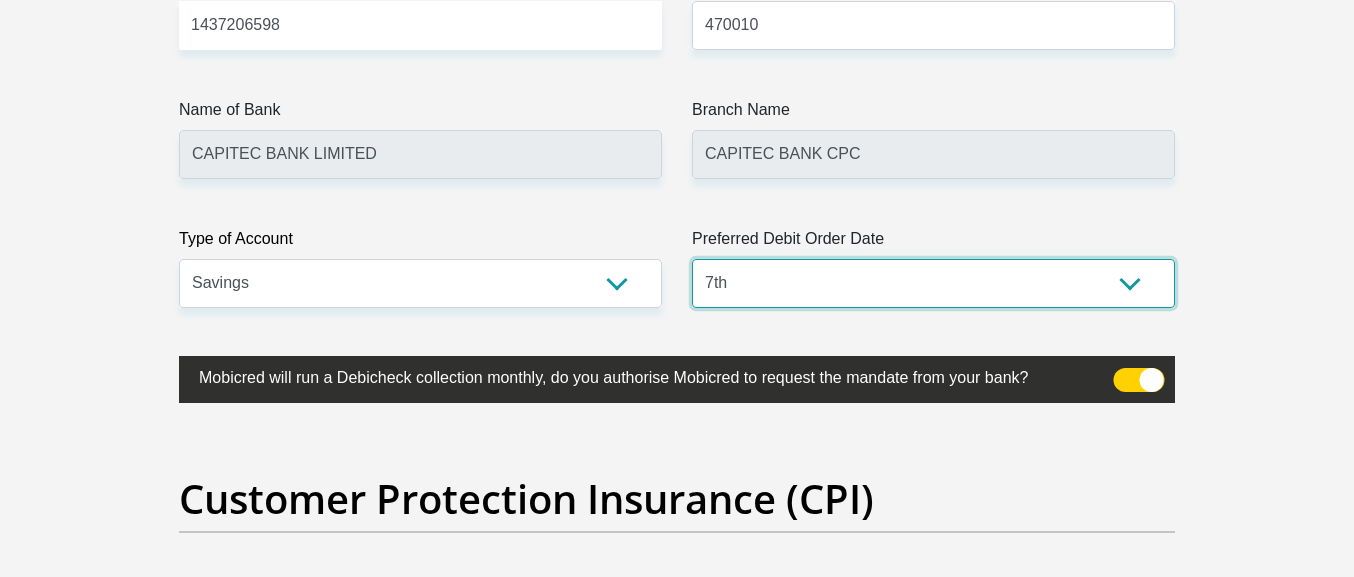 click on "7th" at bounding box center (0, 0) 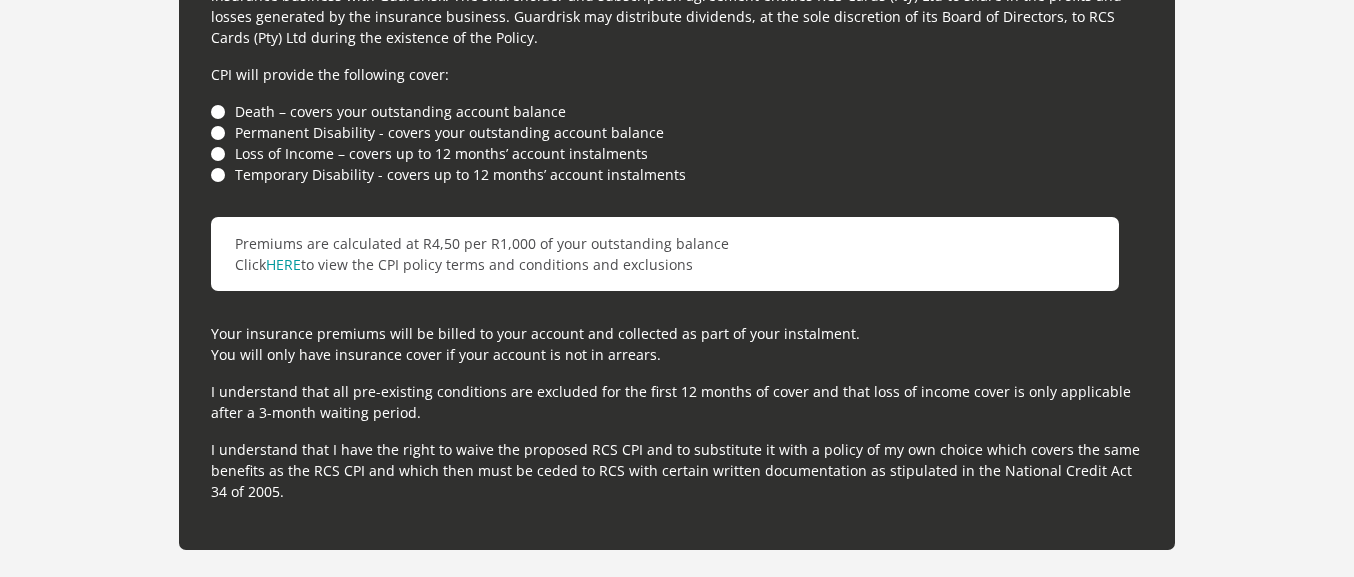 scroll, scrollTop: 5700, scrollLeft: 0, axis: vertical 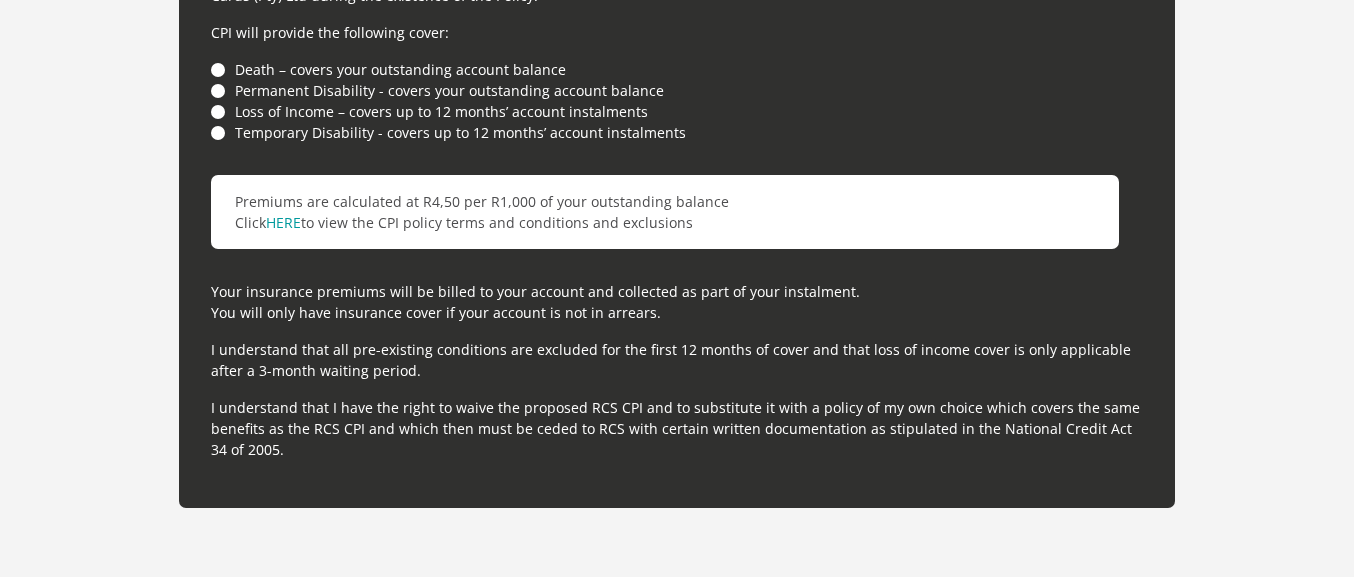 click on "Death – covers your outstanding account balance" at bounding box center (677, 69) 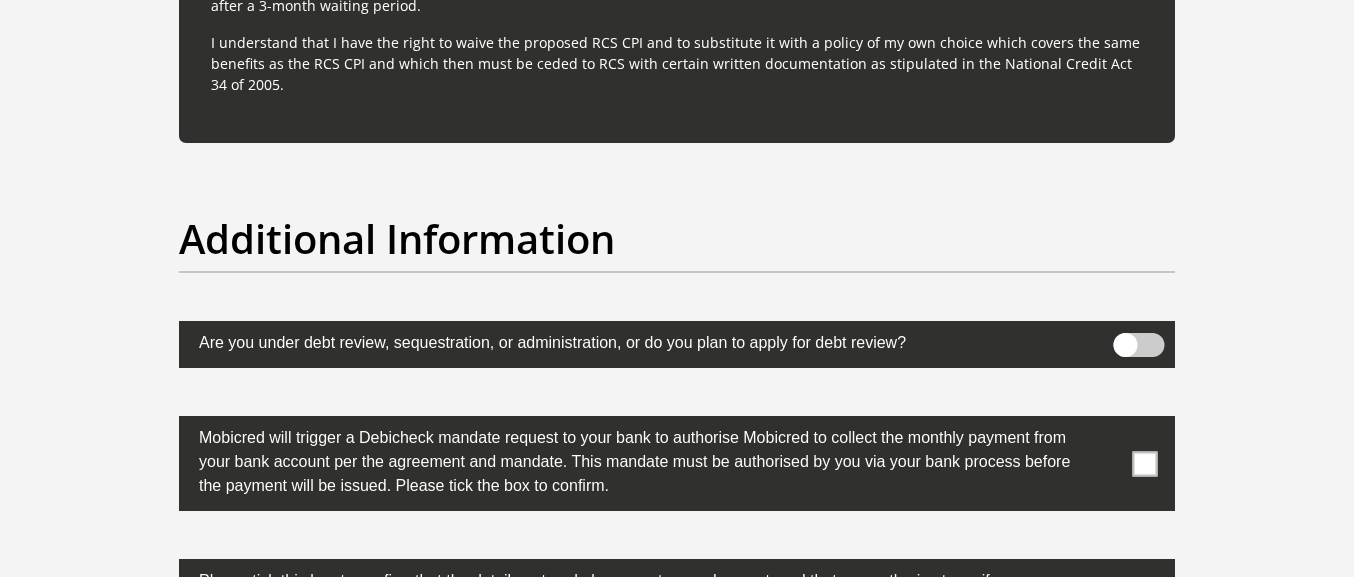 scroll, scrollTop: 6156, scrollLeft: 0, axis: vertical 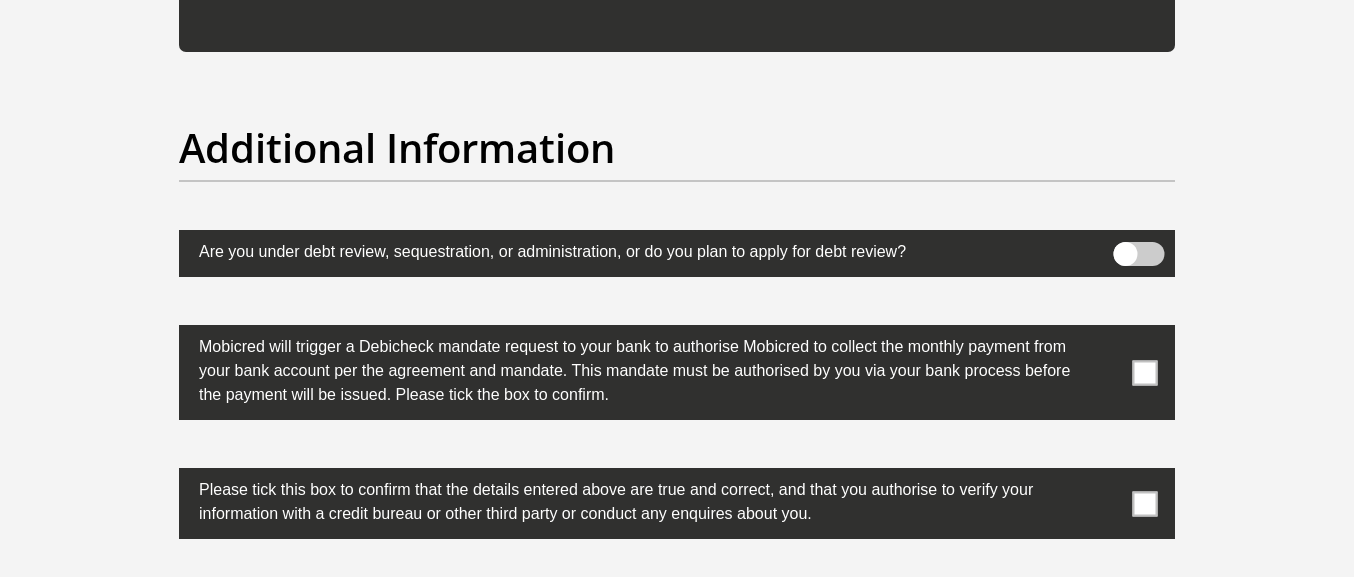 click at bounding box center [1145, 372] 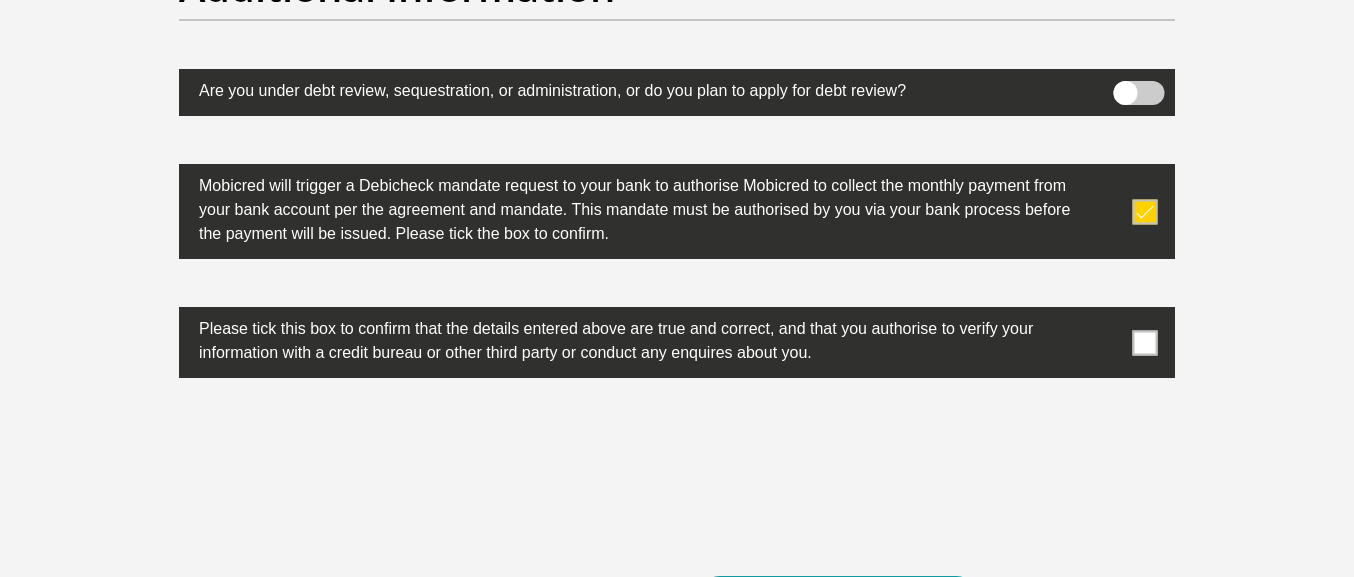 scroll, scrollTop: 6384, scrollLeft: 0, axis: vertical 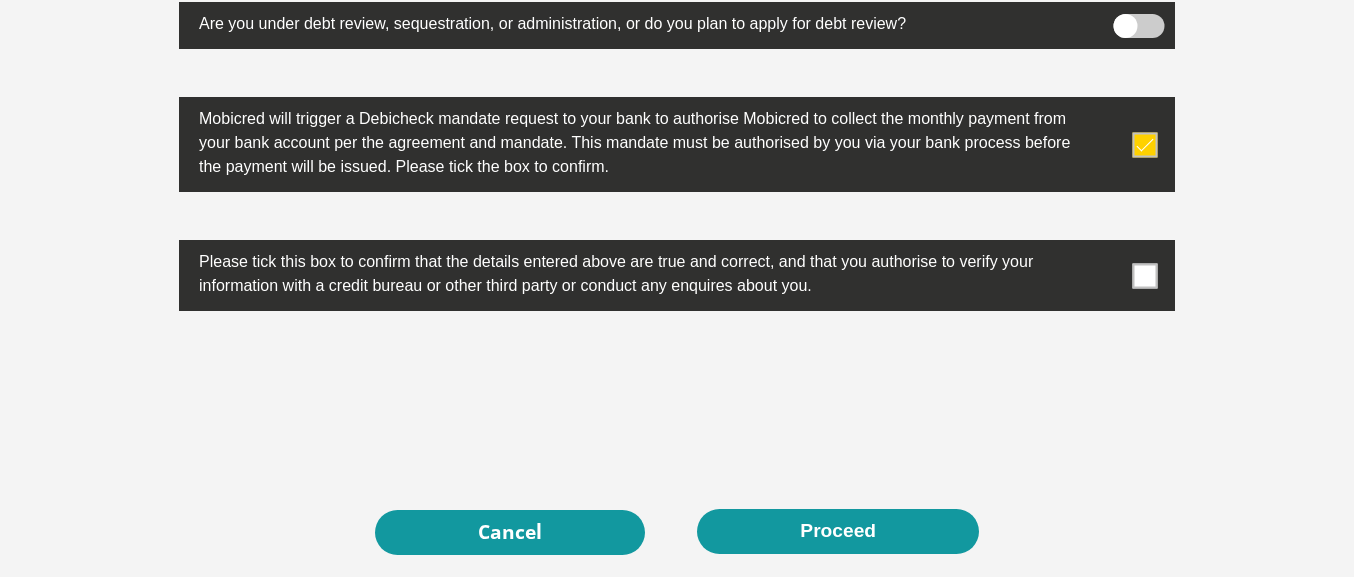 click at bounding box center (1145, 275) 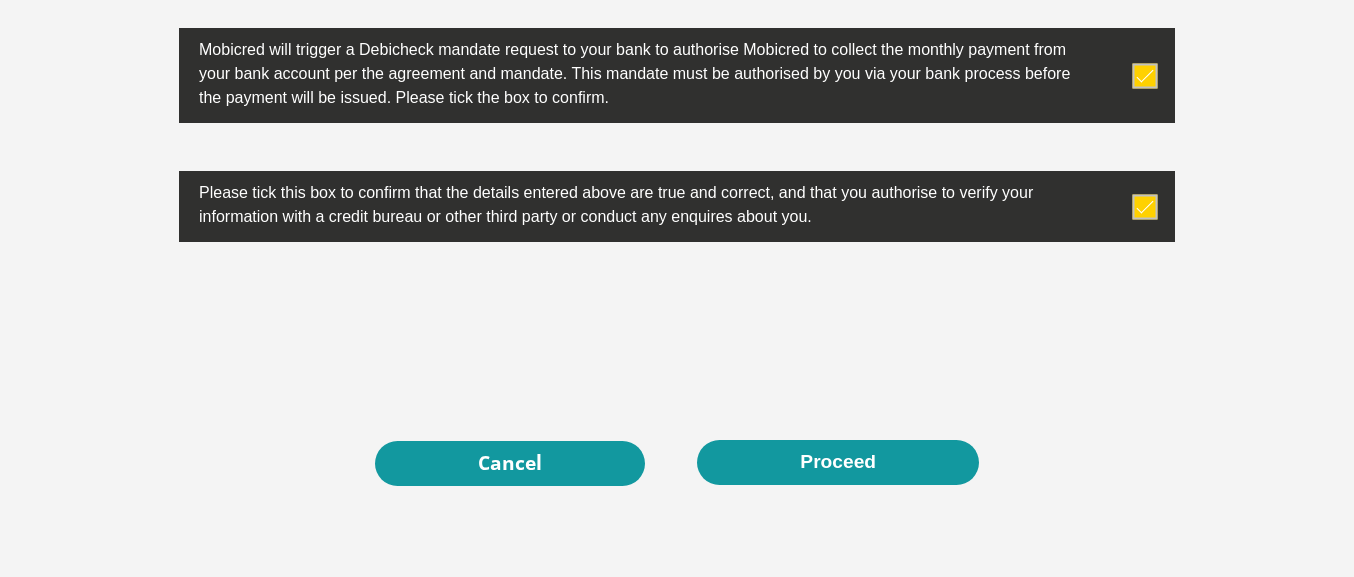 scroll, scrollTop: 6597, scrollLeft: 0, axis: vertical 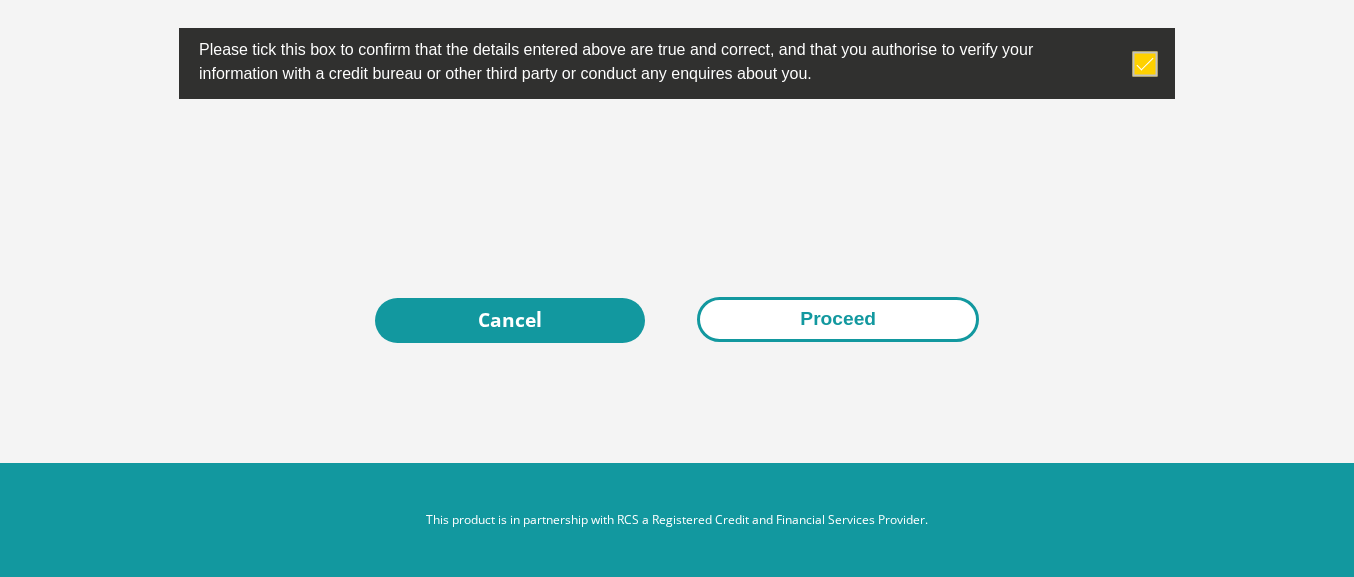 click on "Proceed" at bounding box center (838, 319) 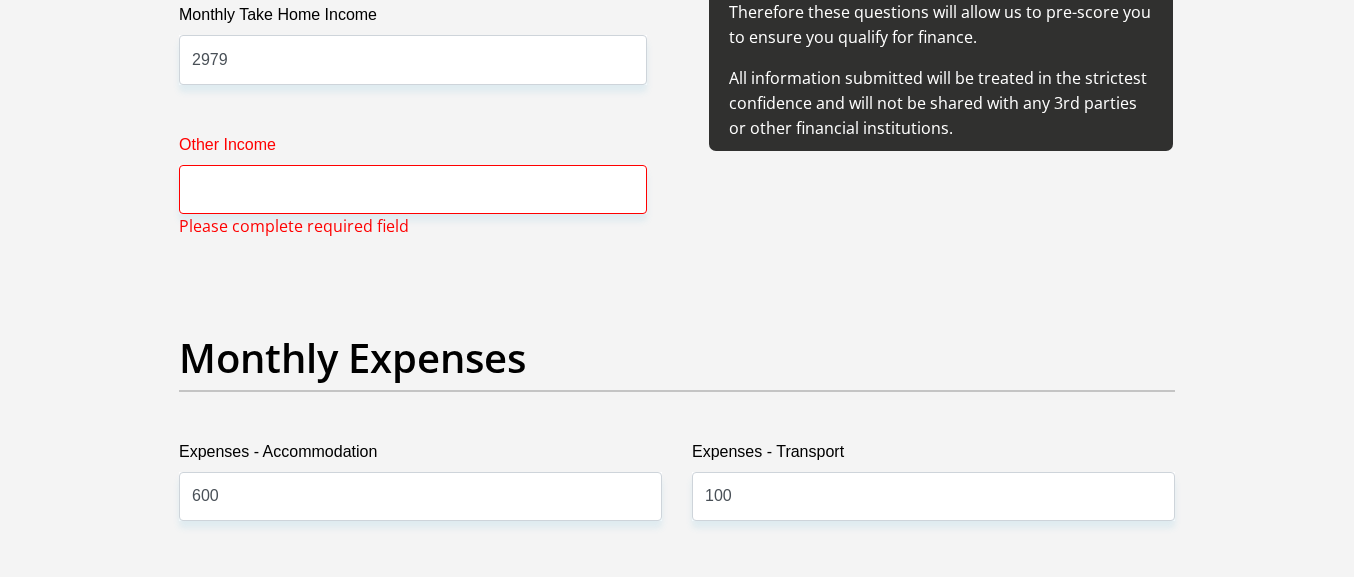 scroll, scrollTop: 2486, scrollLeft: 0, axis: vertical 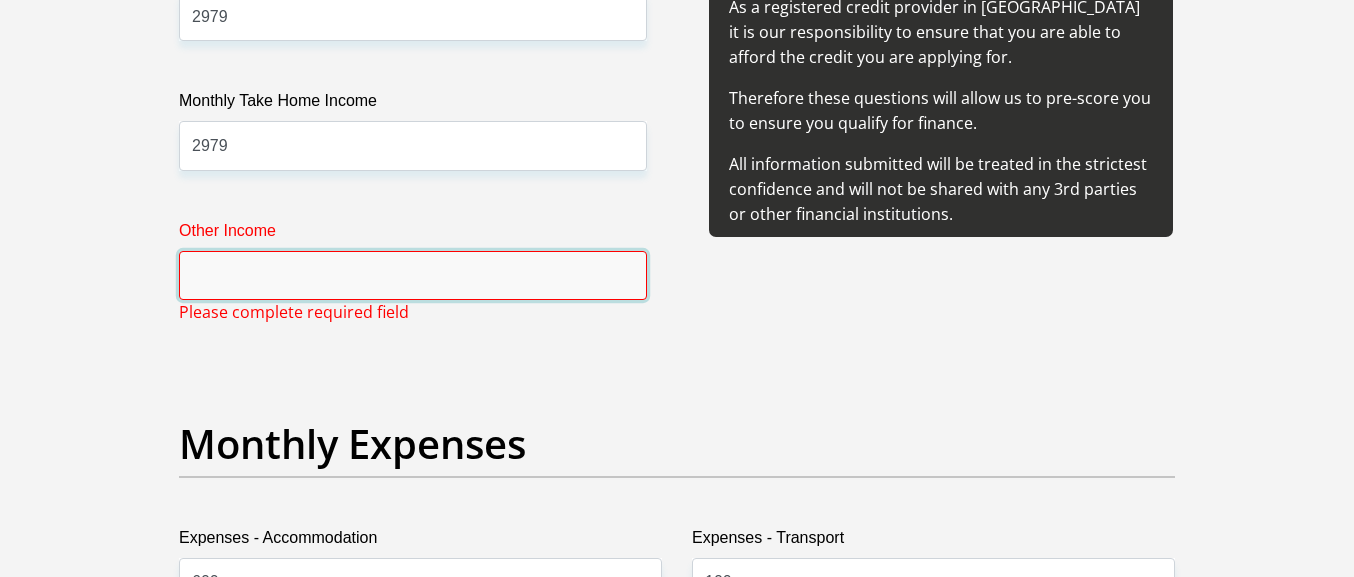 click on "Other Income" at bounding box center (413, 275) 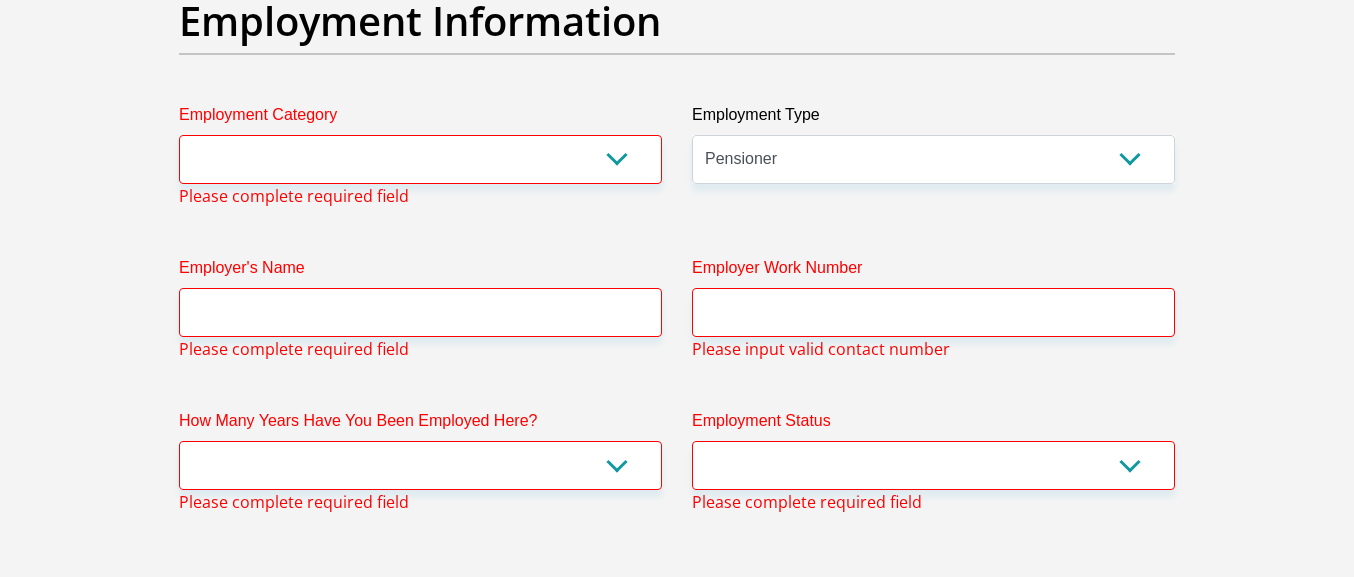 scroll, scrollTop: 3702, scrollLeft: 0, axis: vertical 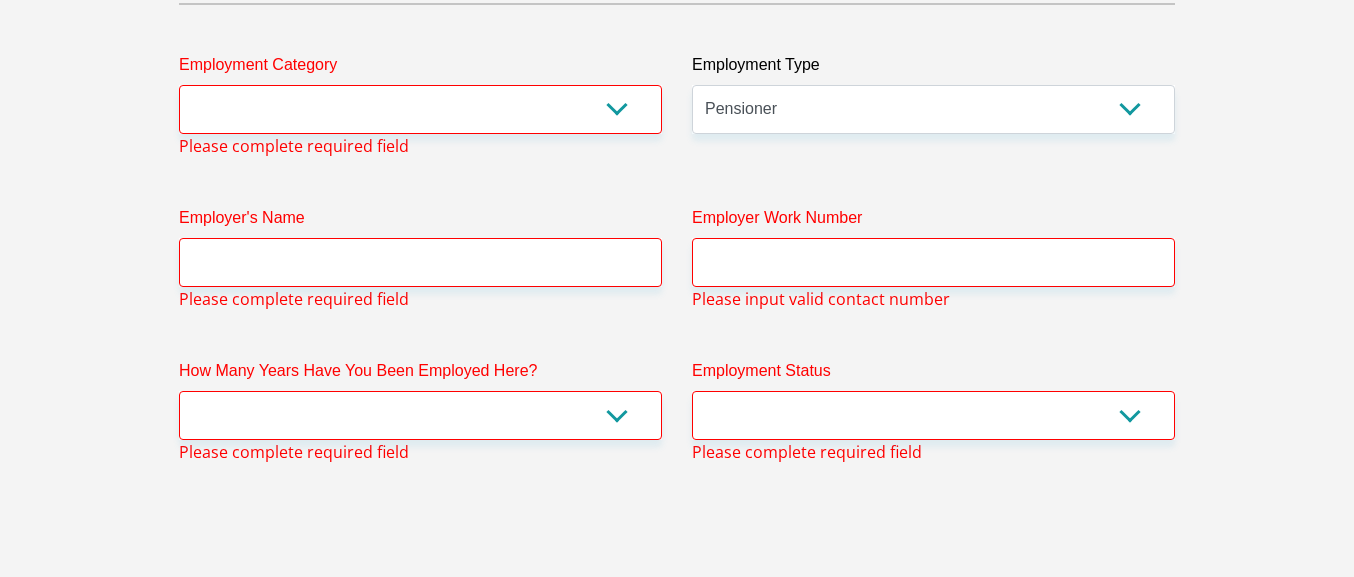 type on "0" 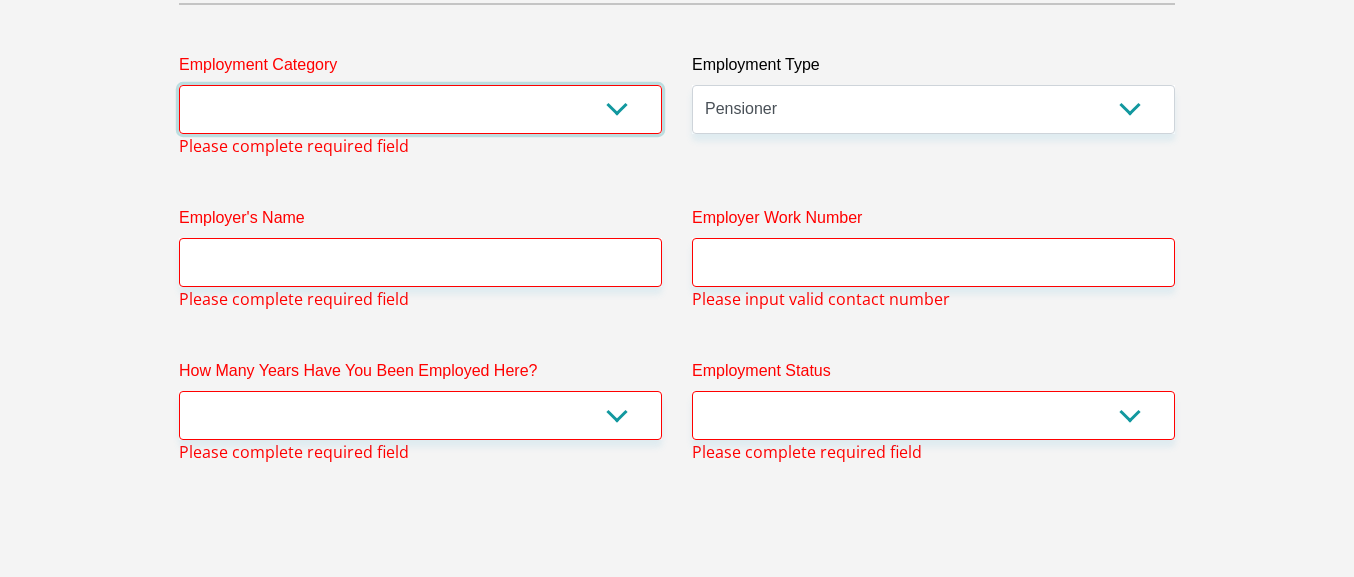 click on "AGRICULTURE
ALCOHOL & TOBACCO
CONSTRUCTION MATERIALS
METALLURGY
EQUIPMENT FOR RENEWABLE ENERGY
SPECIALIZED CONTRACTORS
CAR
GAMING (INCL. INTERNET
OTHER WHOLESALE
UNLICENSED PHARMACEUTICALS
CURRENCY EXCHANGE HOUSES
OTHER FINANCIAL INSTITUTIONS & INSURANCE
REAL ESTATE AGENTS
OIL & GAS
OTHER MATERIALS (E.G. IRON ORE)
PRECIOUS STONES & PRECIOUS METALS
POLITICAL ORGANIZATIONS
RELIGIOUS ORGANIZATIONS(NOT SECTS)
ACTI. HAVING BUSINESS DEAL WITH PUBLIC ADMINISTRATION
LAUNDROMATS" at bounding box center (420, 109) 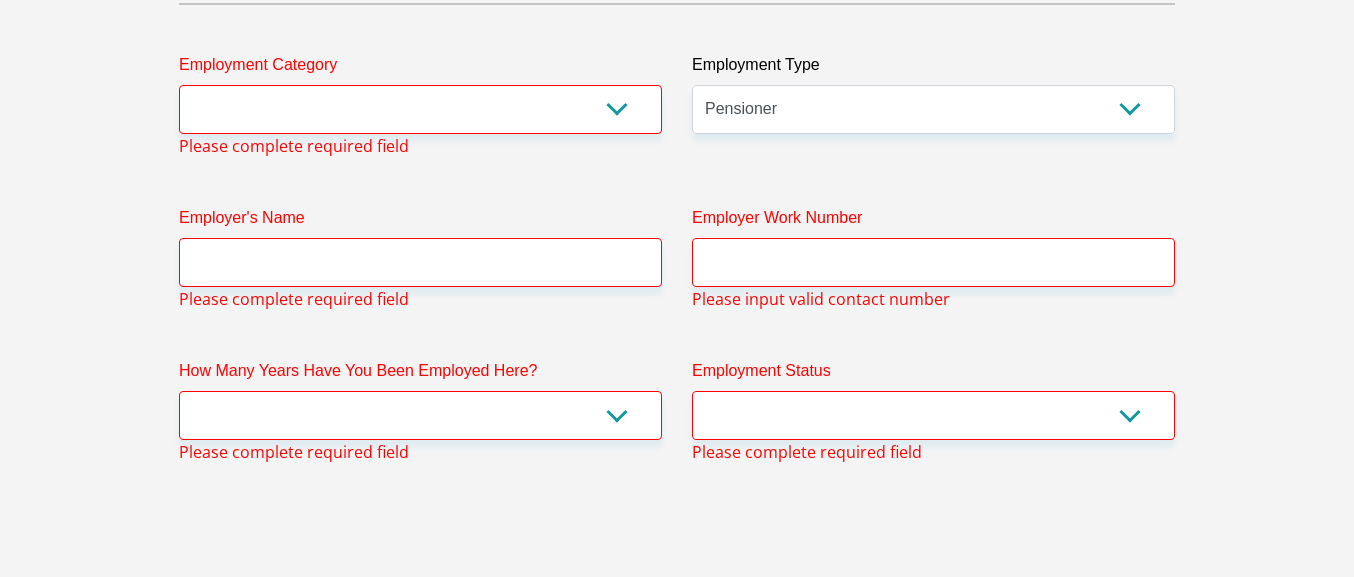 scroll, scrollTop: 6573, scrollLeft: 0, axis: vertical 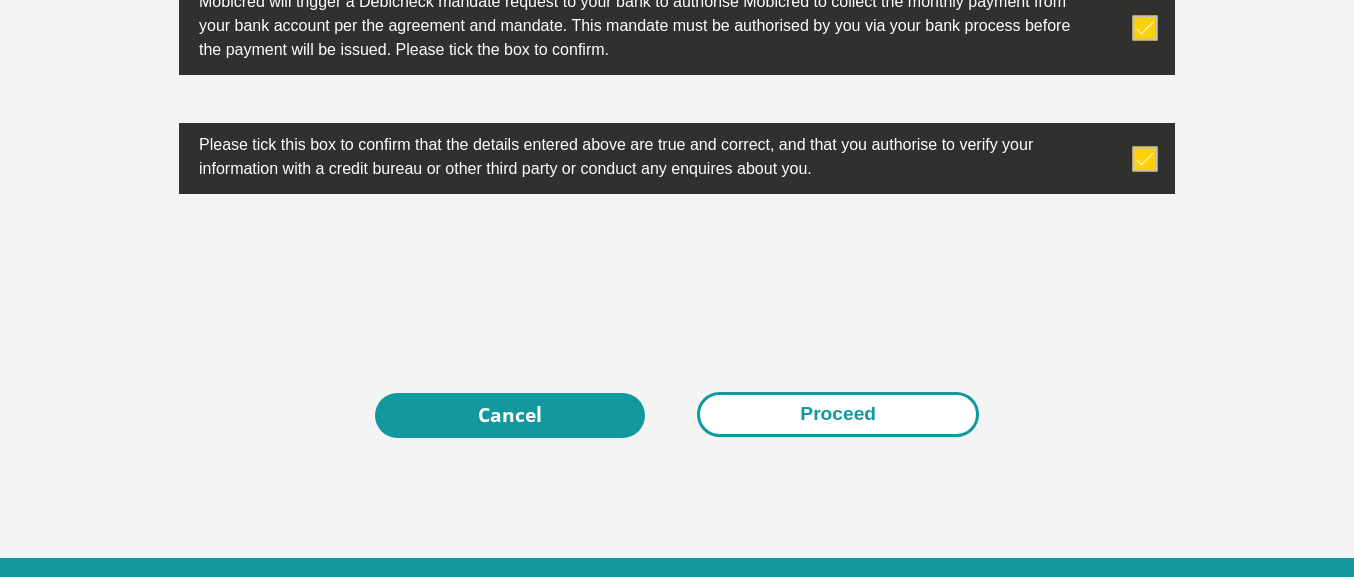 click on "Proceed" at bounding box center (838, 414) 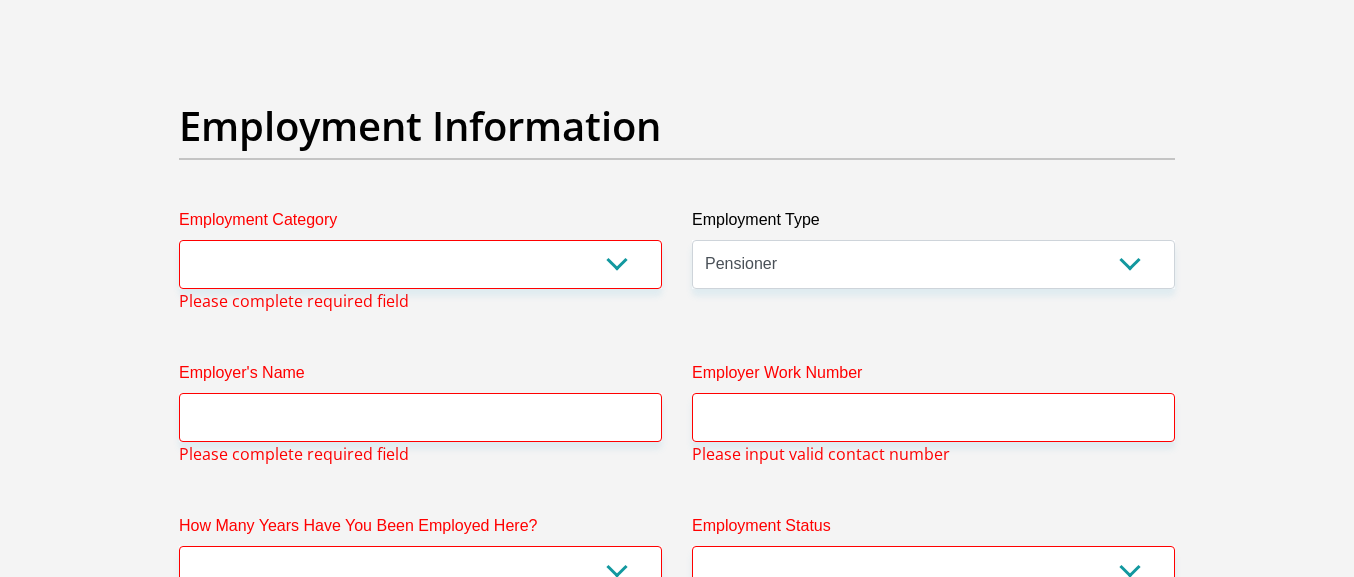 scroll, scrollTop: 3536, scrollLeft: 0, axis: vertical 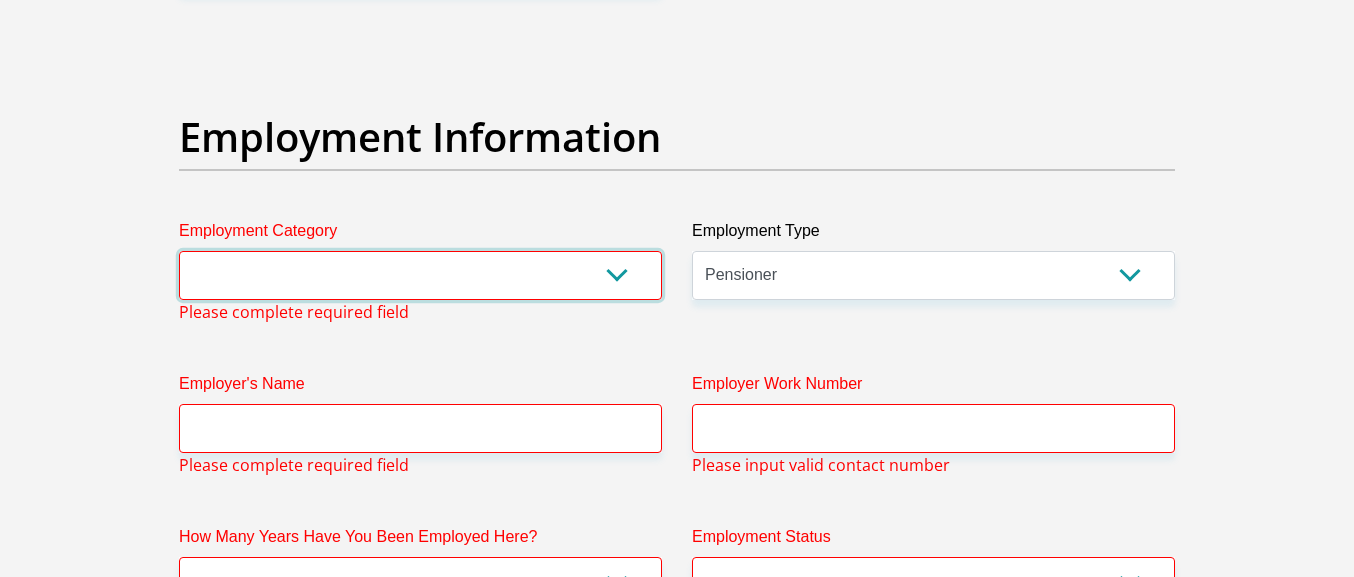 click on "AGRICULTURE
ALCOHOL & TOBACCO
CONSTRUCTION MATERIALS
METALLURGY
EQUIPMENT FOR RENEWABLE ENERGY
SPECIALIZED CONTRACTORS
CAR
GAMING (INCL. INTERNET
OTHER WHOLESALE
UNLICENSED PHARMACEUTICALS
CURRENCY EXCHANGE HOUSES
OTHER FINANCIAL INSTITUTIONS & INSURANCE
REAL ESTATE AGENTS
OIL & GAS
OTHER MATERIALS (E.G. IRON ORE)
PRECIOUS STONES & PRECIOUS METALS
POLITICAL ORGANIZATIONS
RELIGIOUS ORGANIZATIONS(NOT SECTS)
ACTI. HAVING BUSINESS DEAL WITH PUBLIC ADMINISTRATION
LAUNDROMATS" at bounding box center [420, 275] 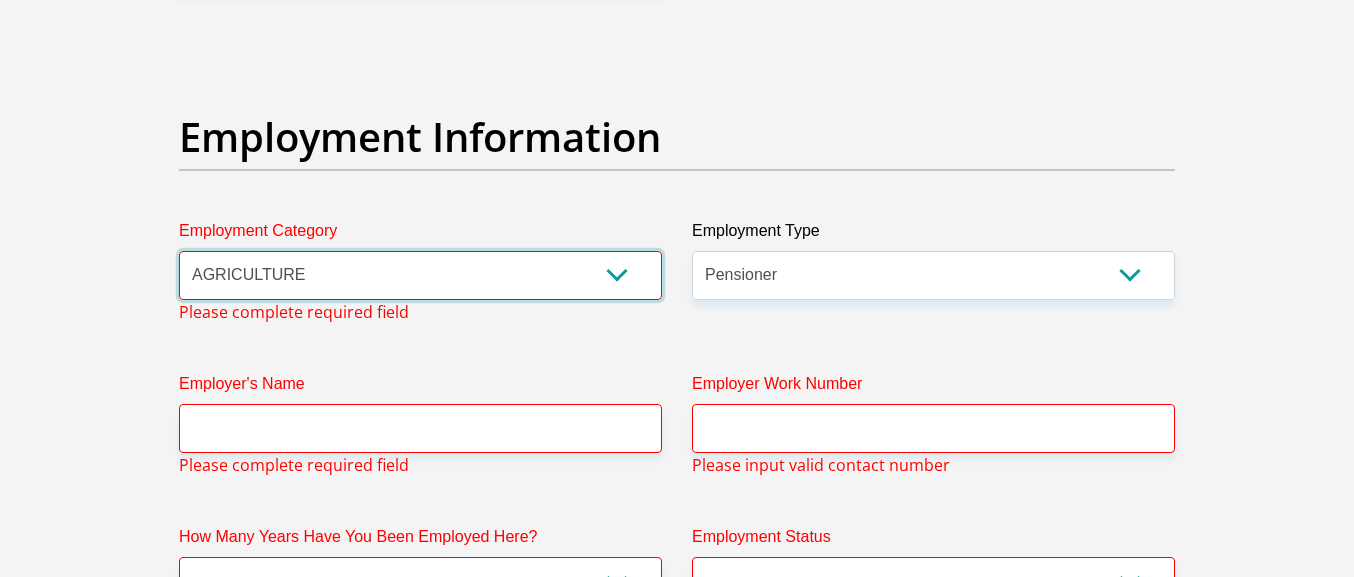 click on "AGRICULTURE" at bounding box center [0, 0] 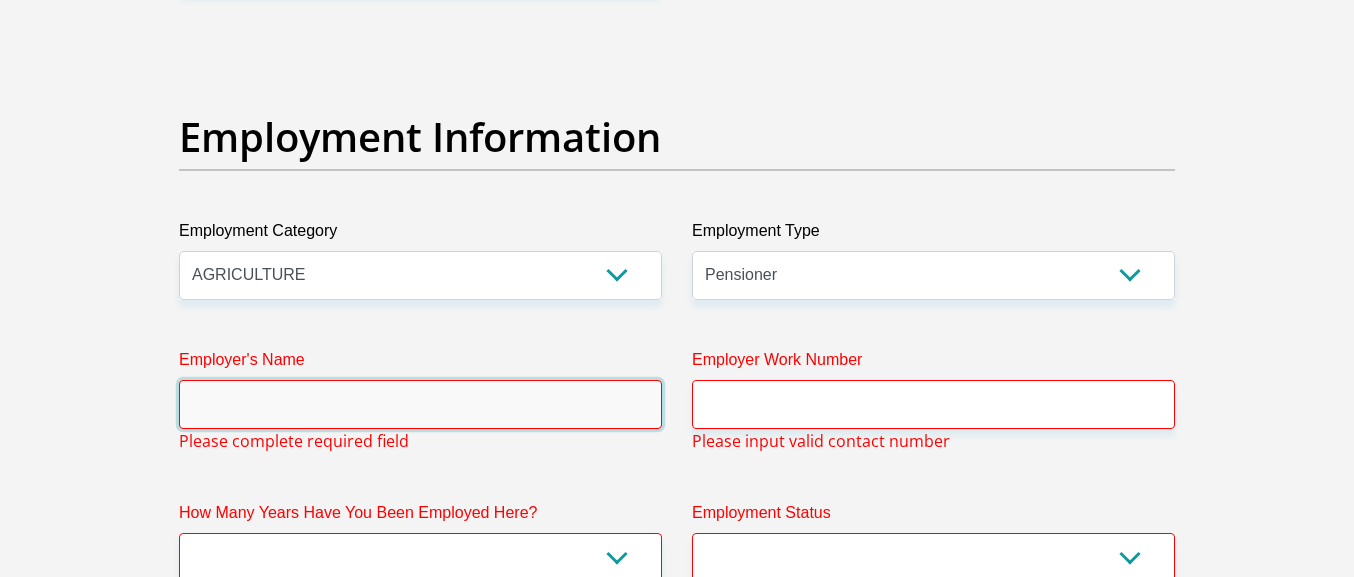 click on "Employer's Name" at bounding box center [420, 404] 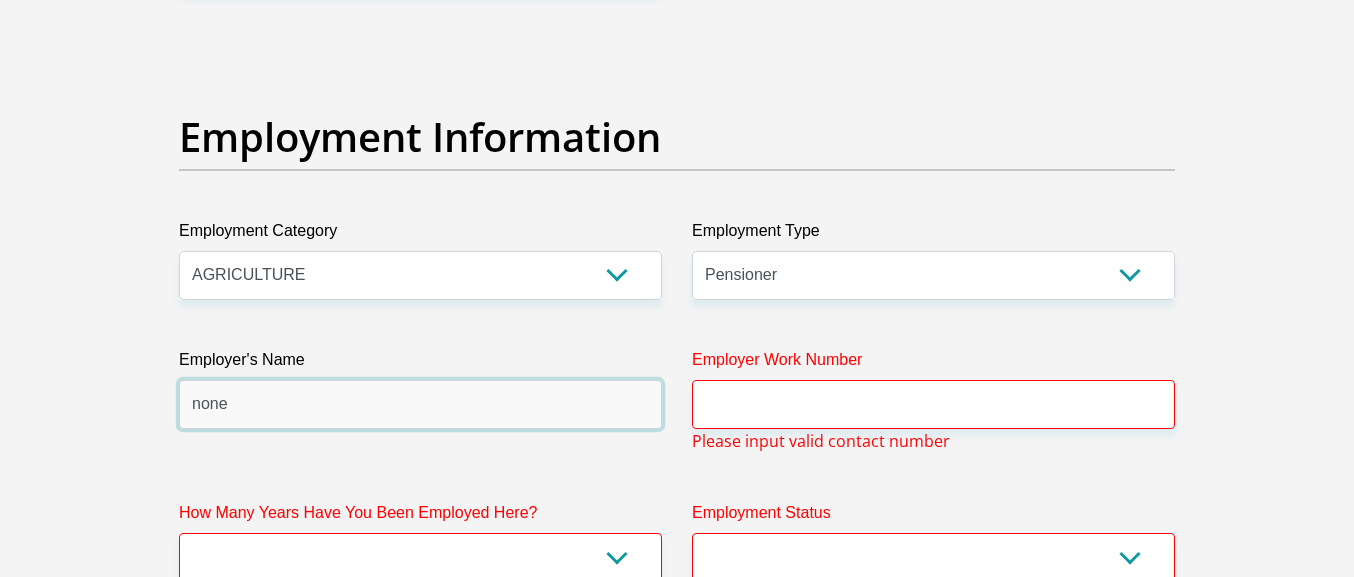 type on "none" 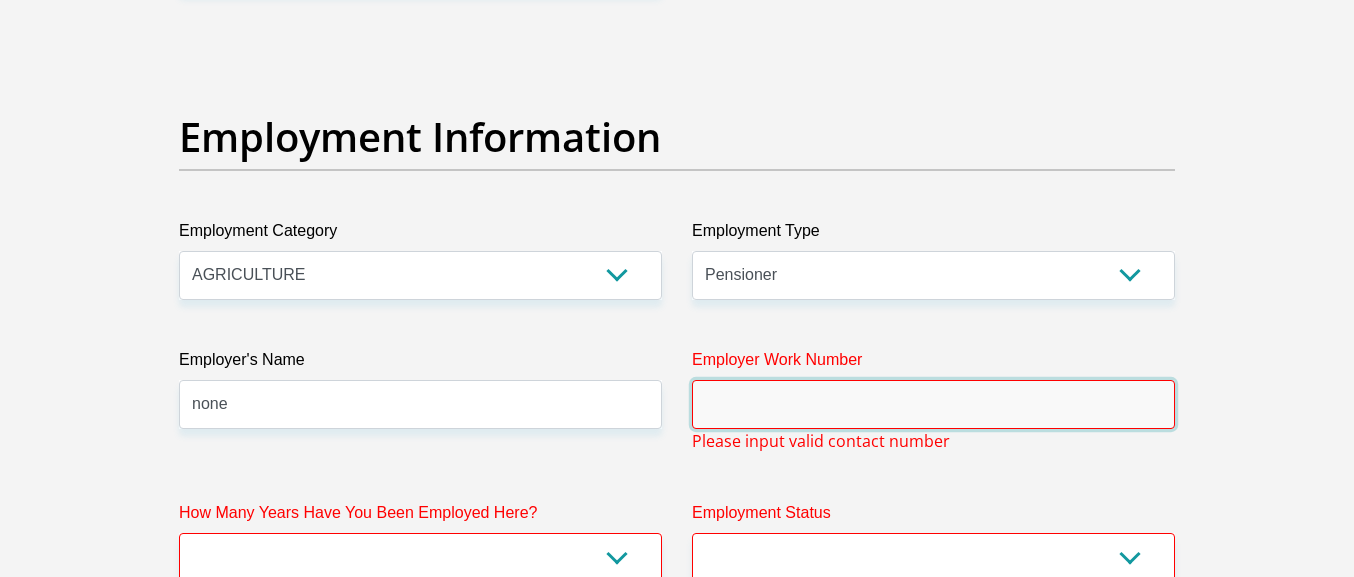 click on "Employer Work Number" at bounding box center [933, 404] 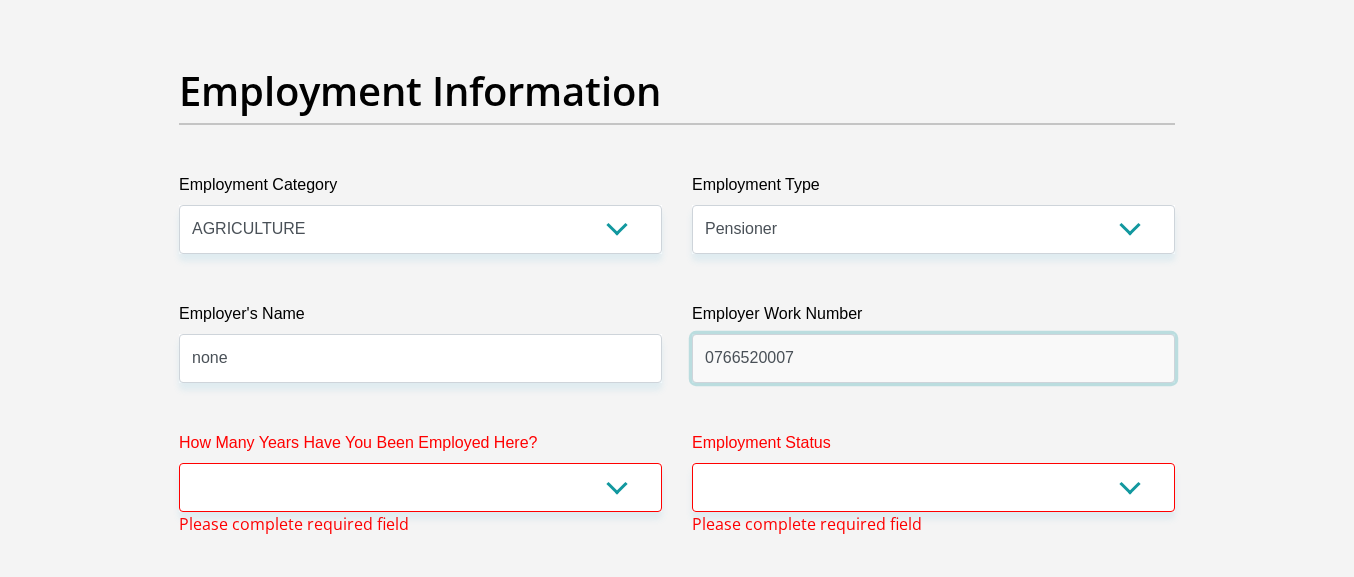 scroll, scrollTop: 3764, scrollLeft: 0, axis: vertical 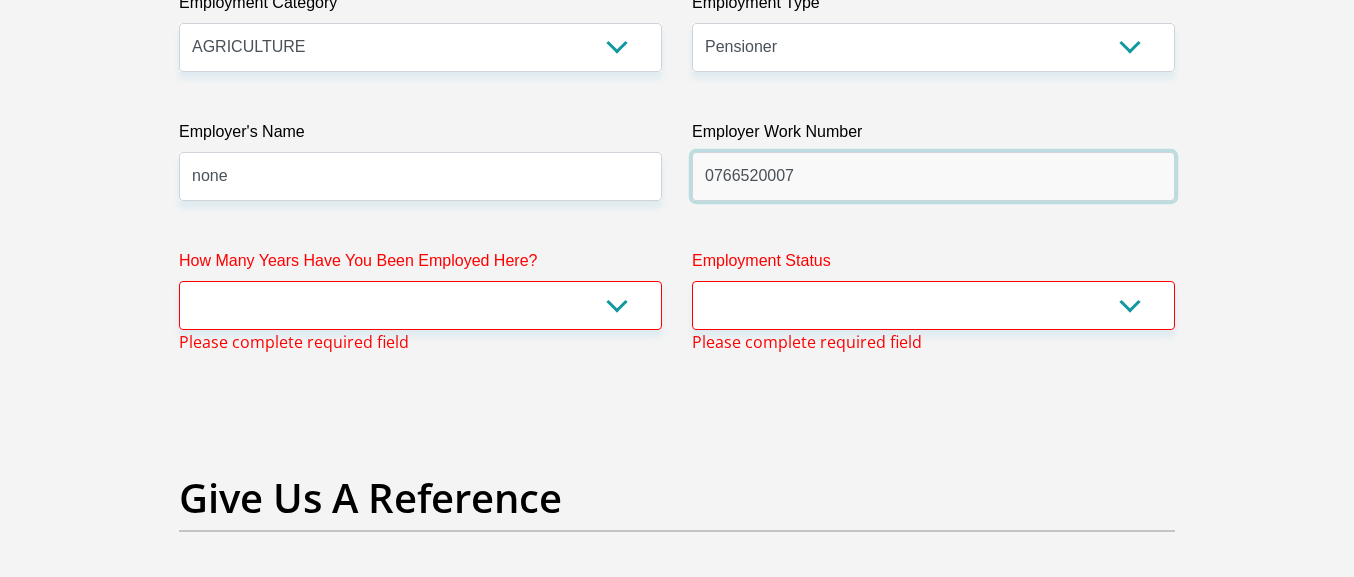 type on "0766520007" 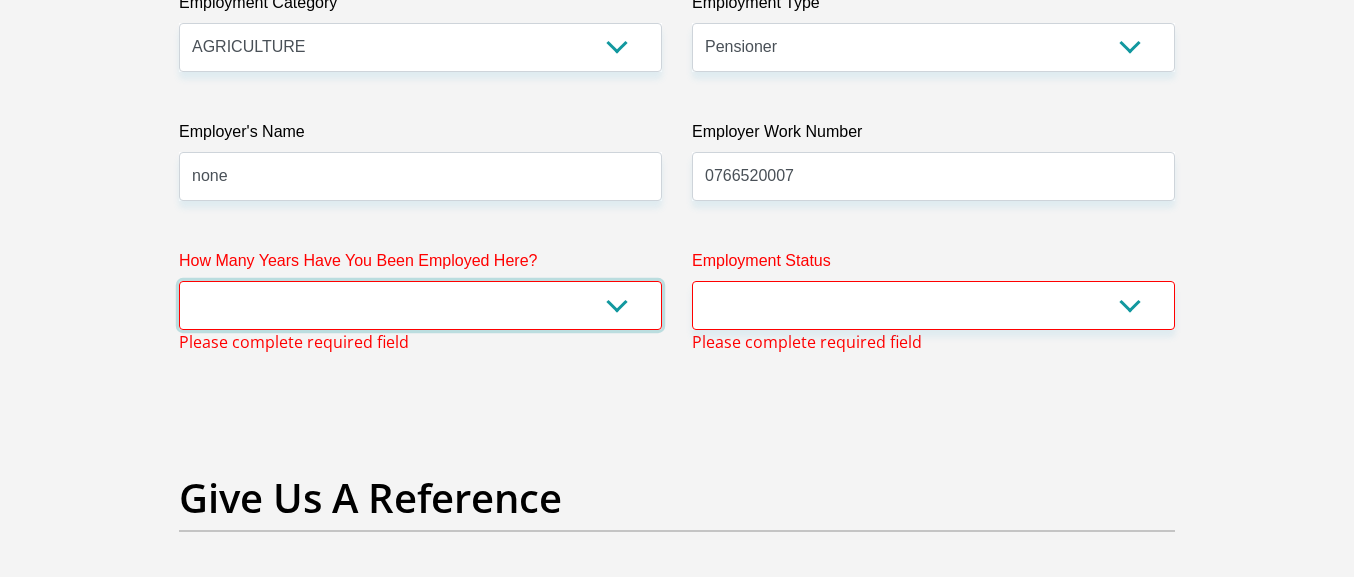 click on "less than 1 year
1-3 years
3-5 years
5+ years" at bounding box center [420, 305] 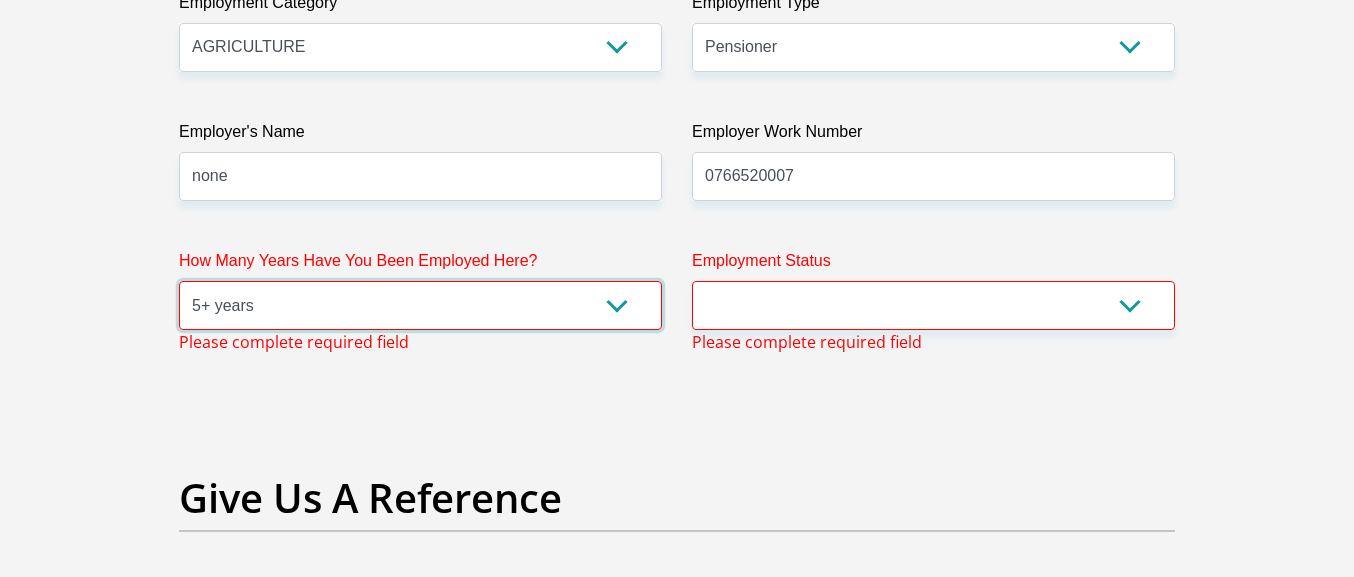 click on "5+ years" at bounding box center (0, 0) 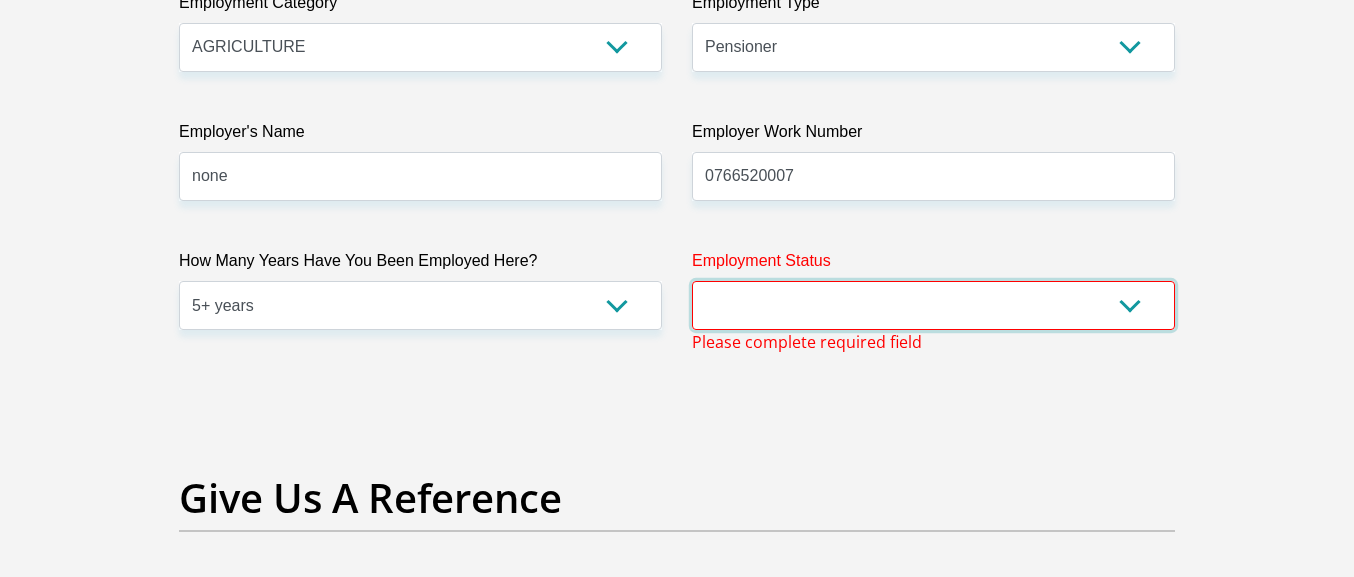 click on "Permanent/Full-time
Part-time/Casual
[DEMOGRAPHIC_DATA] Worker
Self-Employed
Housewife
Retired
Student
Medically Boarded
Disability
Unemployed" at bounding box center [933, 305] 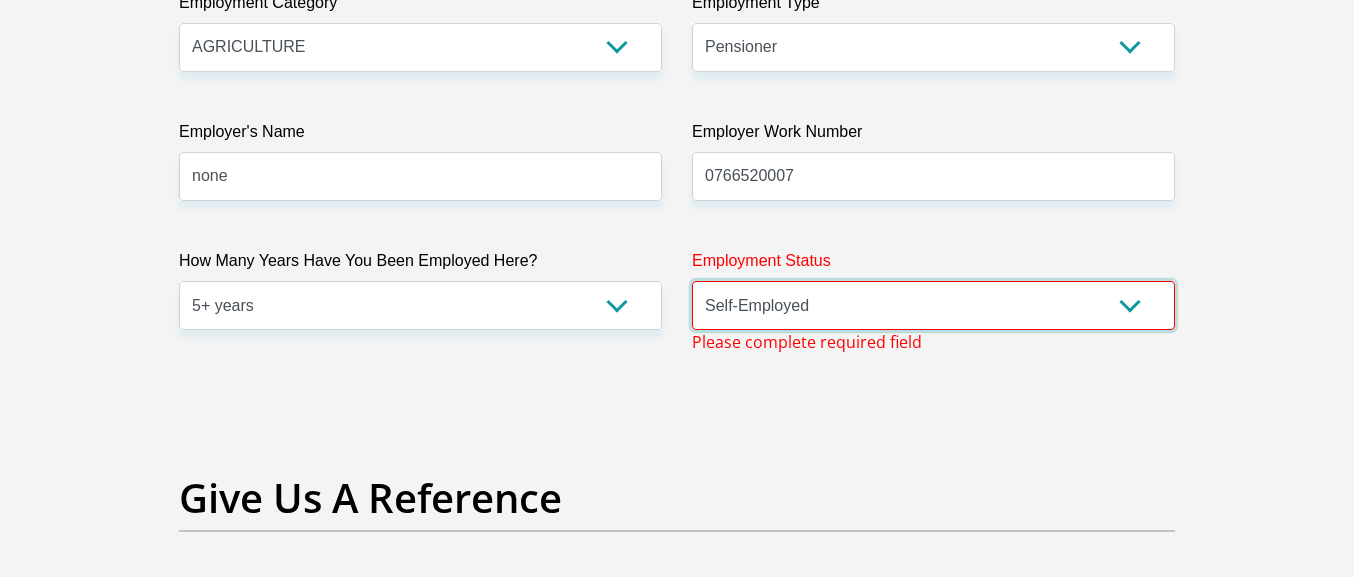 click on "Self-Employed" at bounding box center (0, 0) 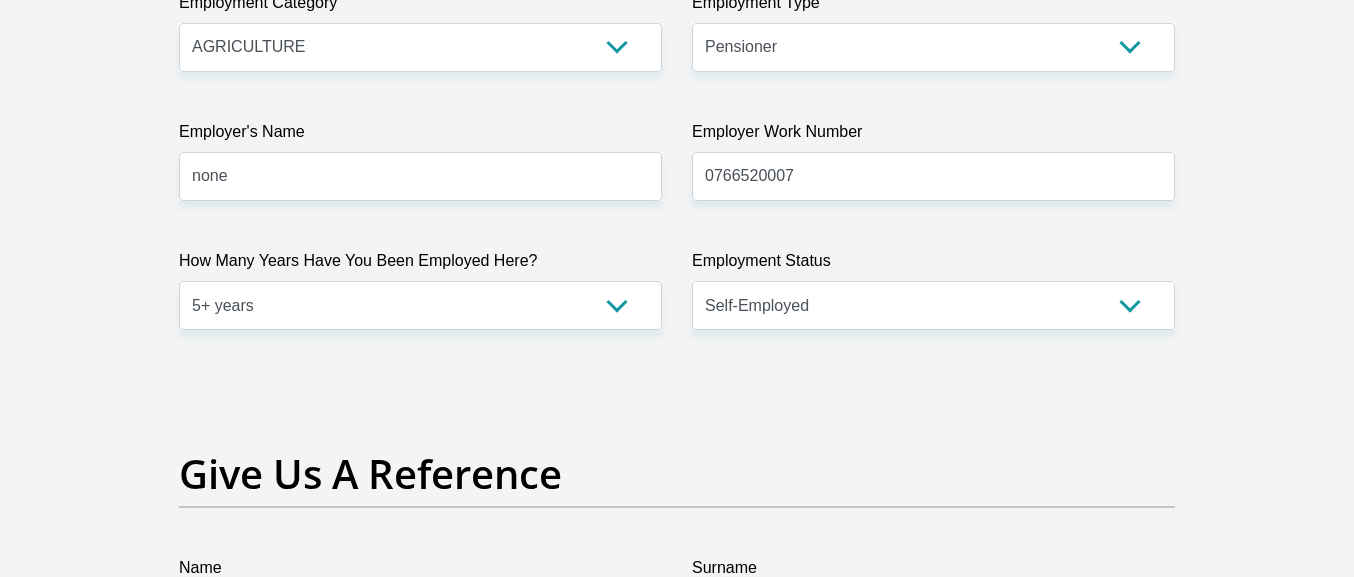 scroll, scrollTop: 6501, scrollLeft: 0, axis: vertical 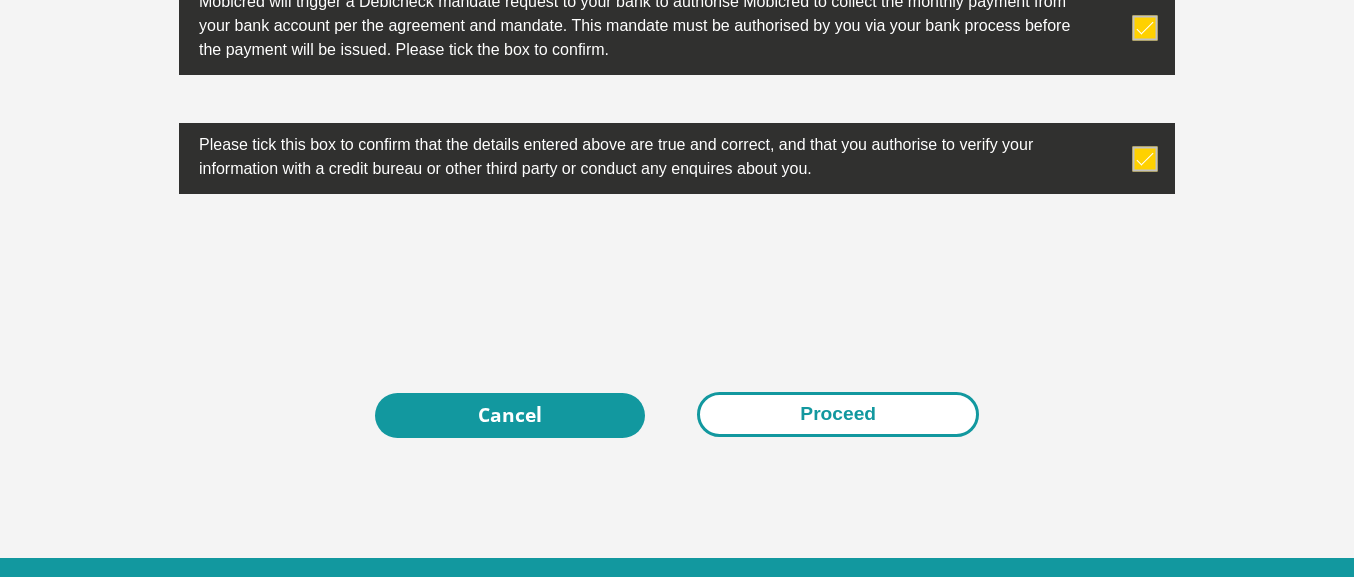 click on "Proceed" at bounding box center (838, 414) 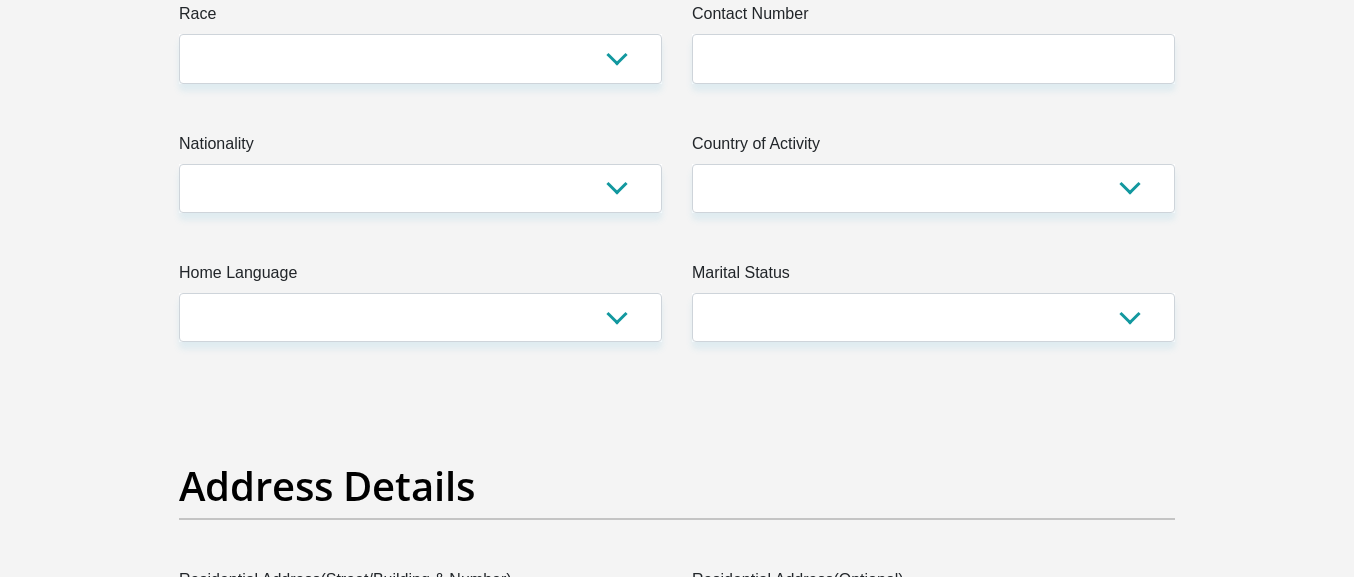 scroll, scrollTop: 0, scrollLeft: 0, axis: both 